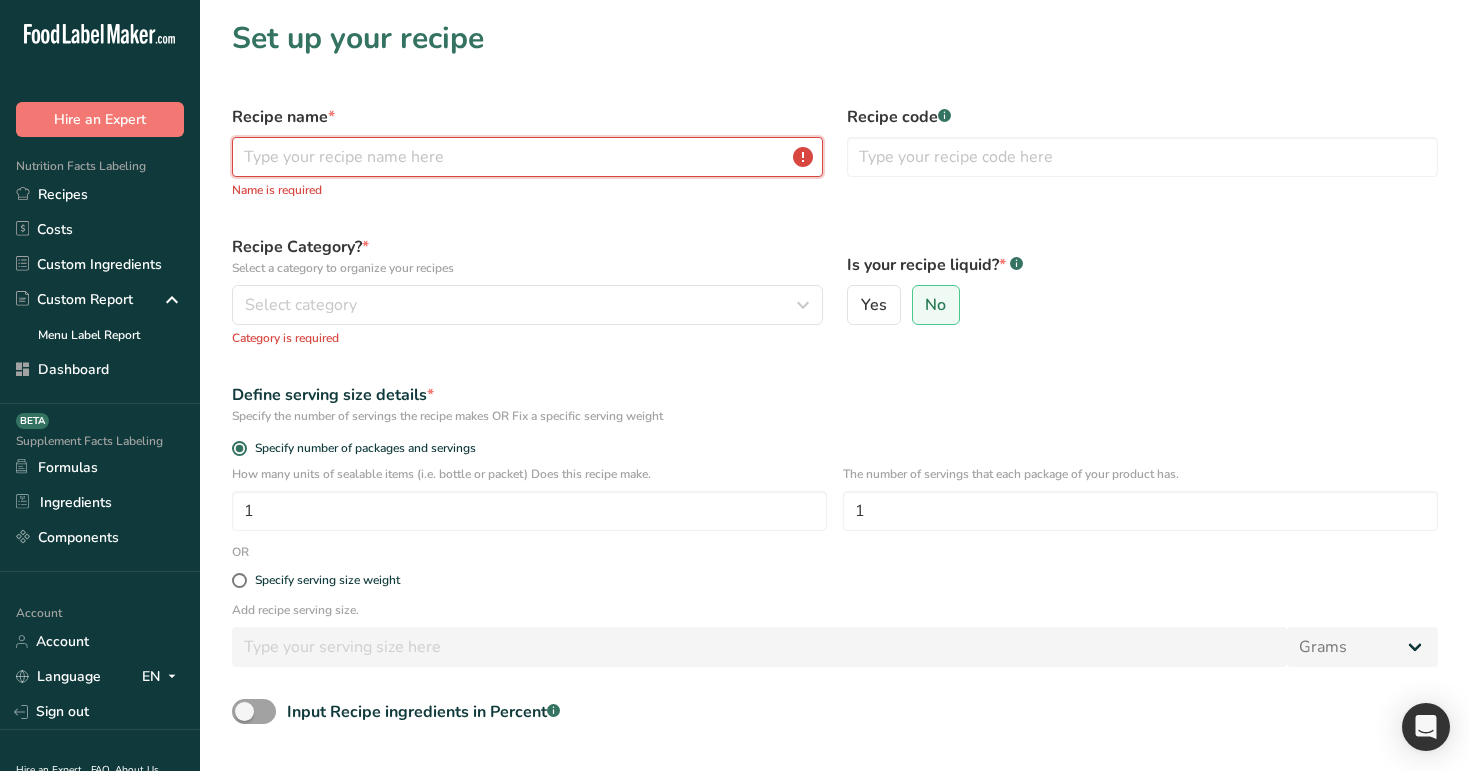 click at bounding box center [527, 157] 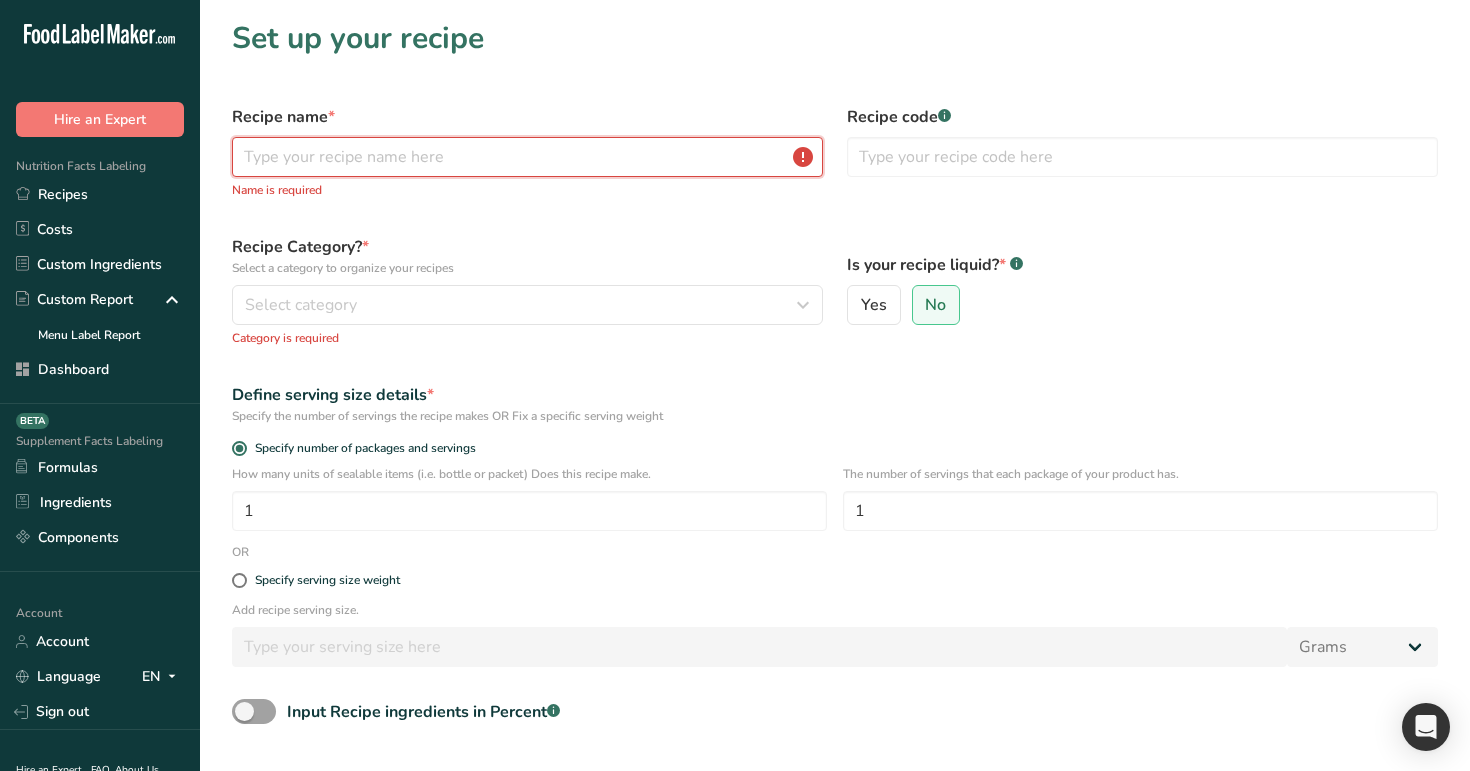 click at bounding box center (527, 157) 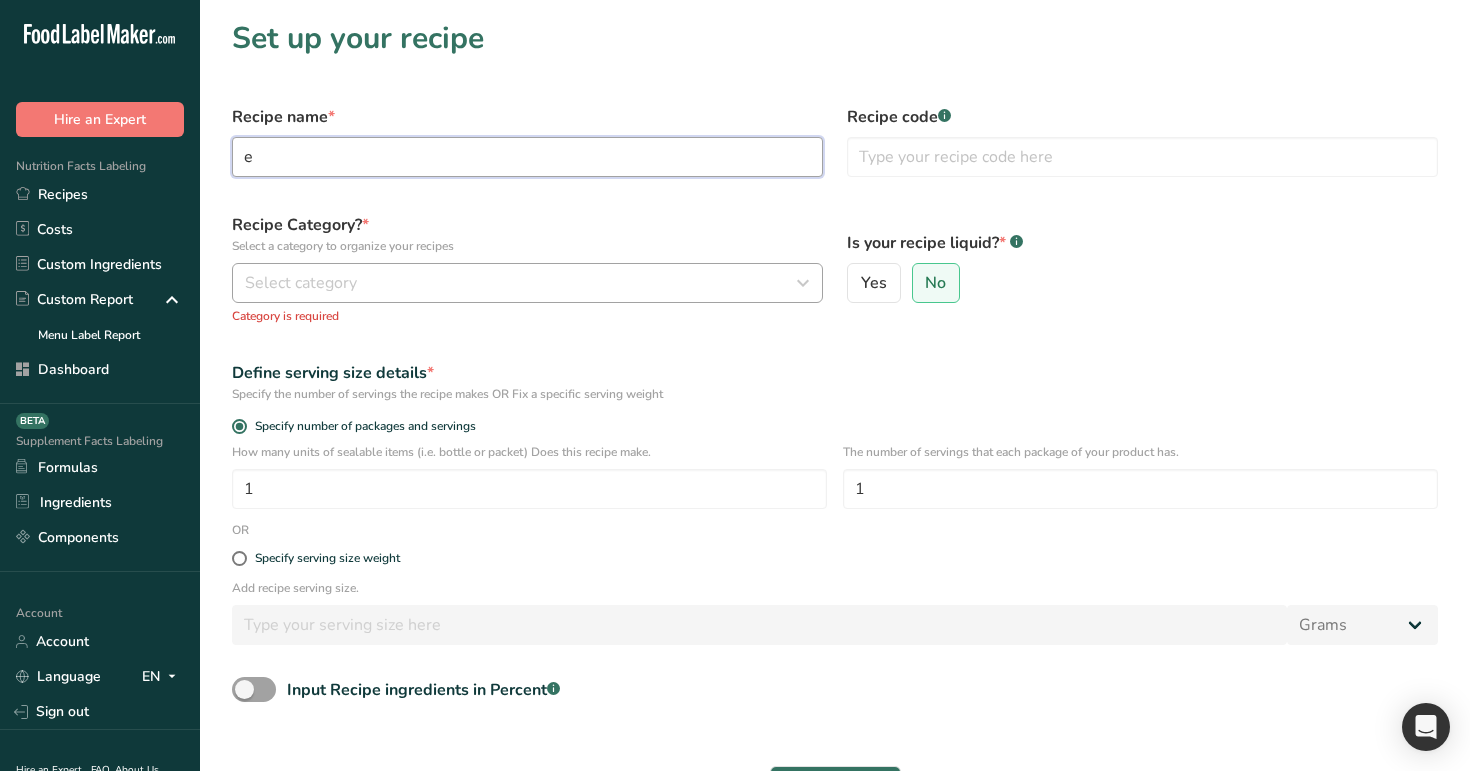 type on "e" 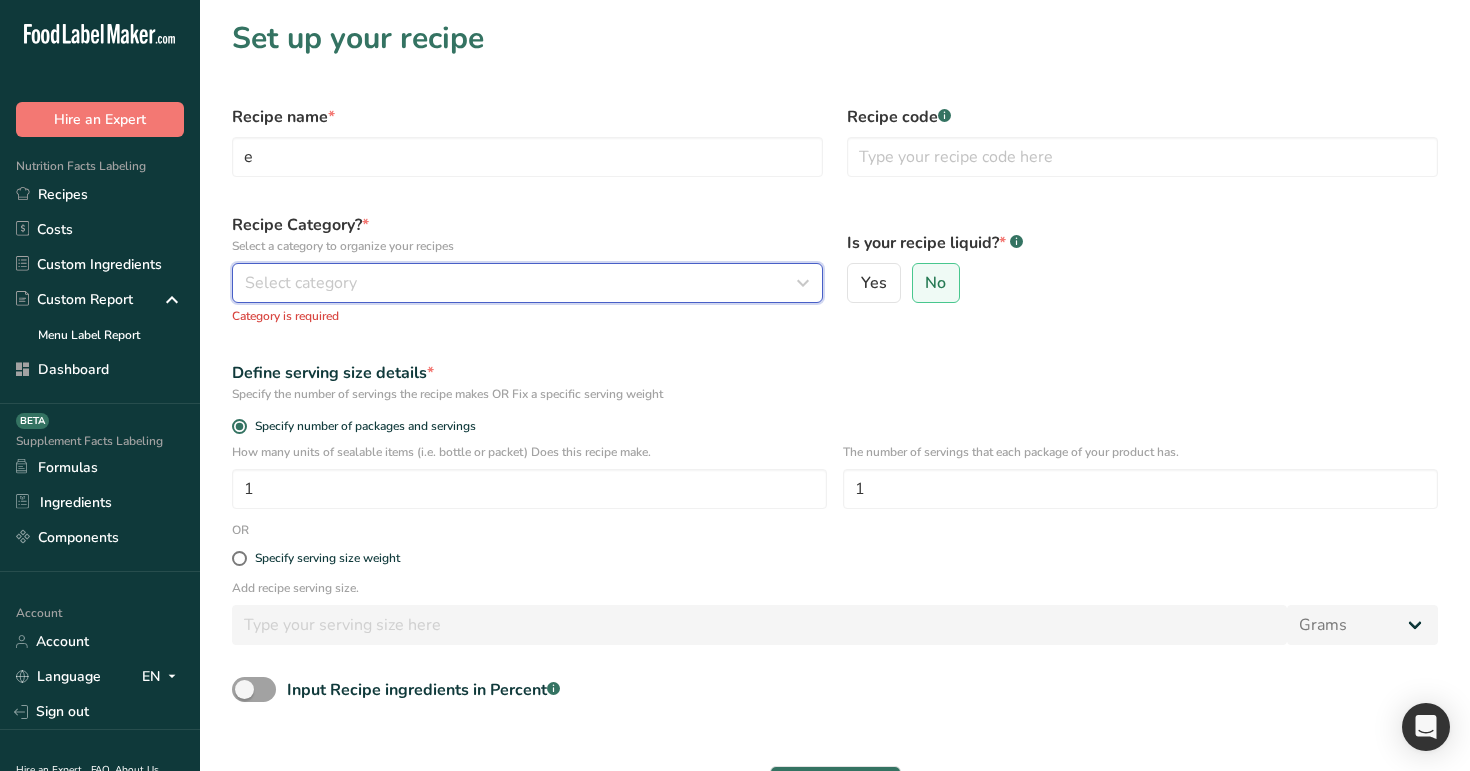 click on "Select category" at bounding box center [521, 283] 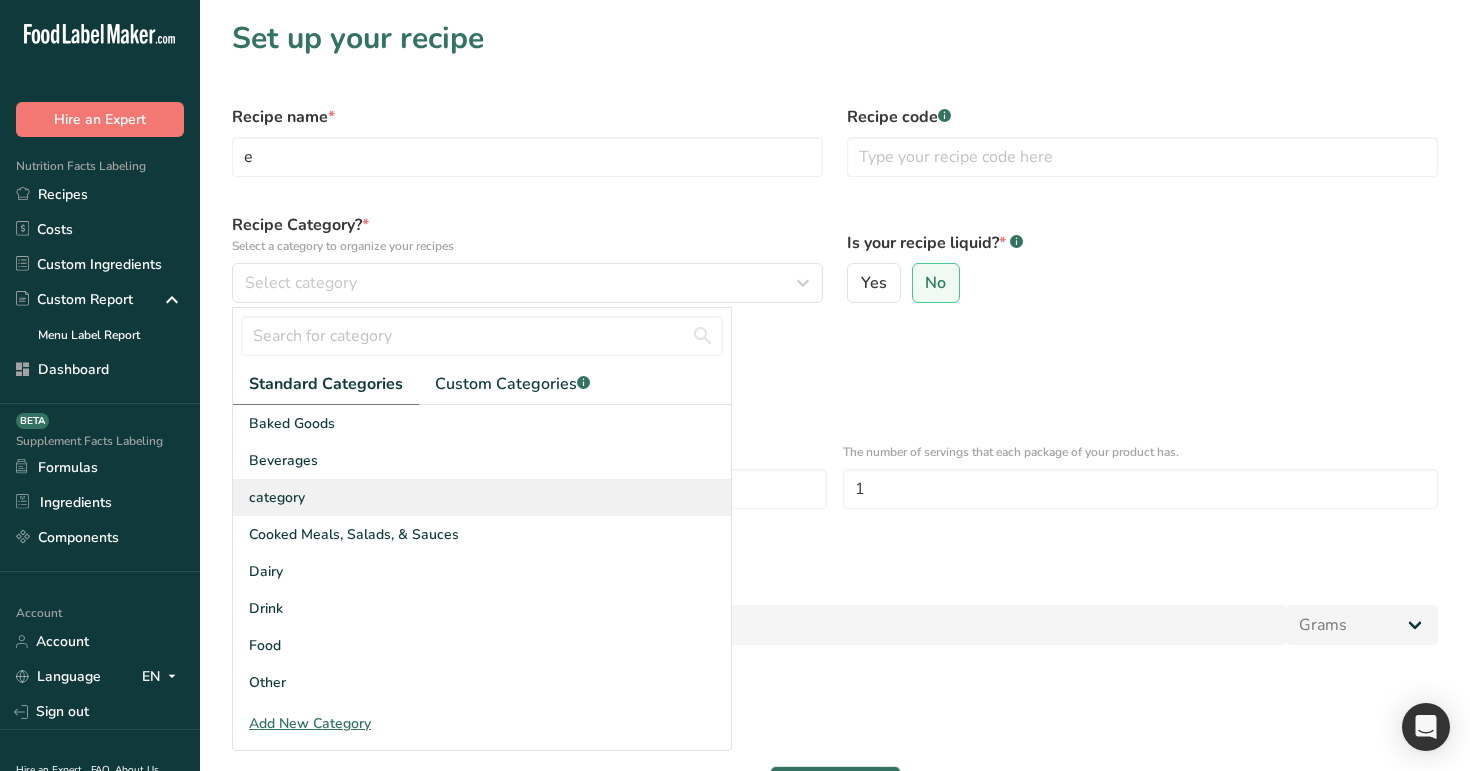 click on "category" at bounding box center [482, 497] 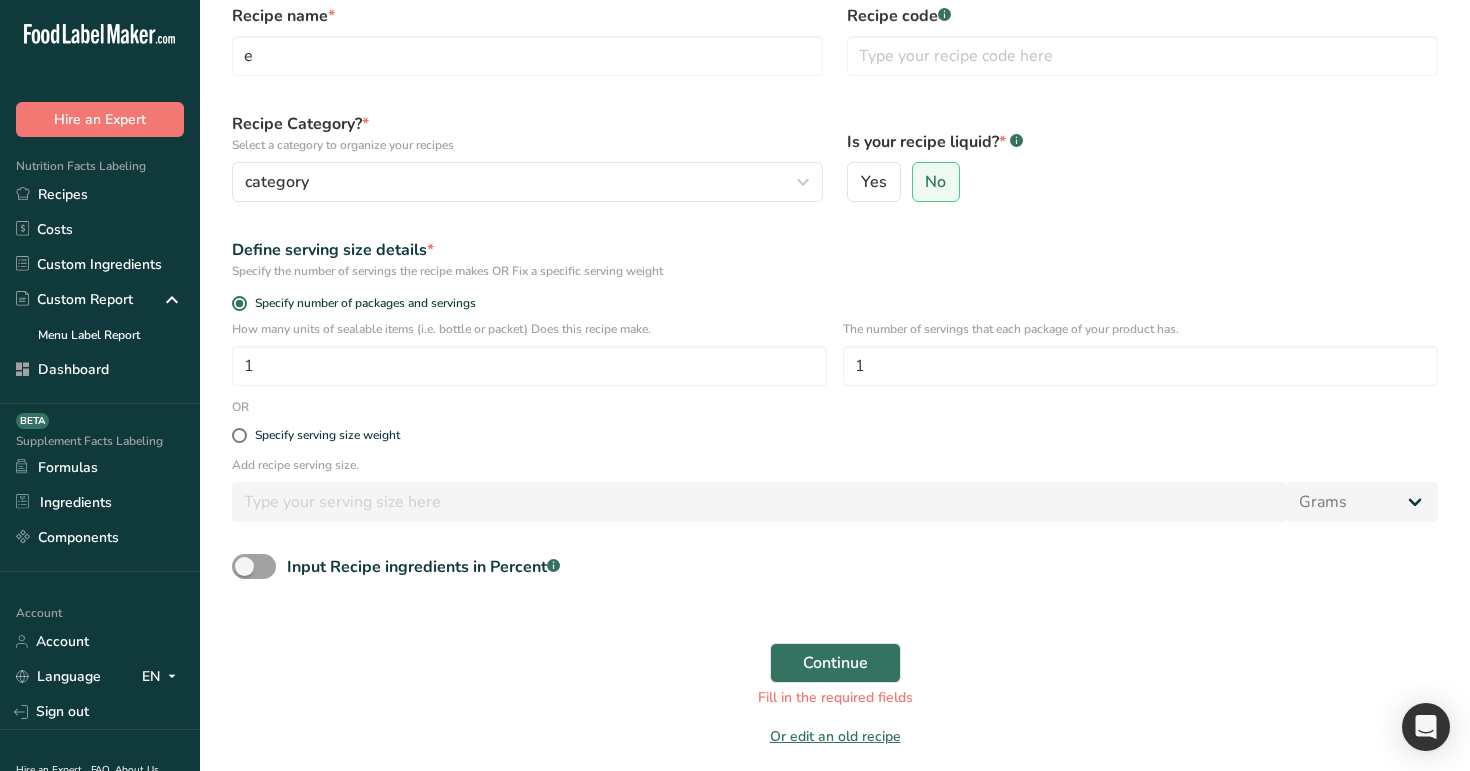 scroll, scrollTop: 130, scrollLeft: 0, axis: vertical 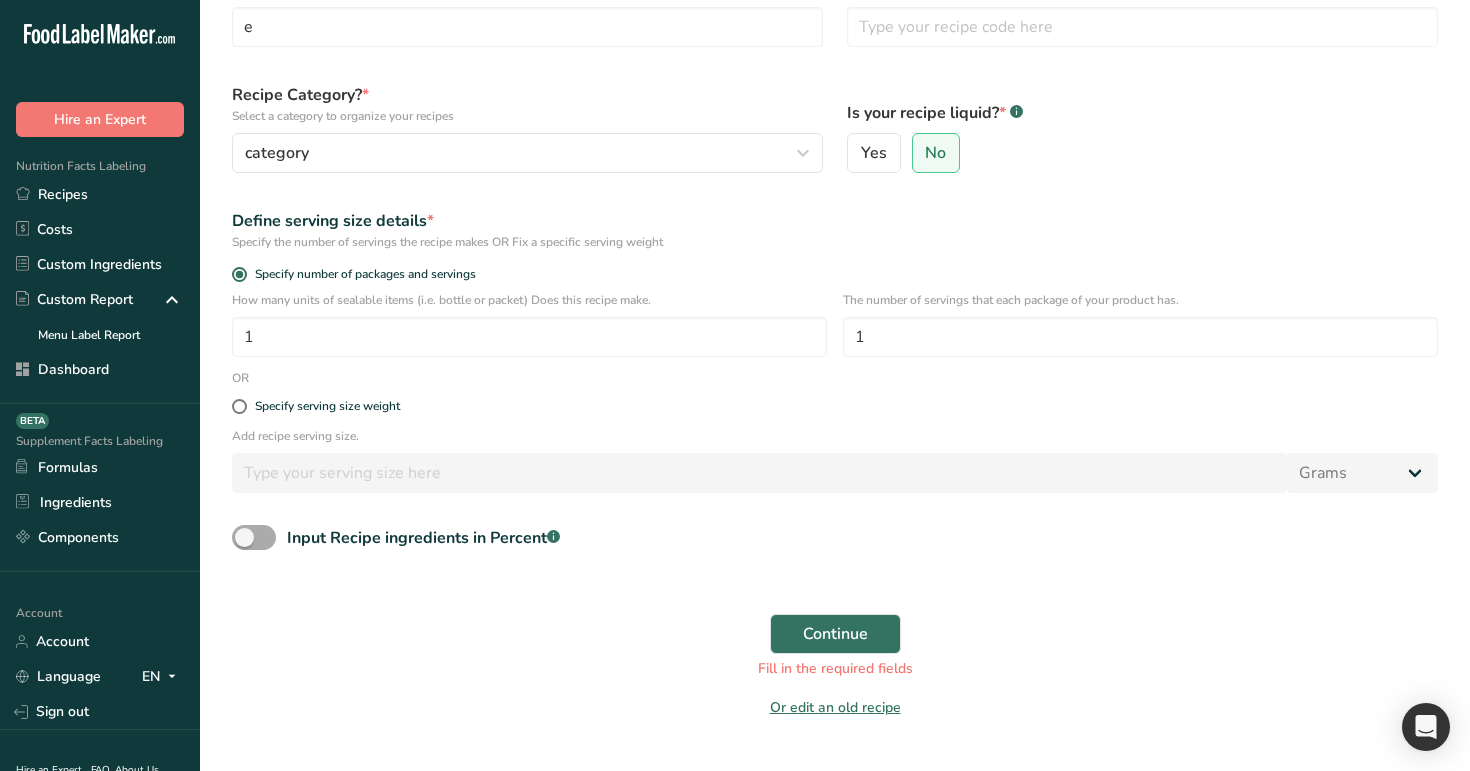 click on "Input Recipe ingredients in Percent
.a-a{fill:#347362;}.b-a{fill:#fff;}" at bounding box center (423, 538) 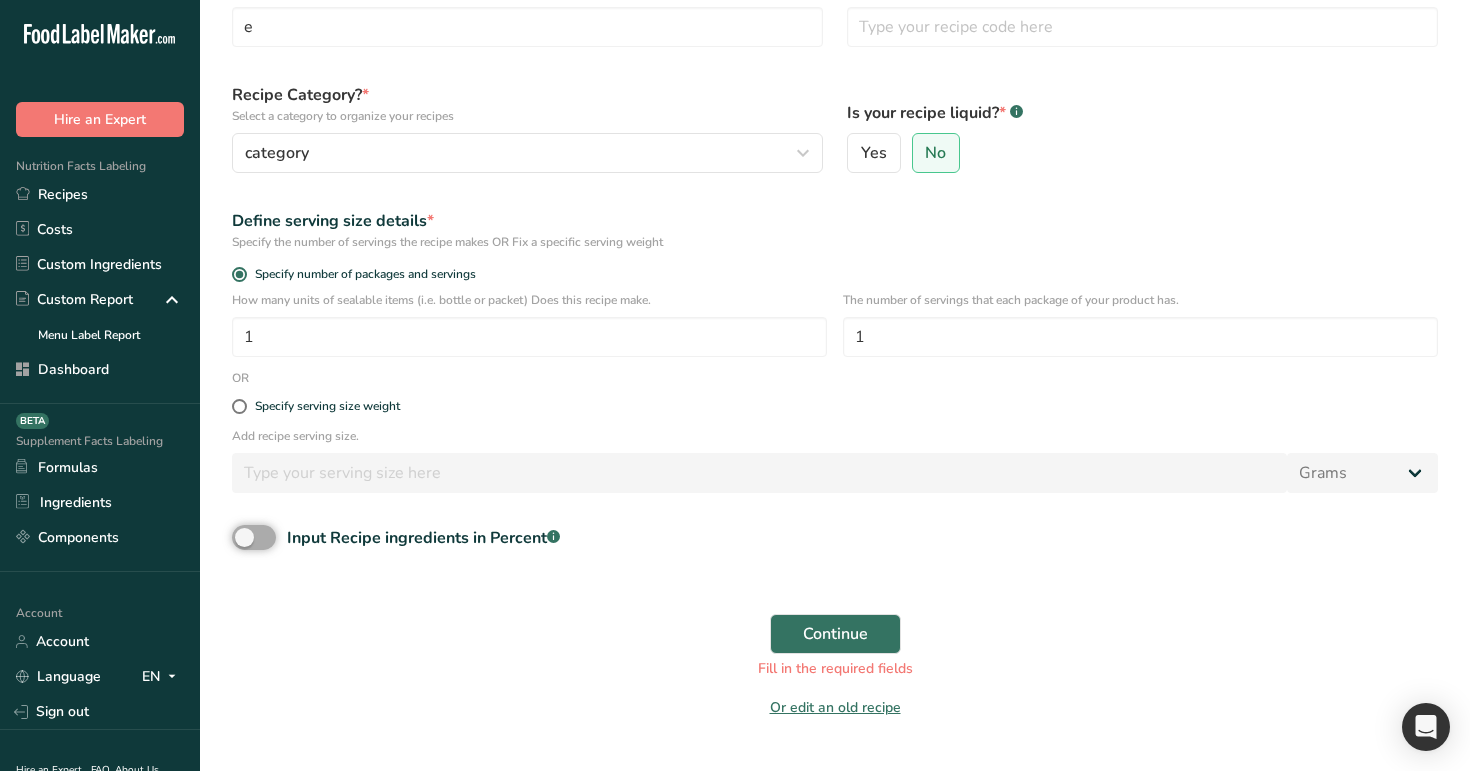 click on "Input Recipe ingredients in Percent
.a-a{fill:#347362;}.b-a{fill:#fff;}" at bounding box center [238, 537] 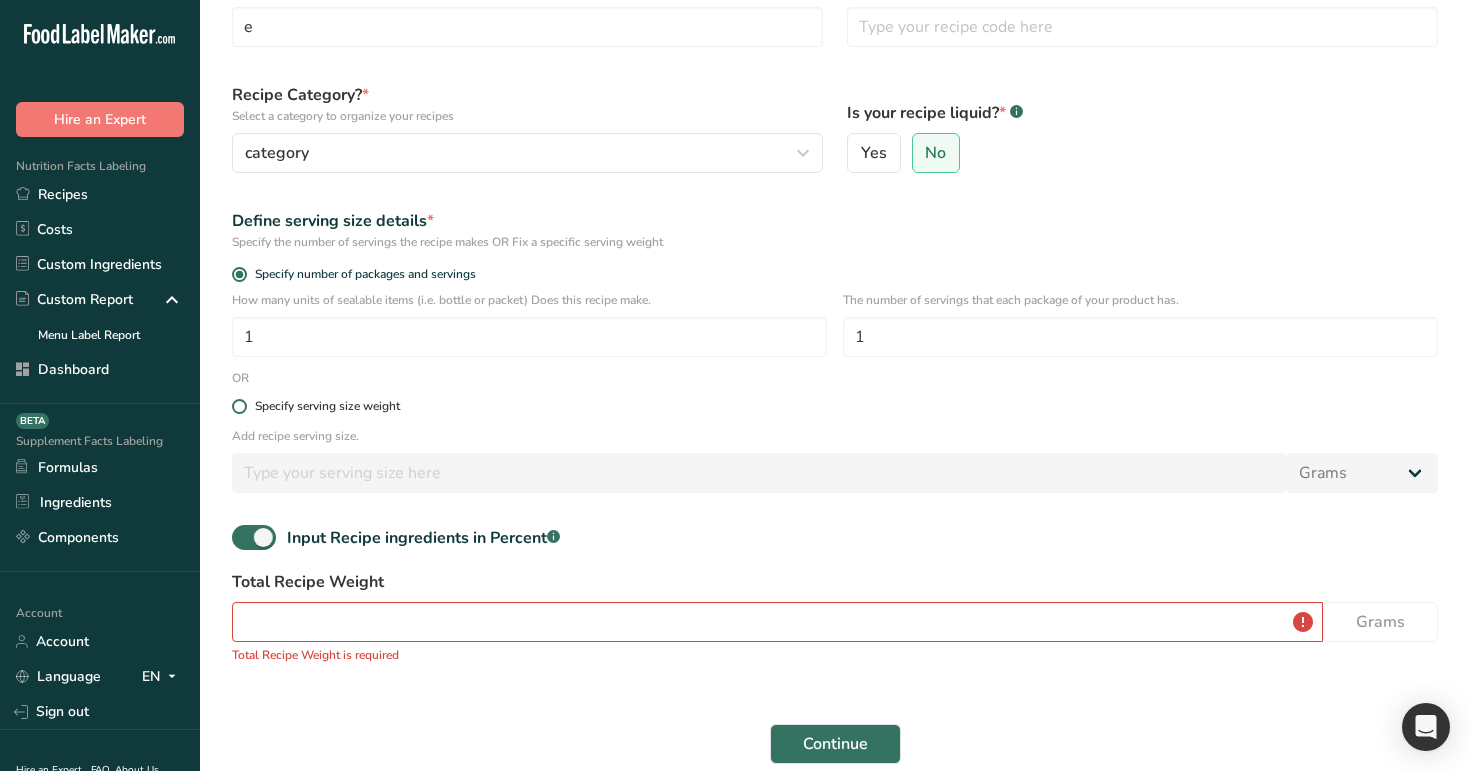 click on "Specify serving size weight" at bounding box center [327, 406] 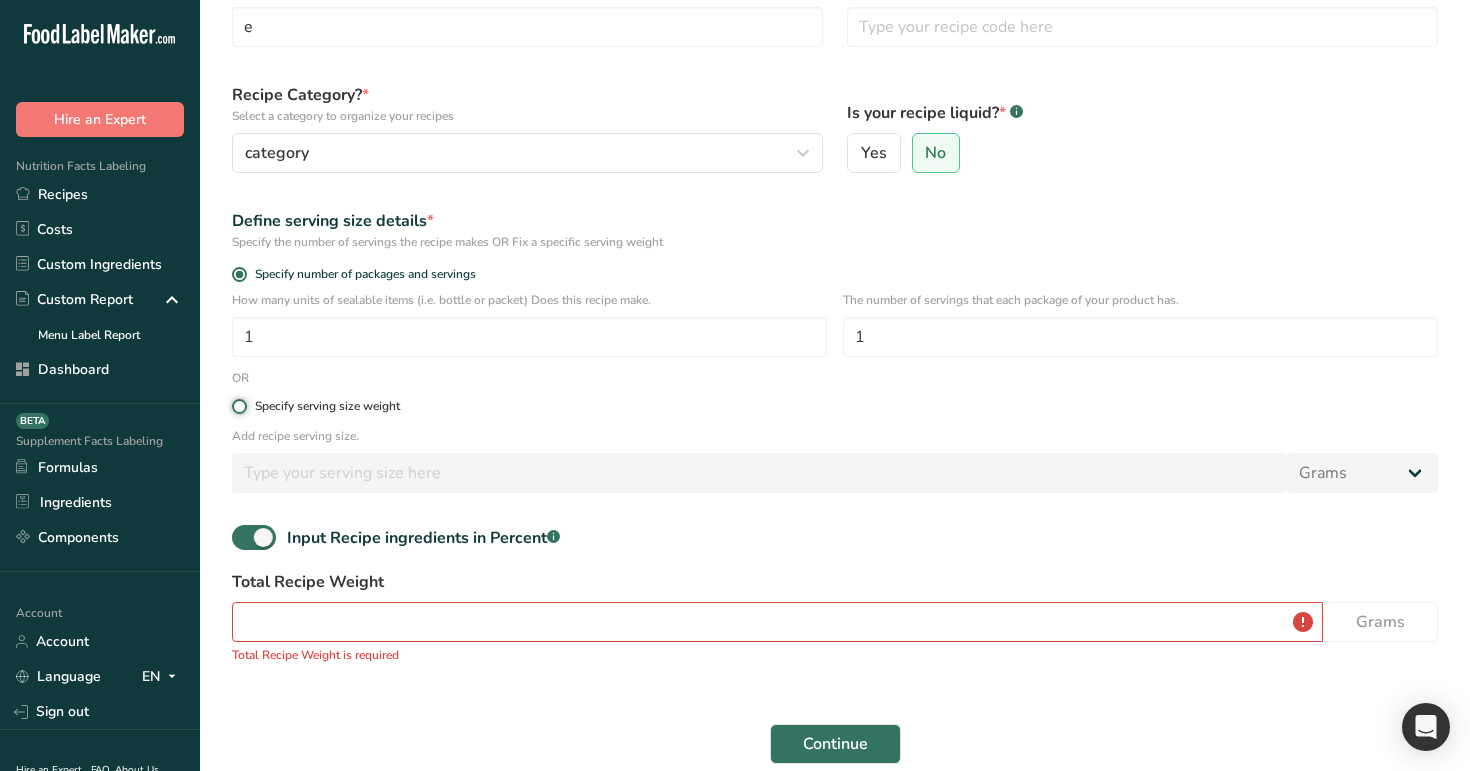 click on "Specify serving size weight" at bounding box center (238, 406) 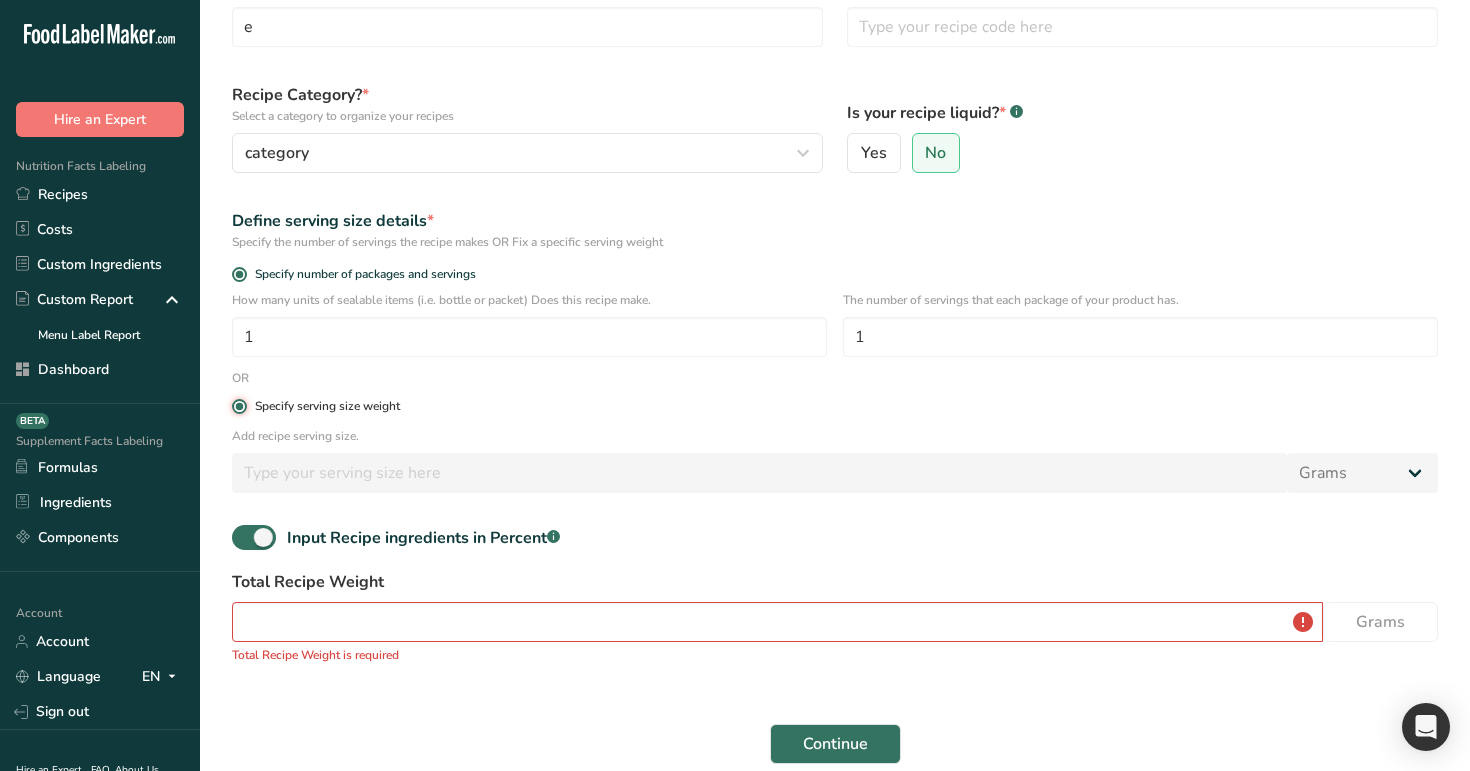 radio on "false" 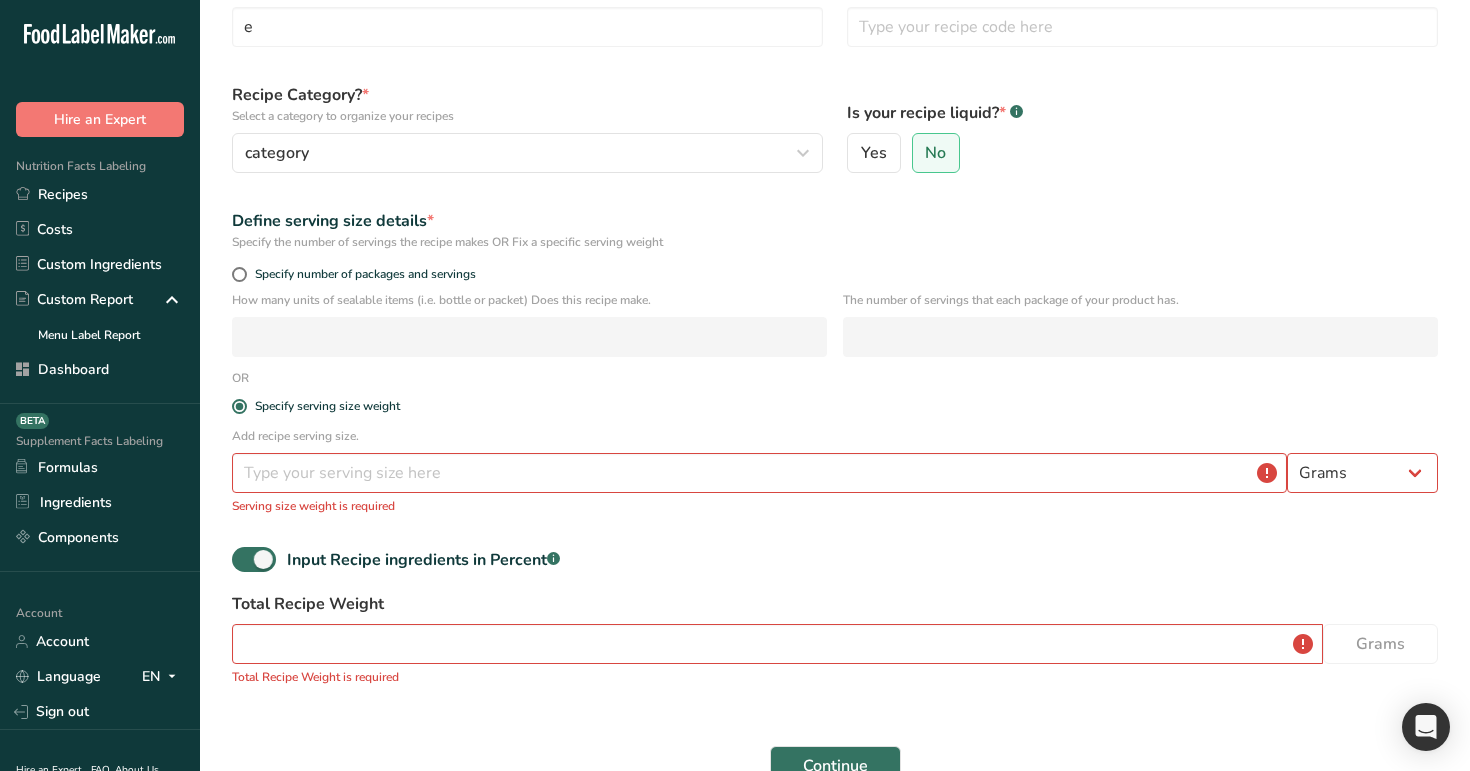 click on "Specify number of packages and servings" at bounding box center [835, 277] 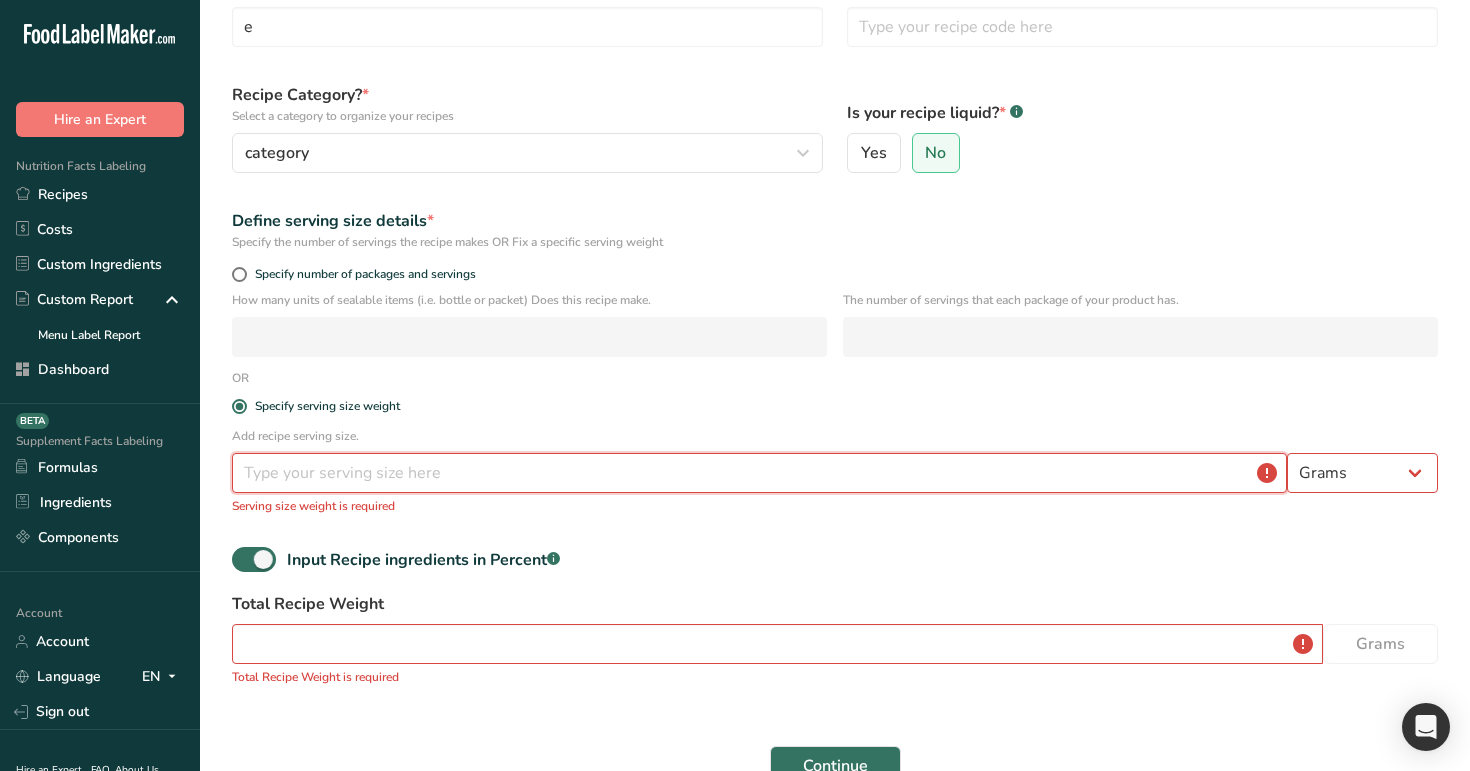 click at bounding box center [759, 473] 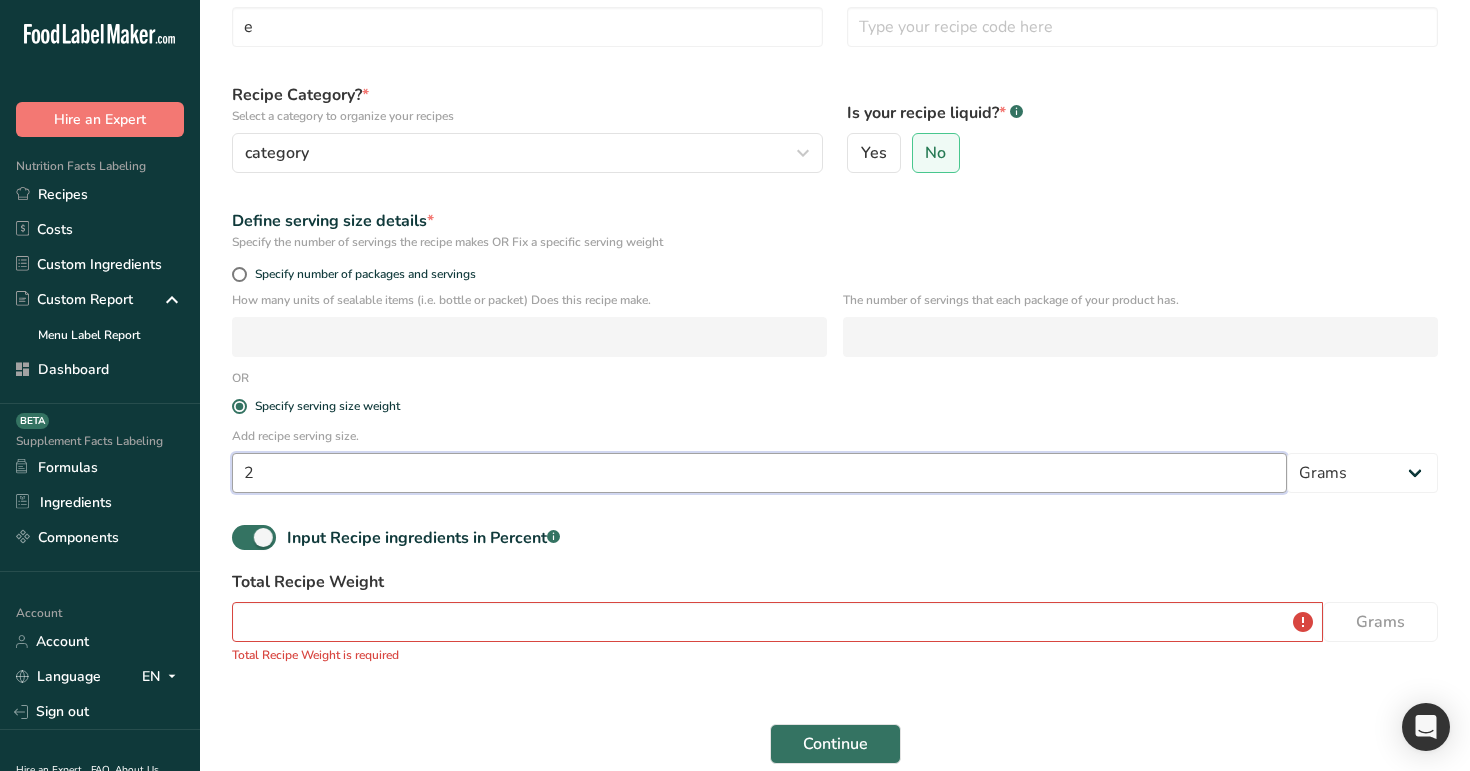 type on "2" 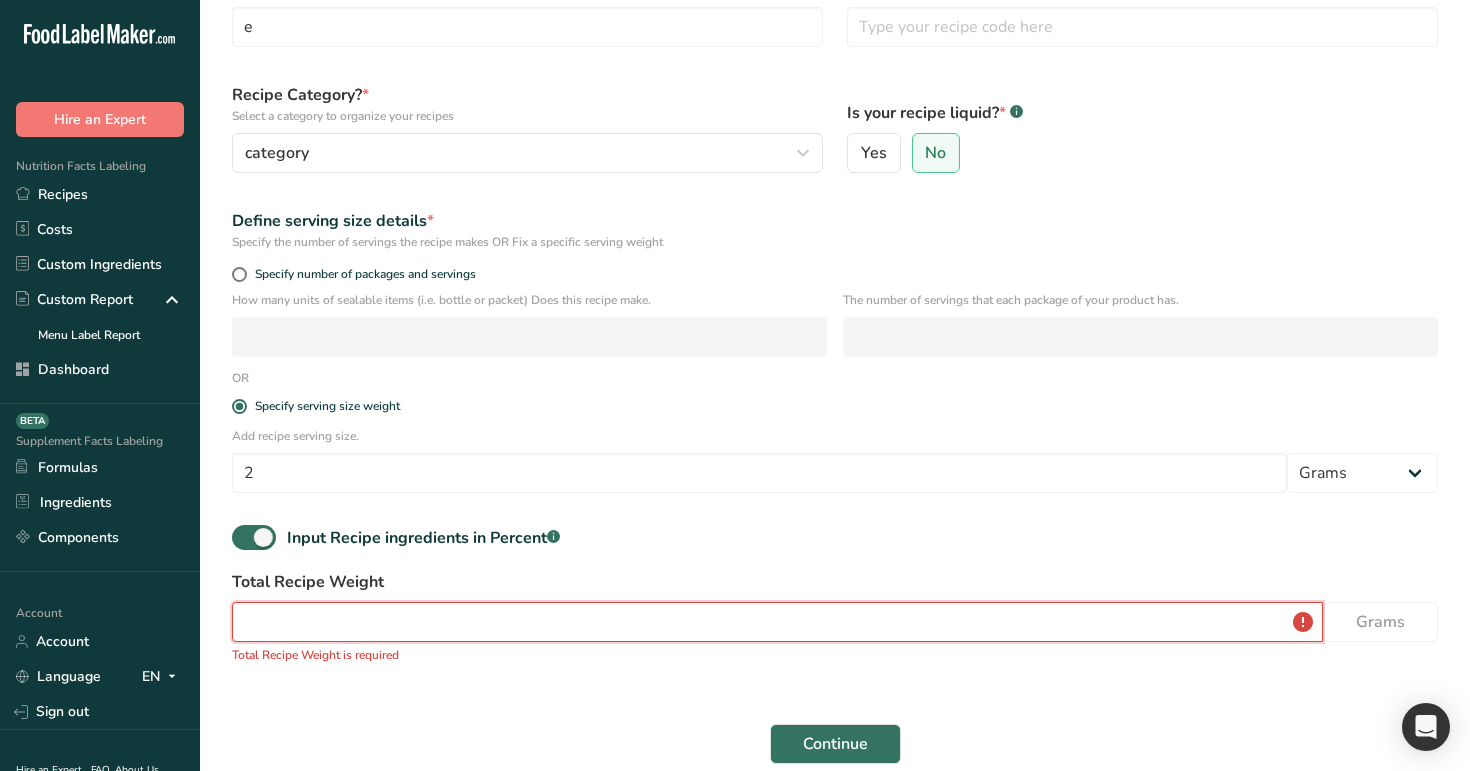 click at bounding box center [777, 622] 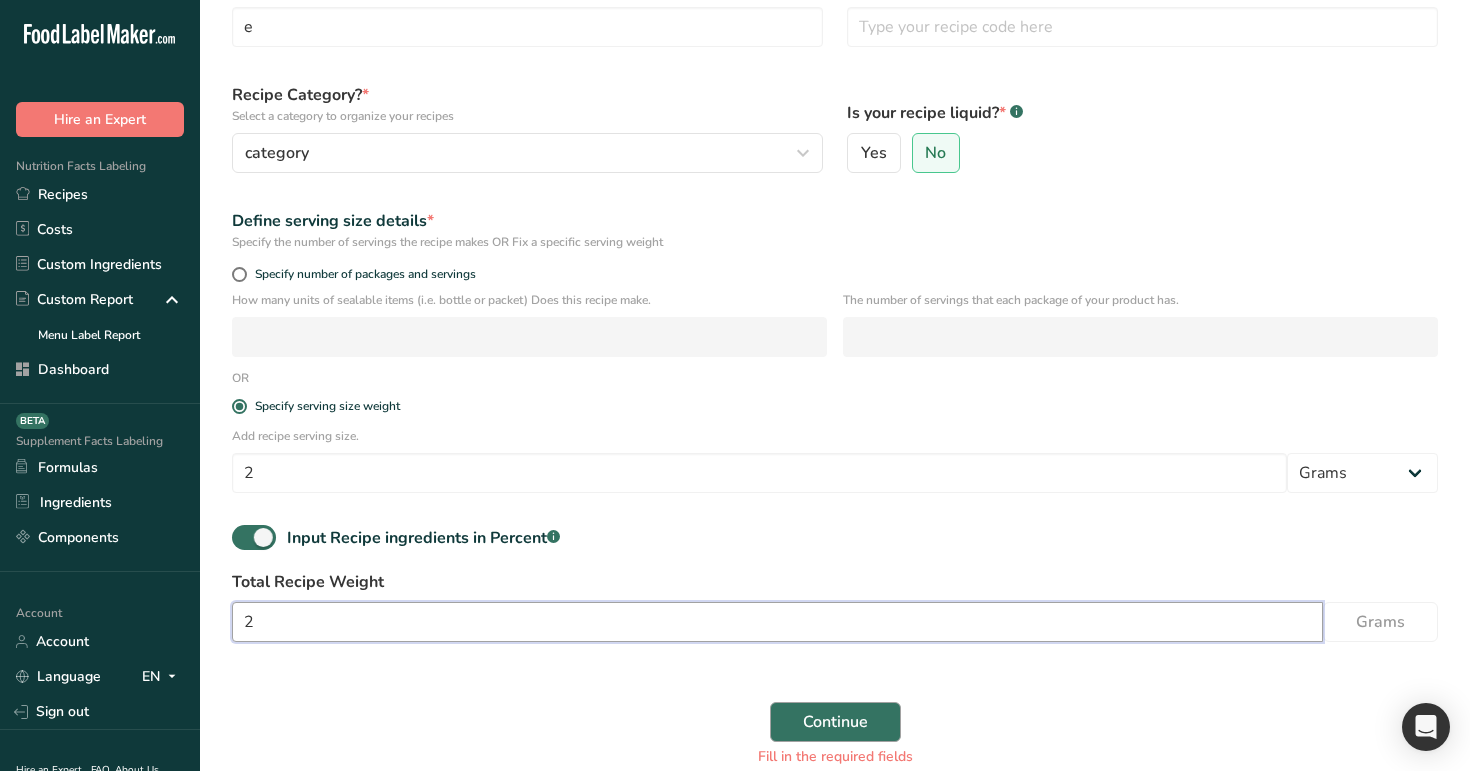 type on "2" 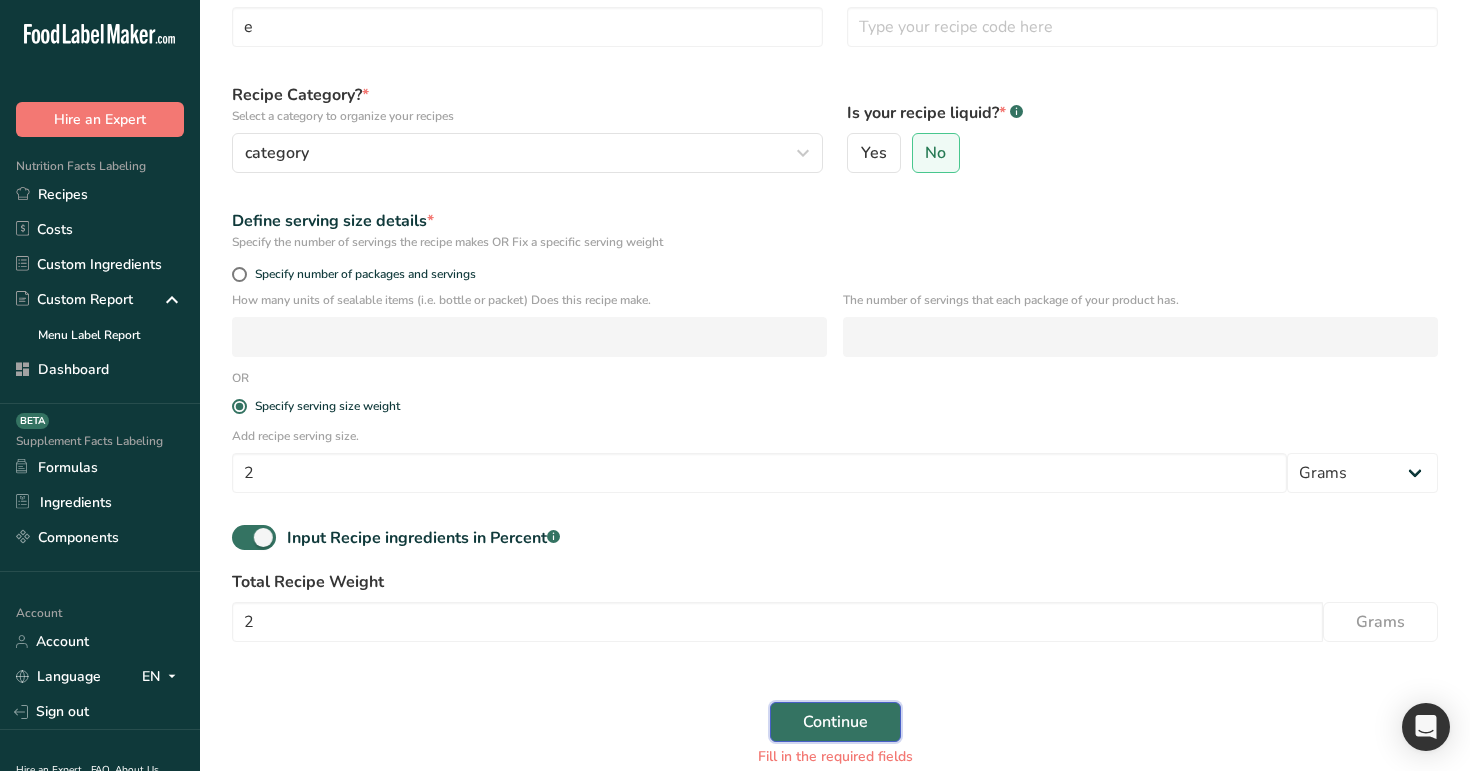 click on "Continue" at bounding box center [835, 722] 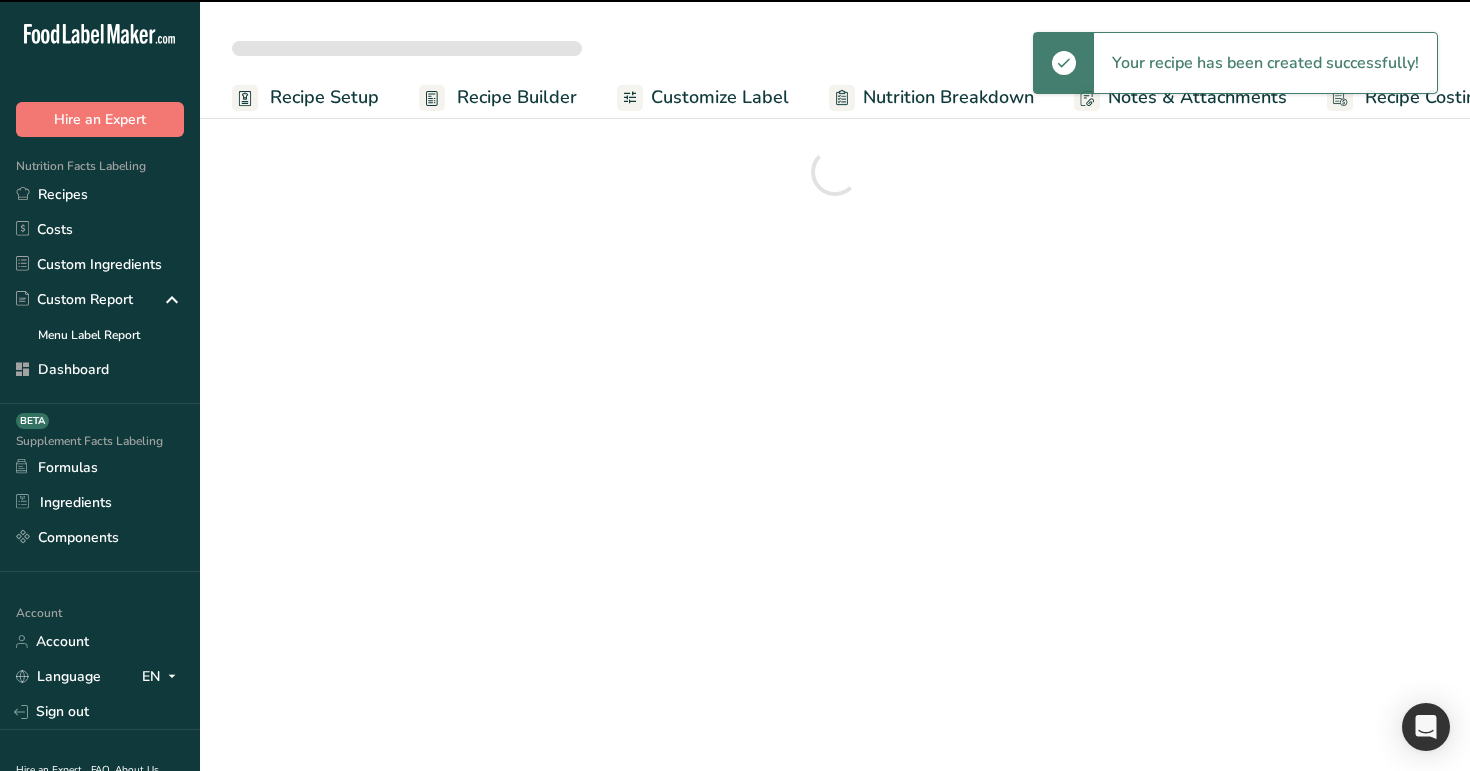 scroll, scrollTop: 0, scrollLeft: 0, axis: both 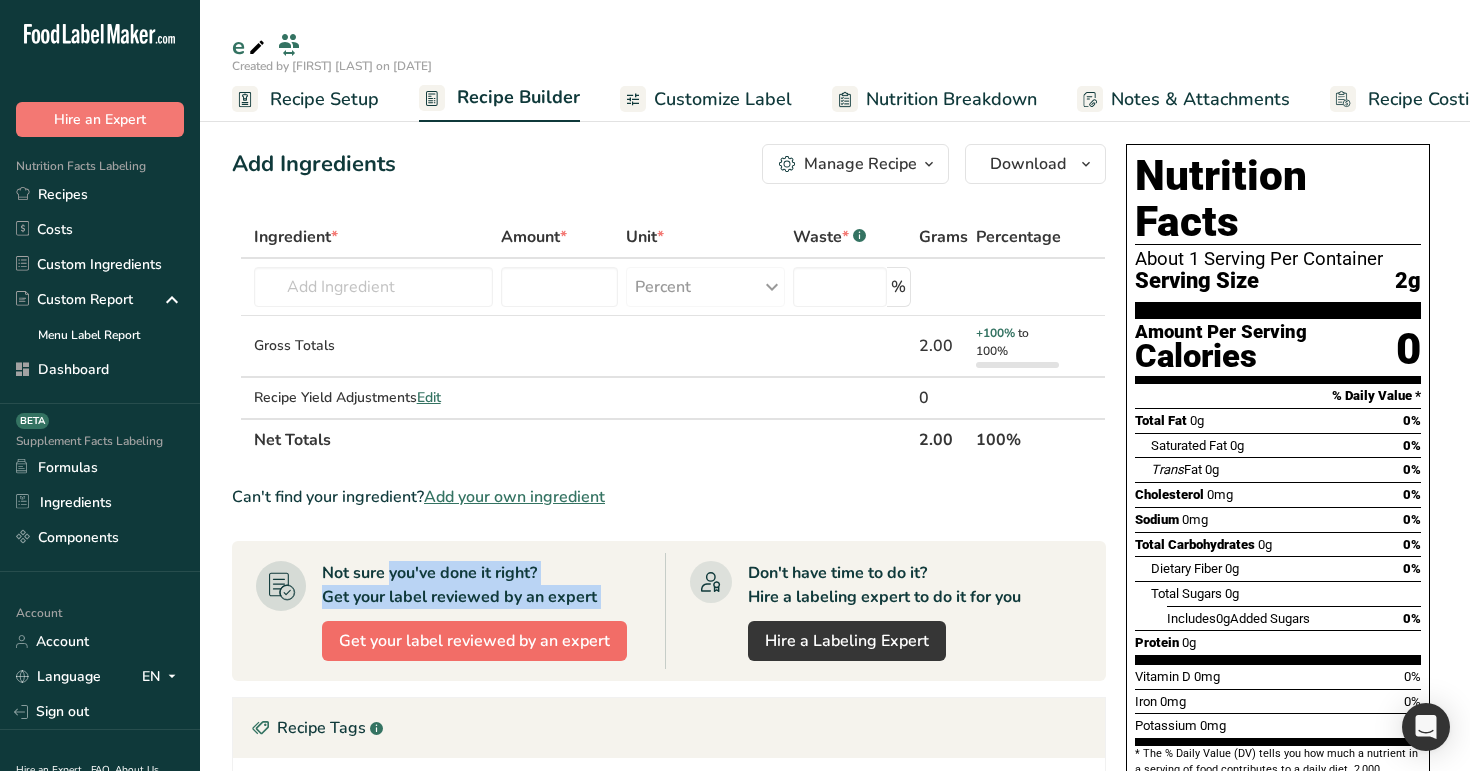 drag, startPoint x: 325, startPoint y: 543, endPoint x: 360, endPoint y: 628, distance: 91.92388 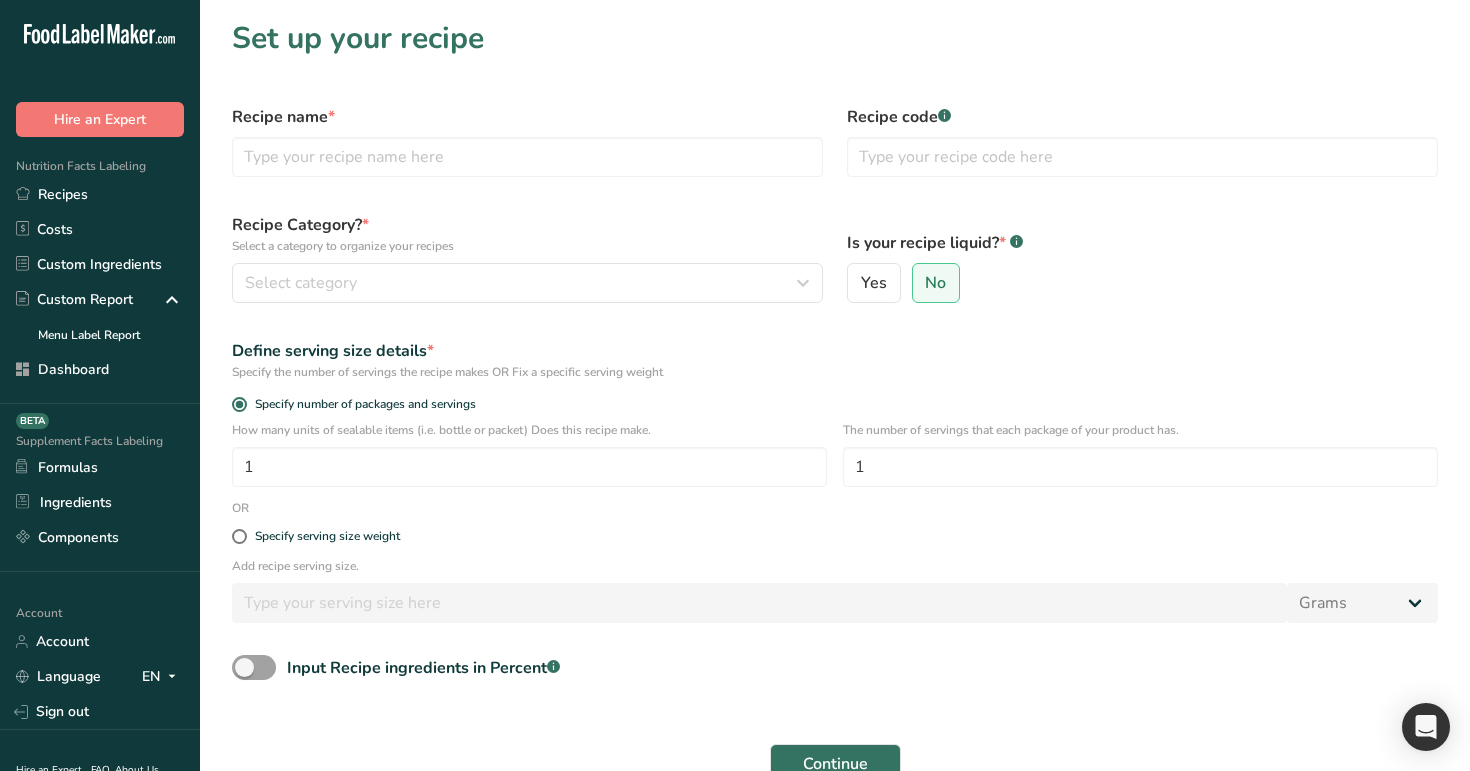 scroll, scrollTop: 130, scrollLeft: 0, axis: vertical 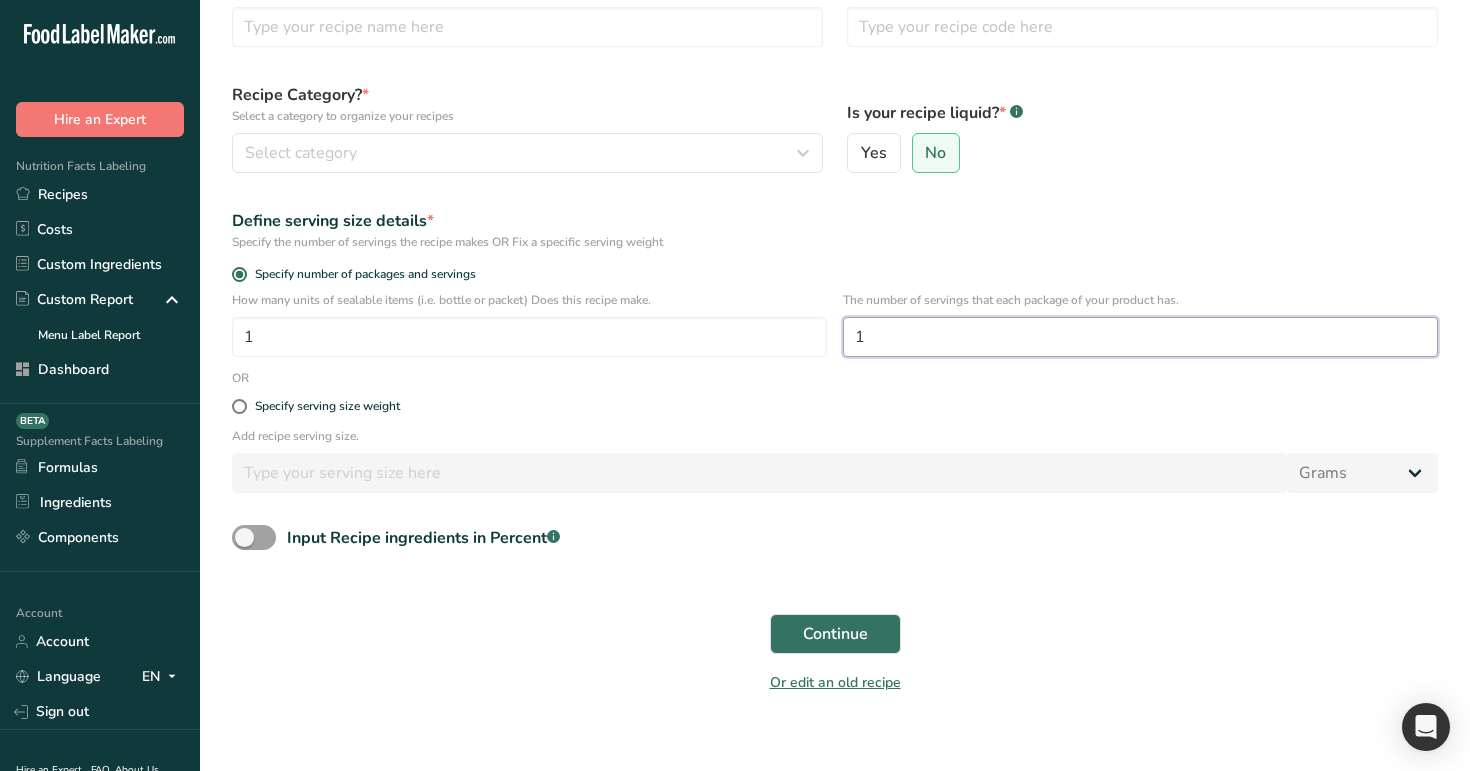 click on "1" at bounding box center (1140, 337) 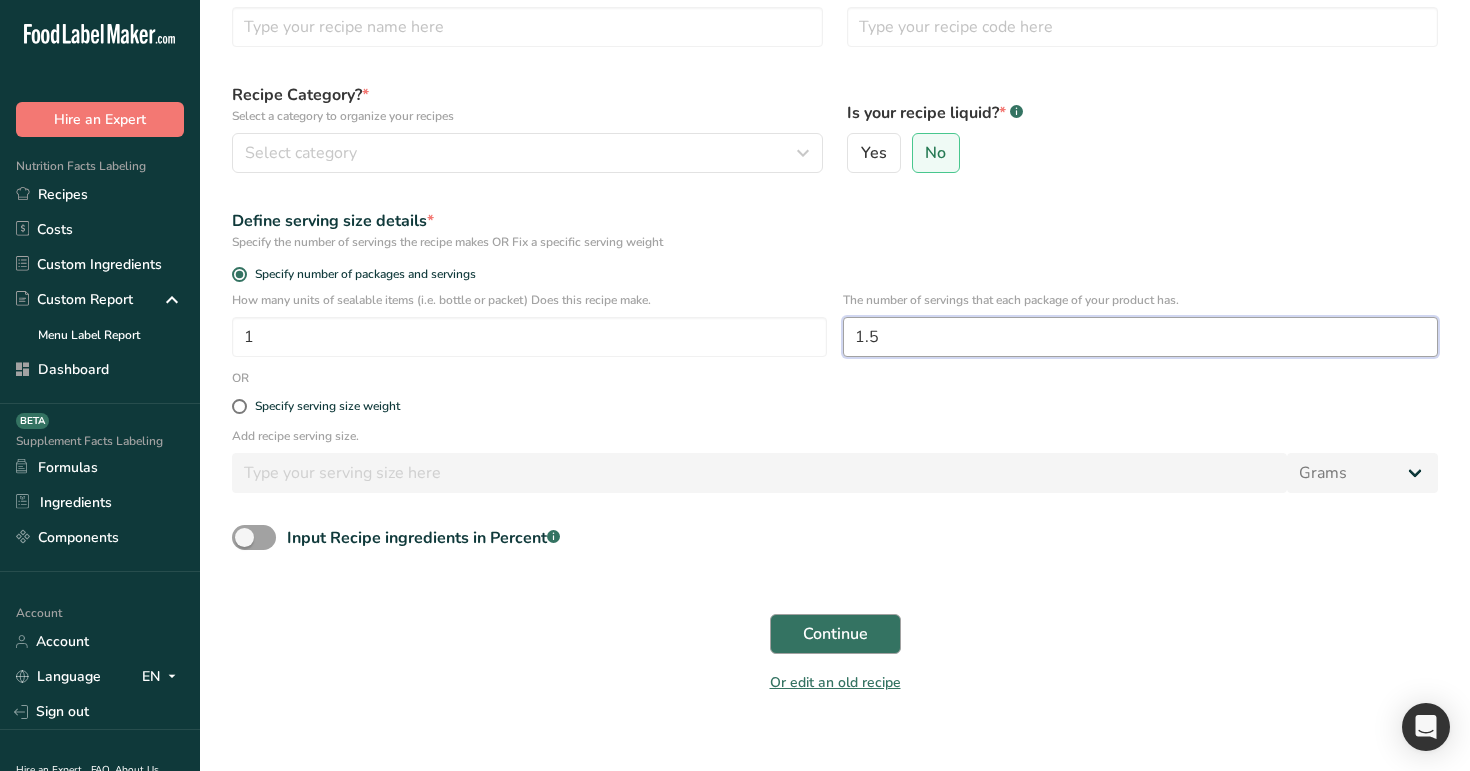 type on "1.5" 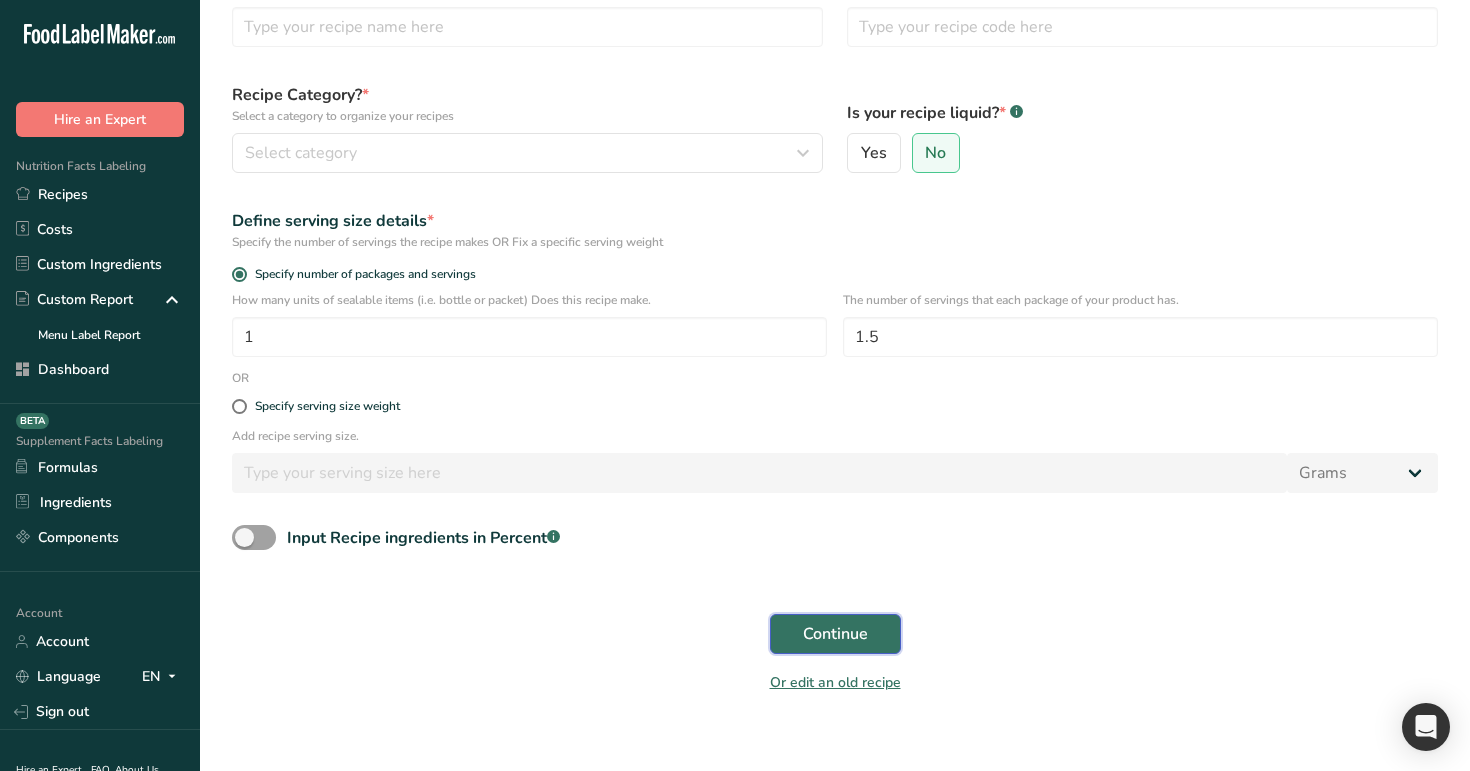 click on "Continue" at bounding box center (835, 634) 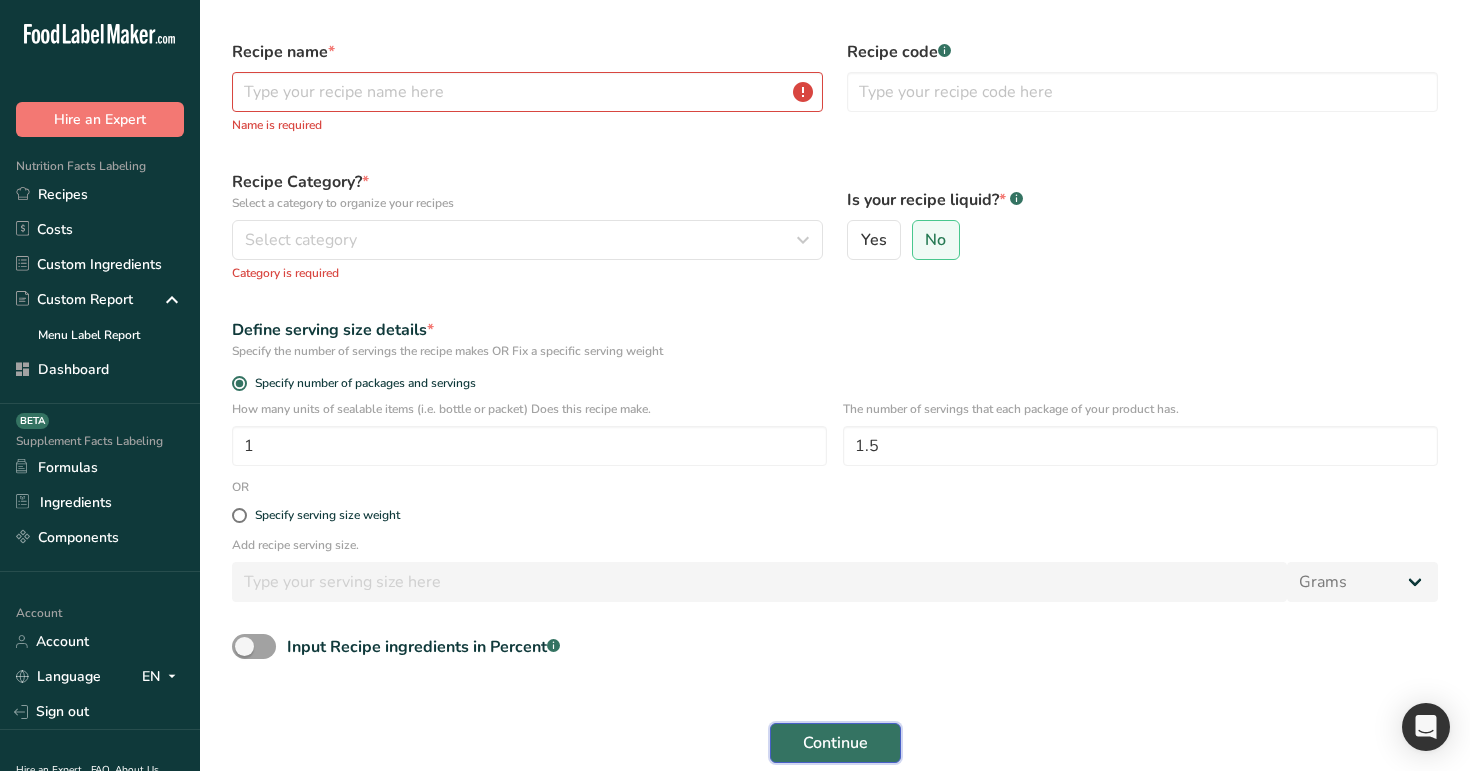 scroll, scrollTop: 0, scrollLeft: 0, axis: both 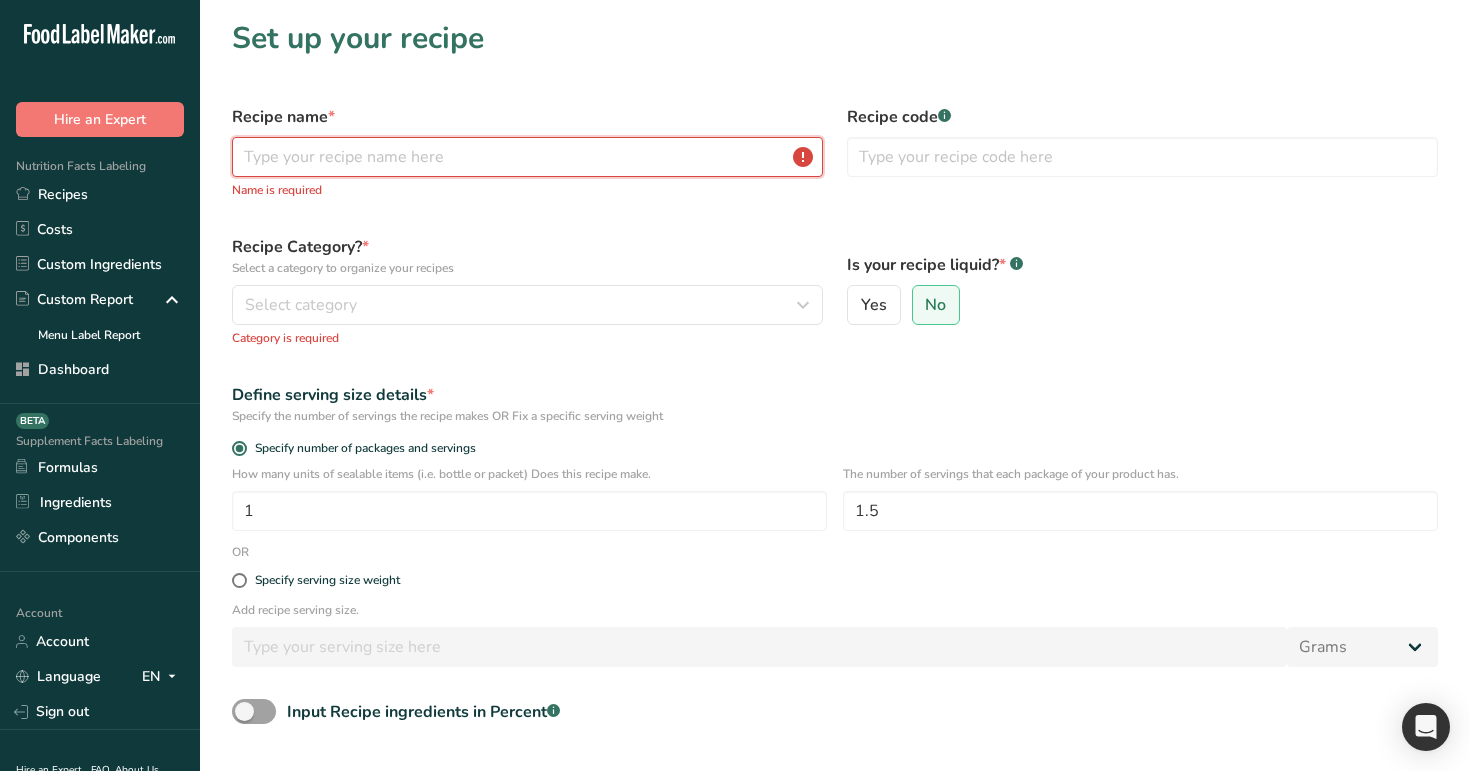 click at bounding box center [527, 157] 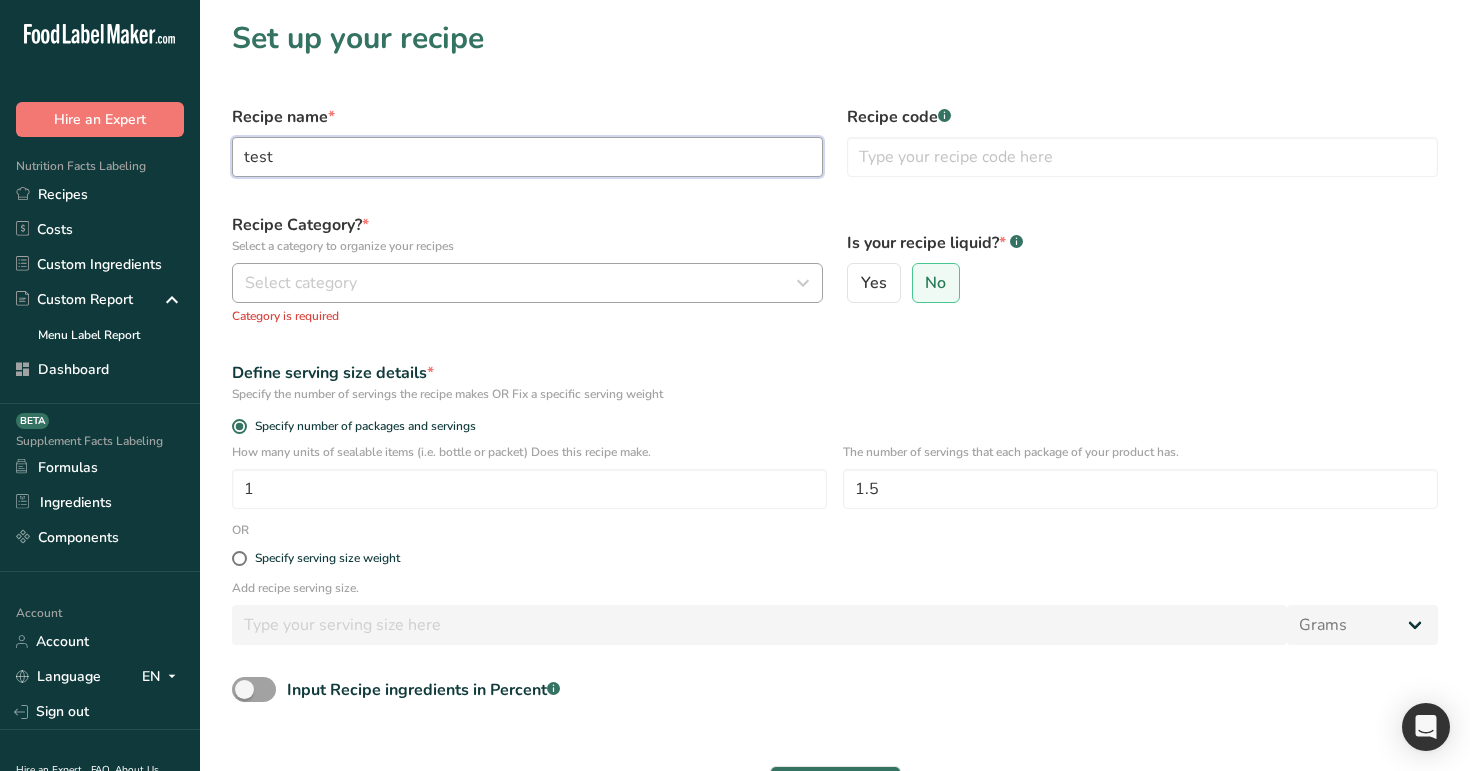 type on "test" 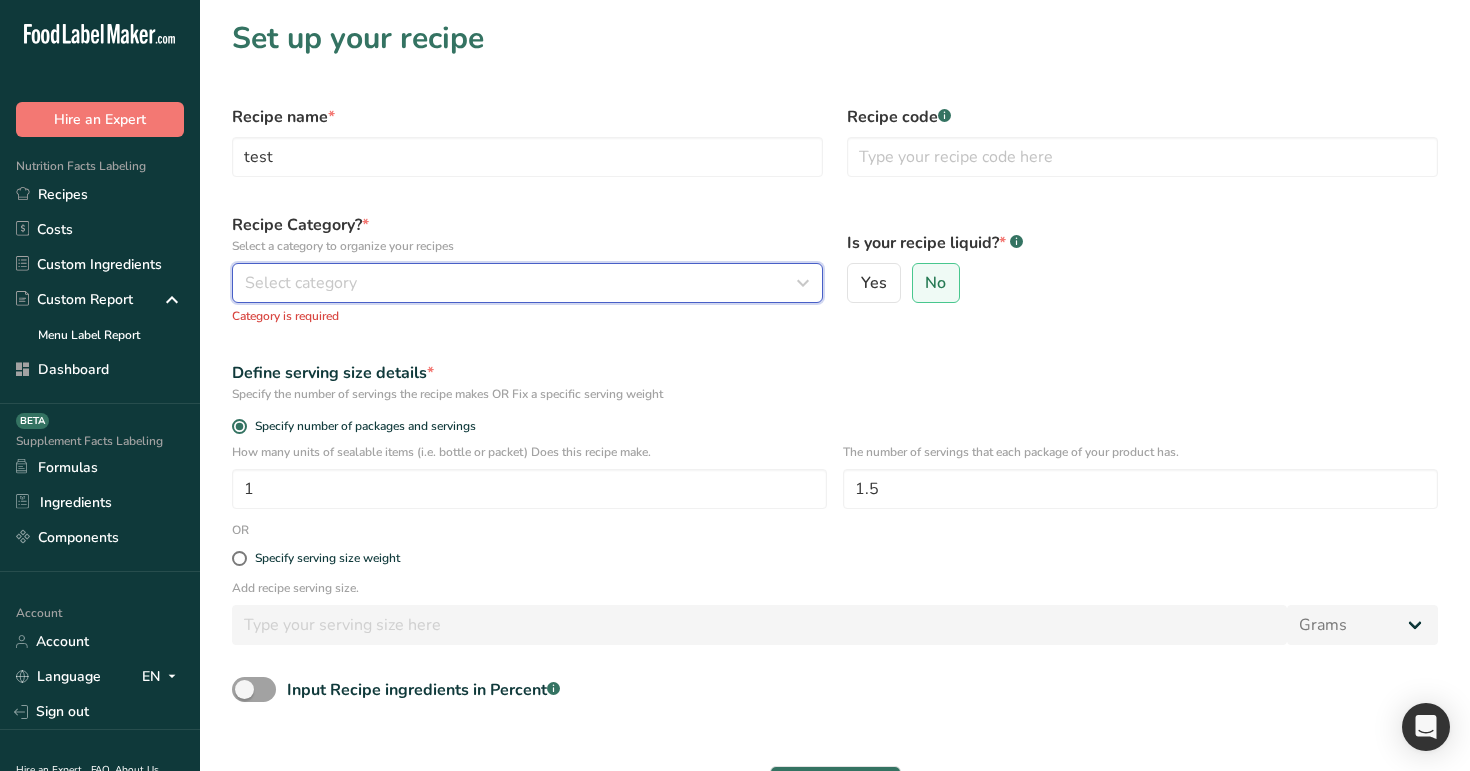 click on "Select category" at bounding box center [527, 283] 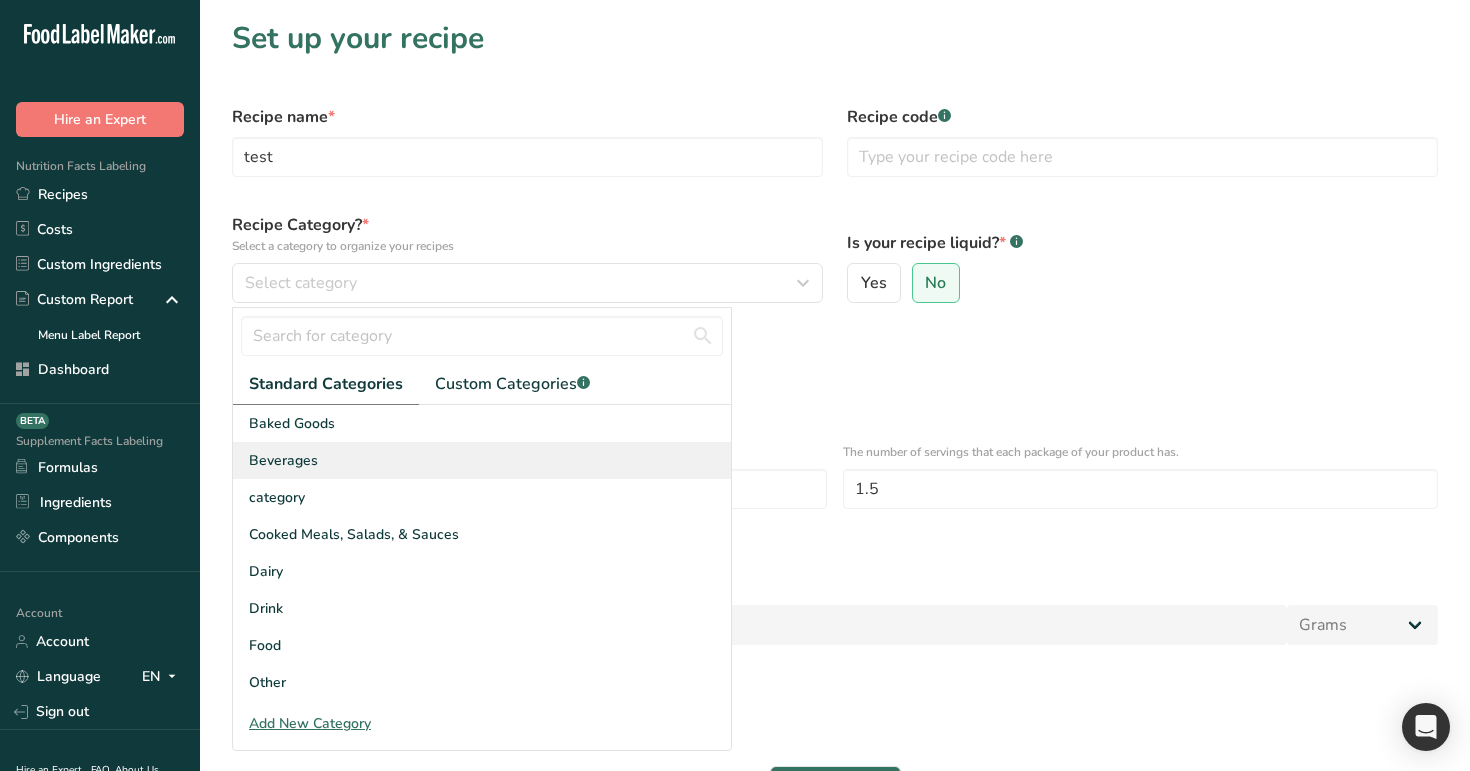 click on "Beverages" at bounding box center [482, 460] 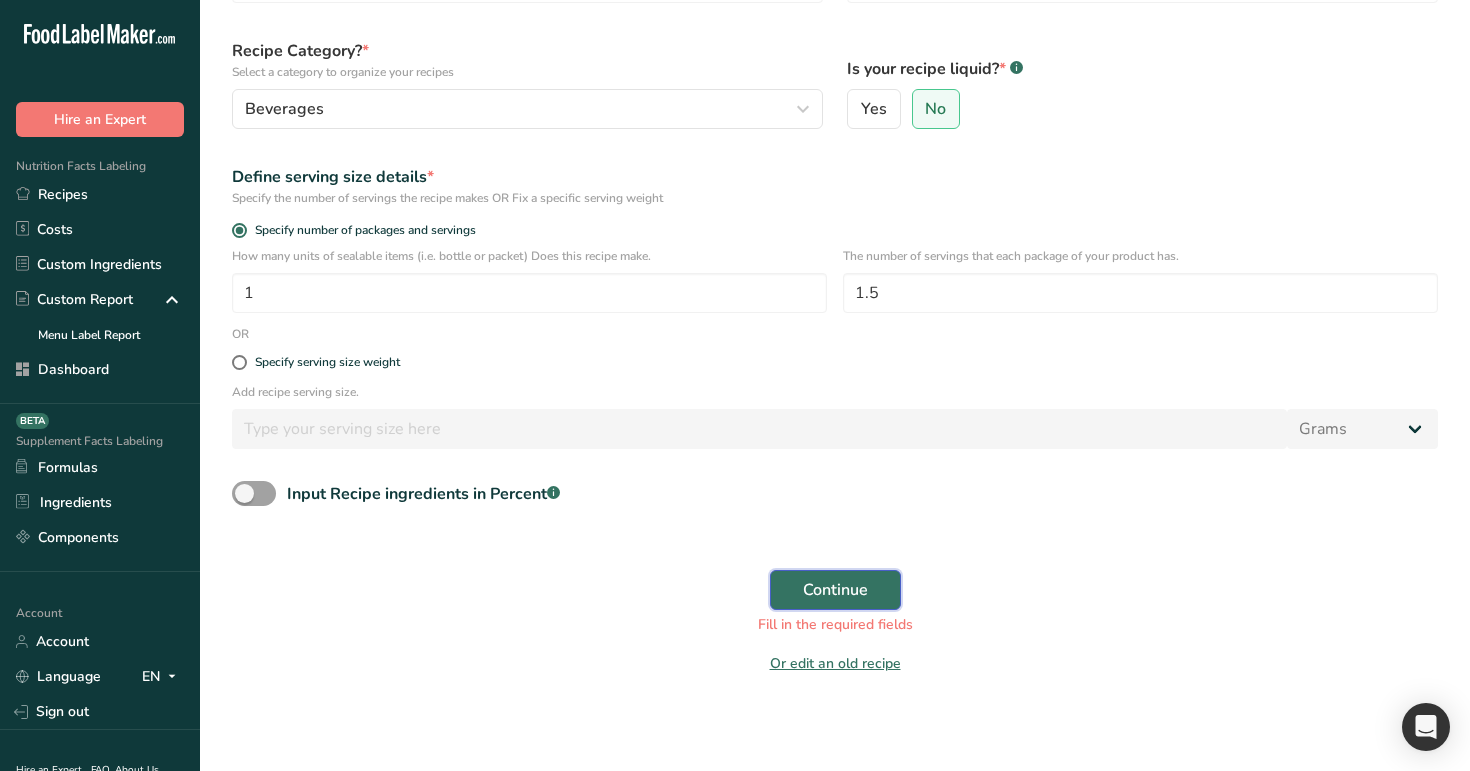 click on "Continue" at bounding box center (835, 590) 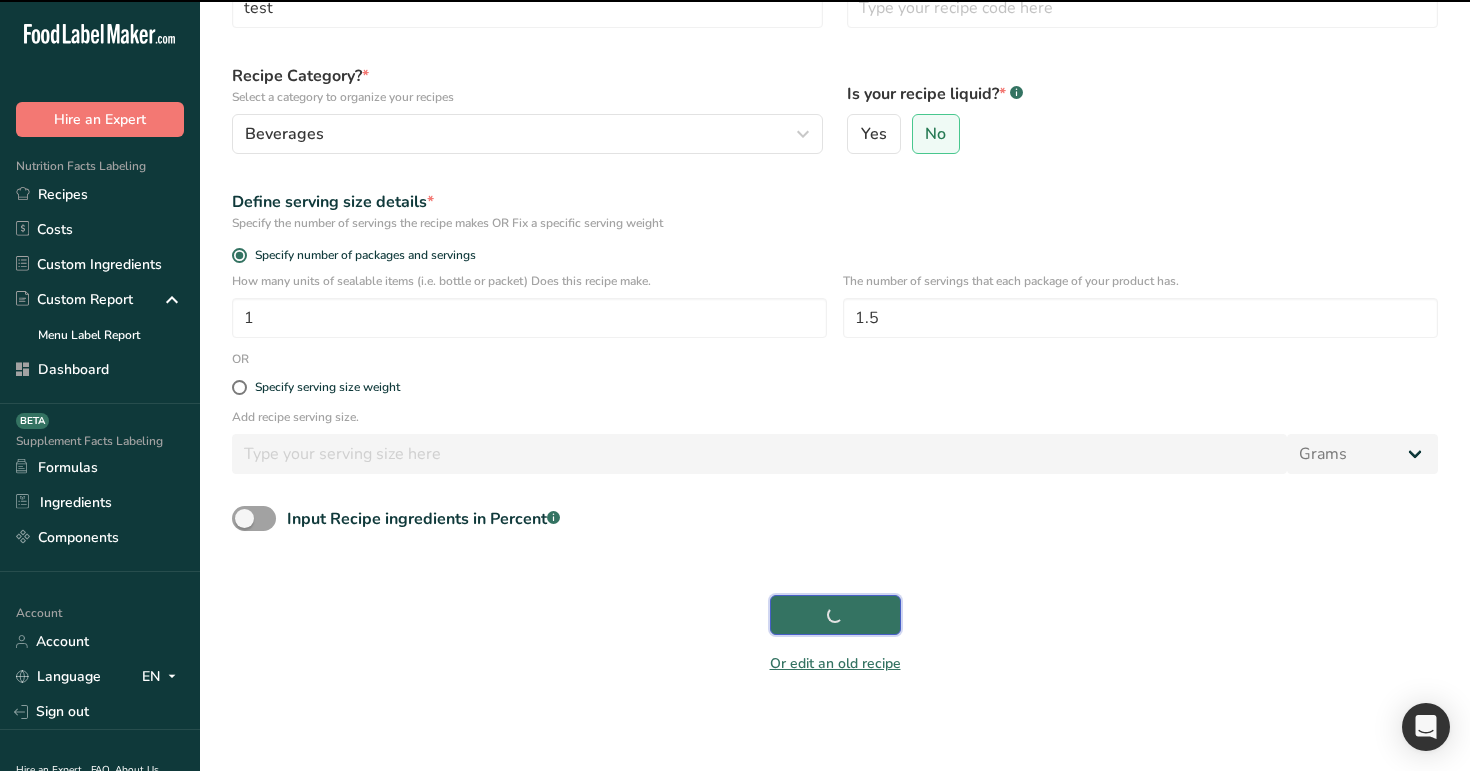 scroll, scrollTop: 54, scrollLeft: 0, axis: vertical 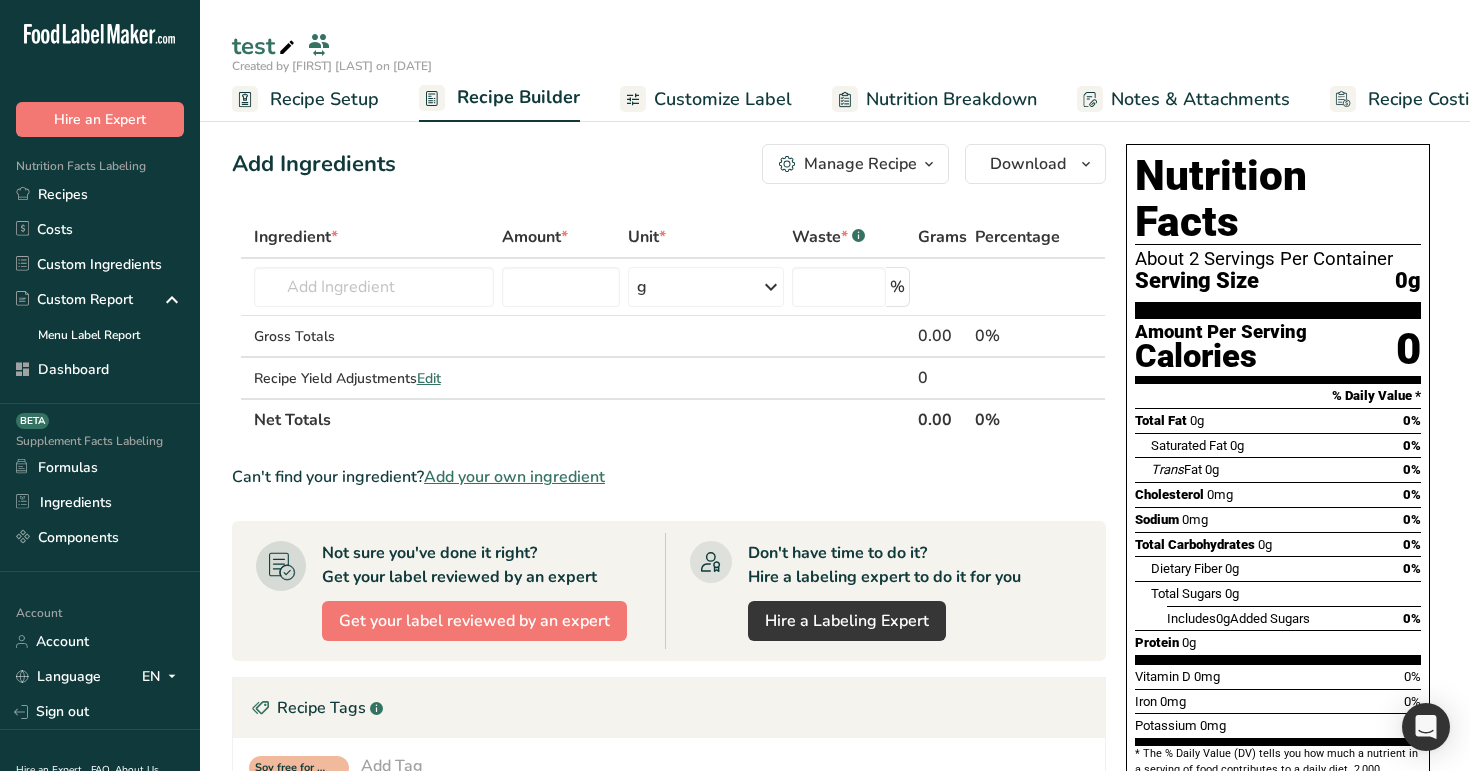 click on "Customize Label" at bounding box center [723, 99] 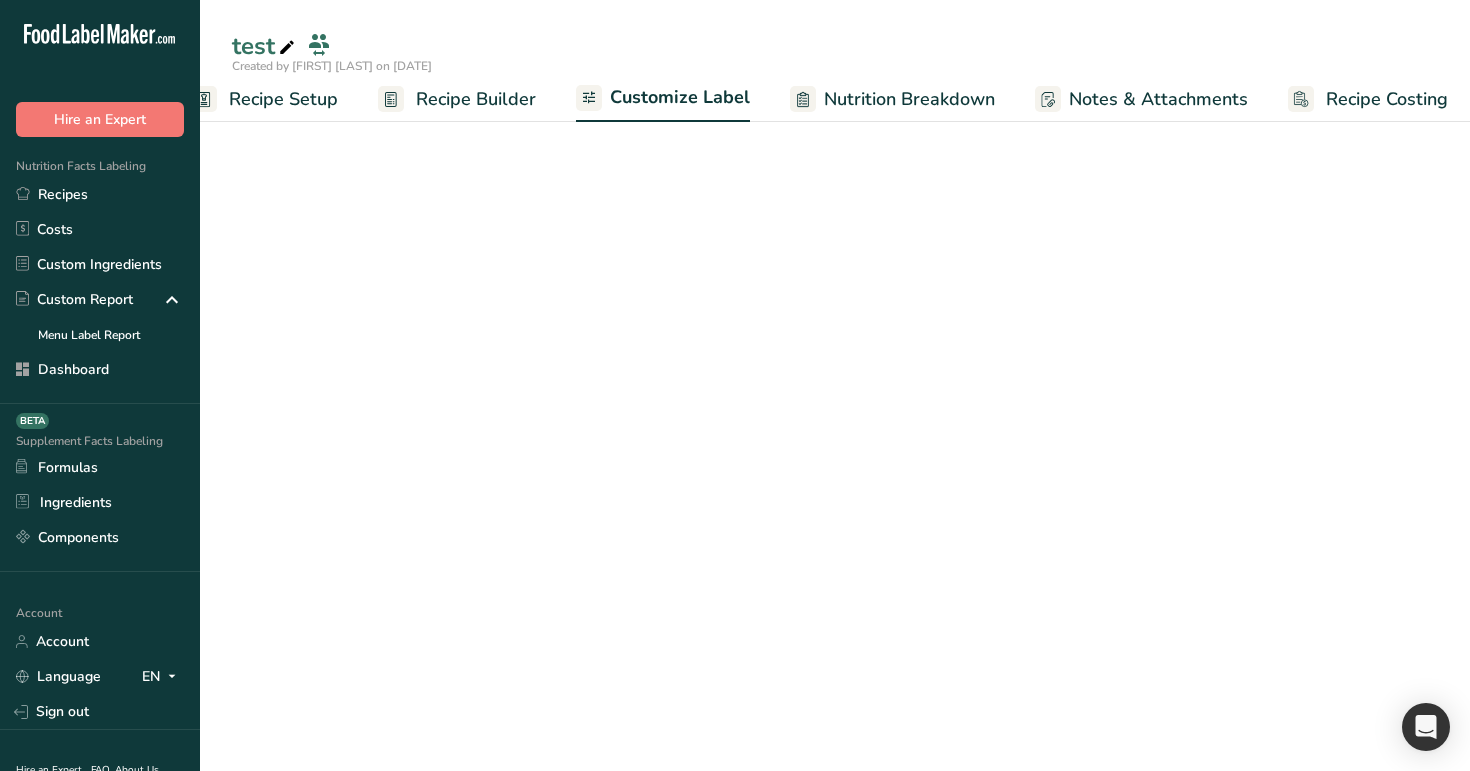 scroll, scrollTop: 0, scrollLeft: 51, axis: horizontal 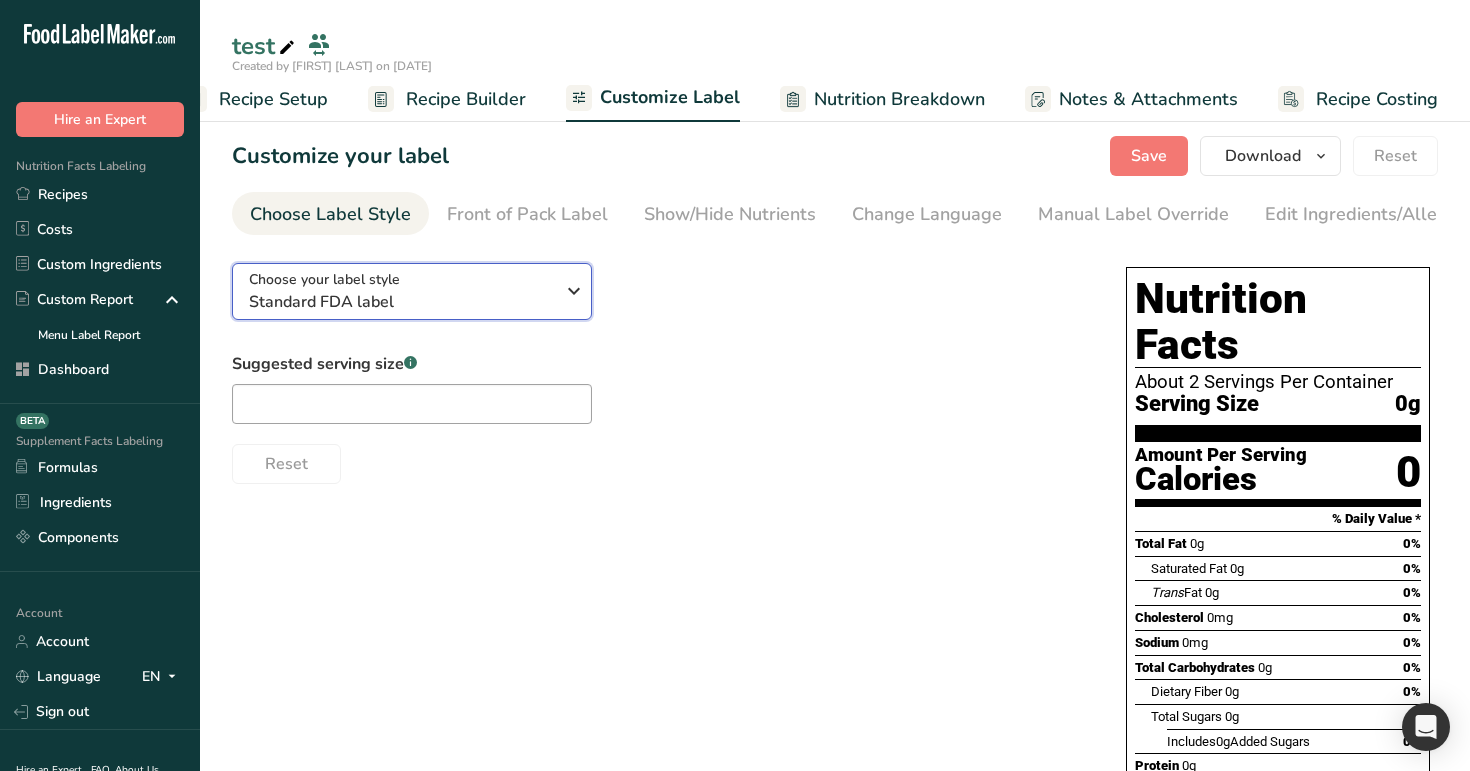 click on "Standard FDA label" at bounding box center [401, 302] 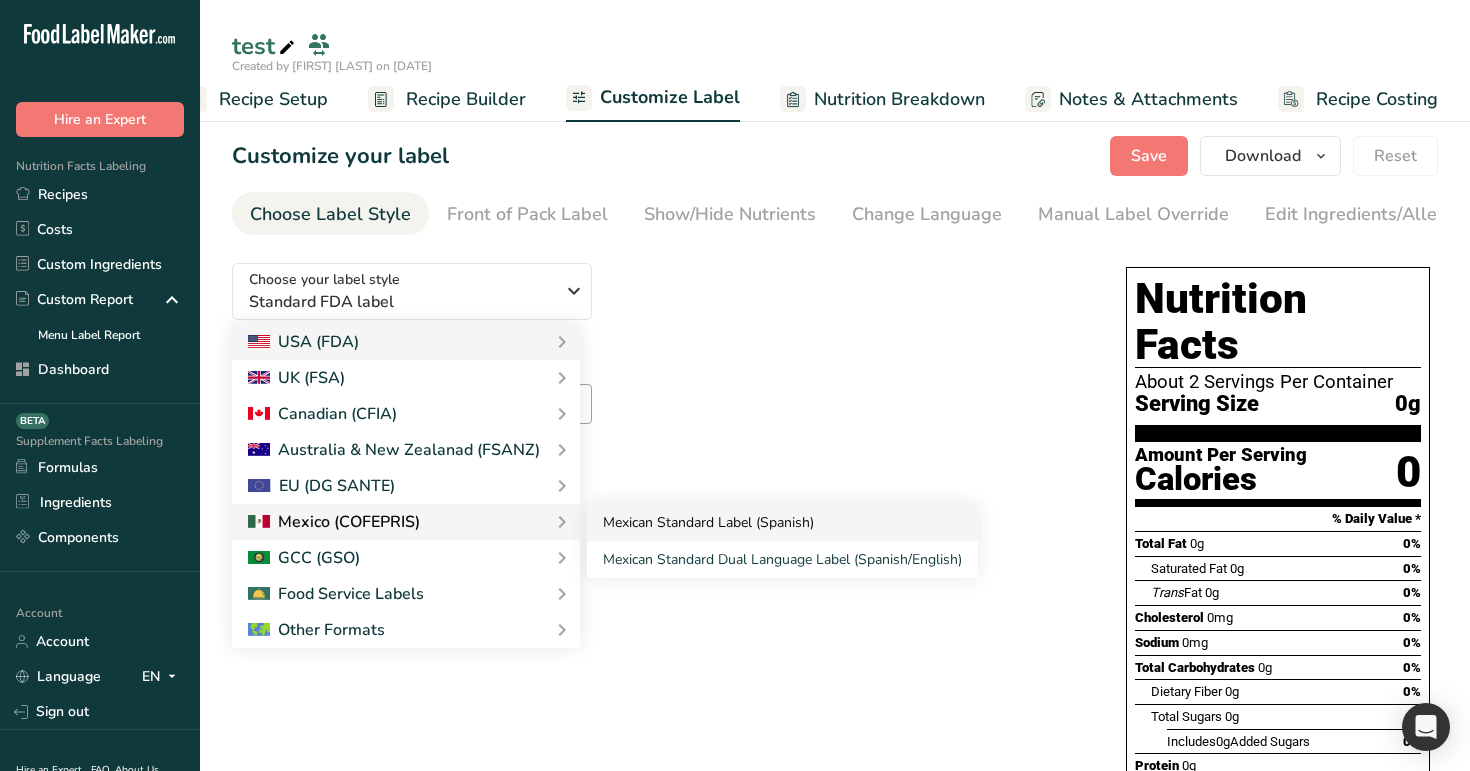 click on "Mexican Standard Label (Spanish)" at bounding box center [782, 522] 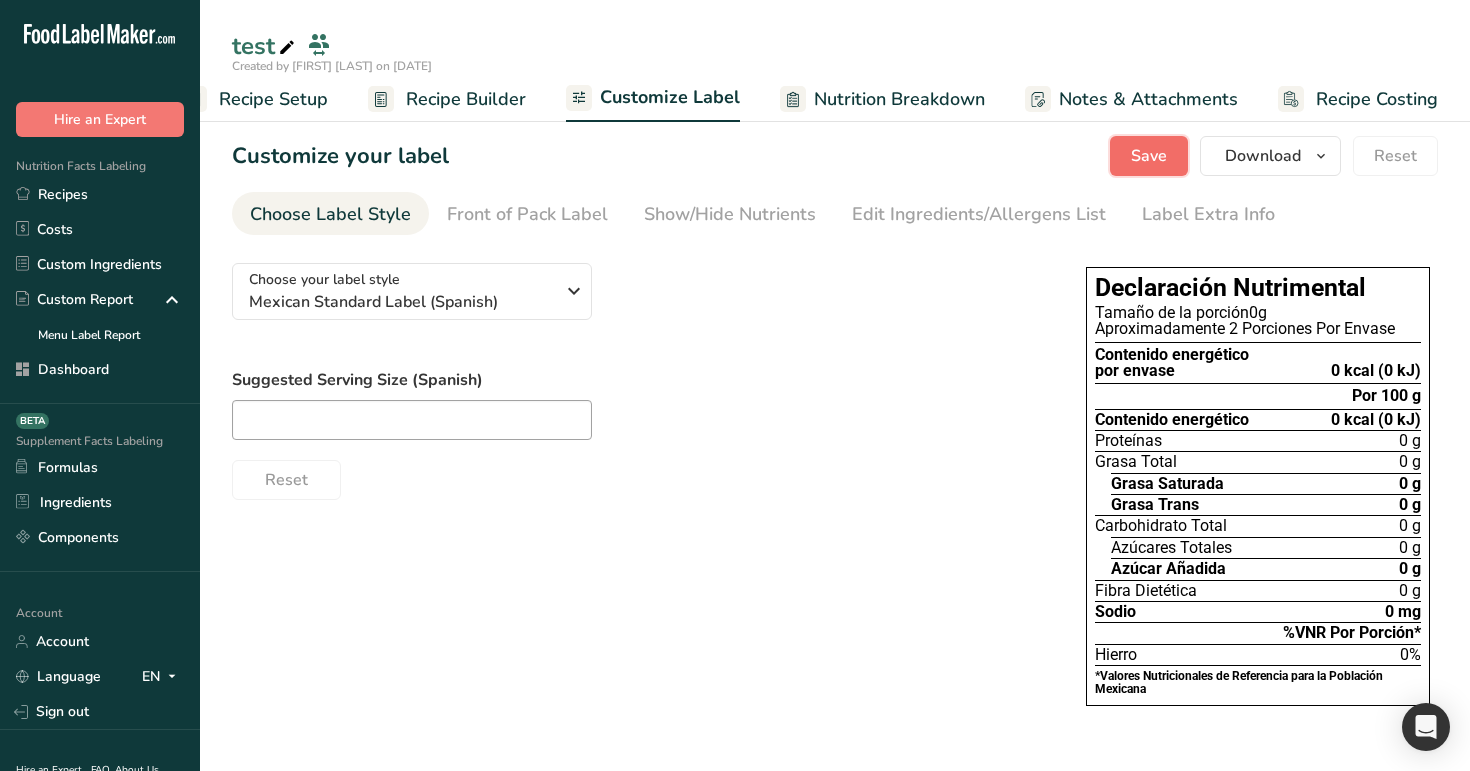 click on "Save" at bounding box center (1149, 156) 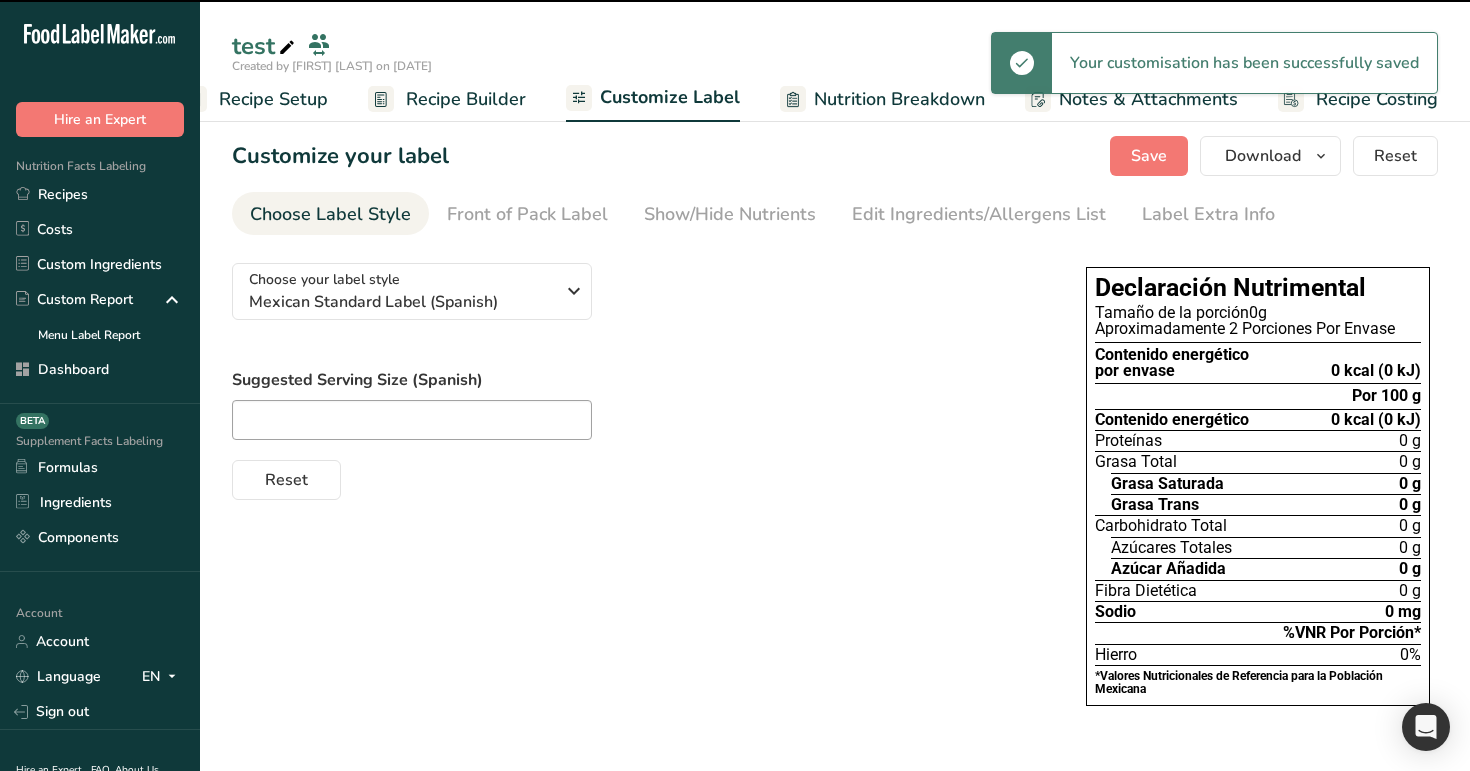 click on "Recipe Builder" at bounding box center [466, 99] 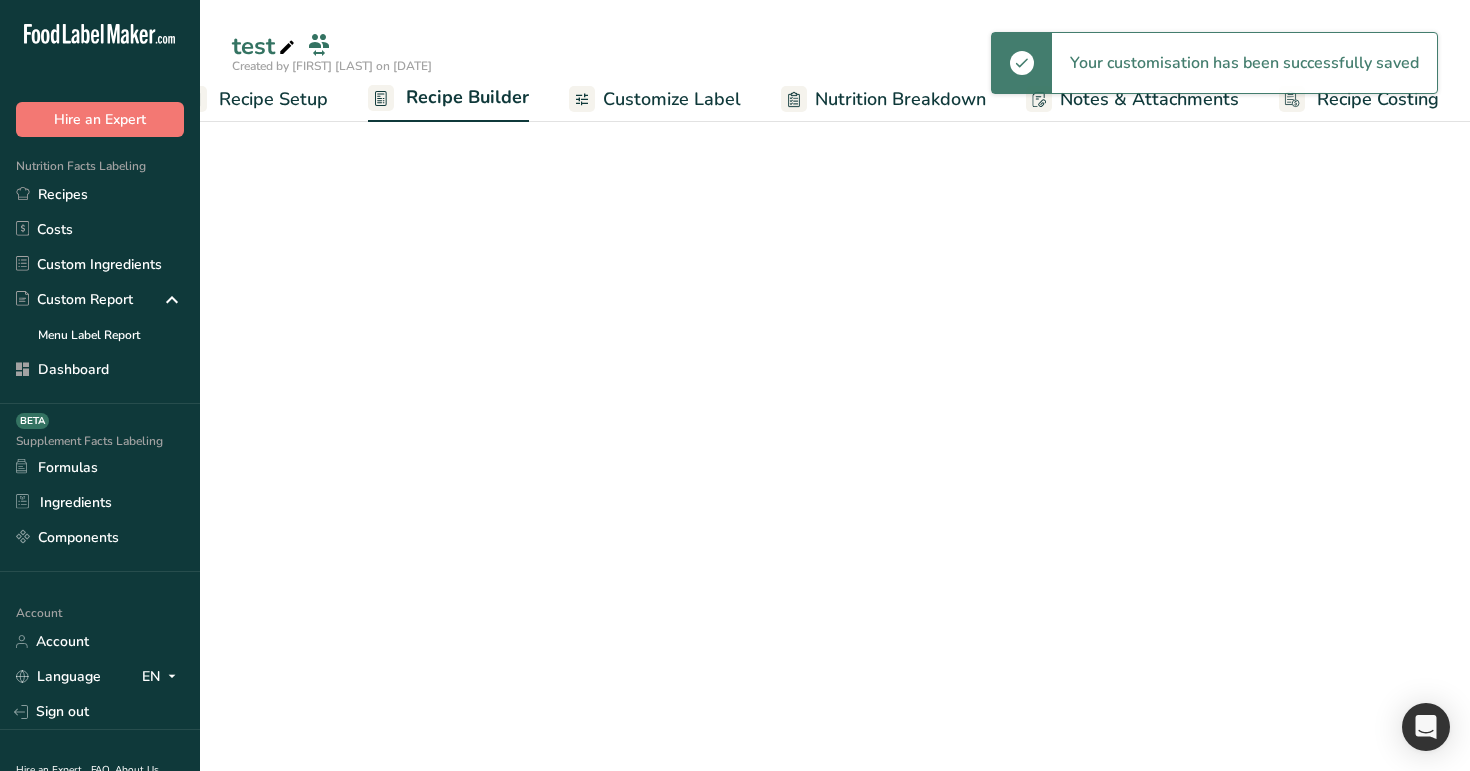 scroll, scrollTop: 0, scrollLeft: 51, axis: horizontal 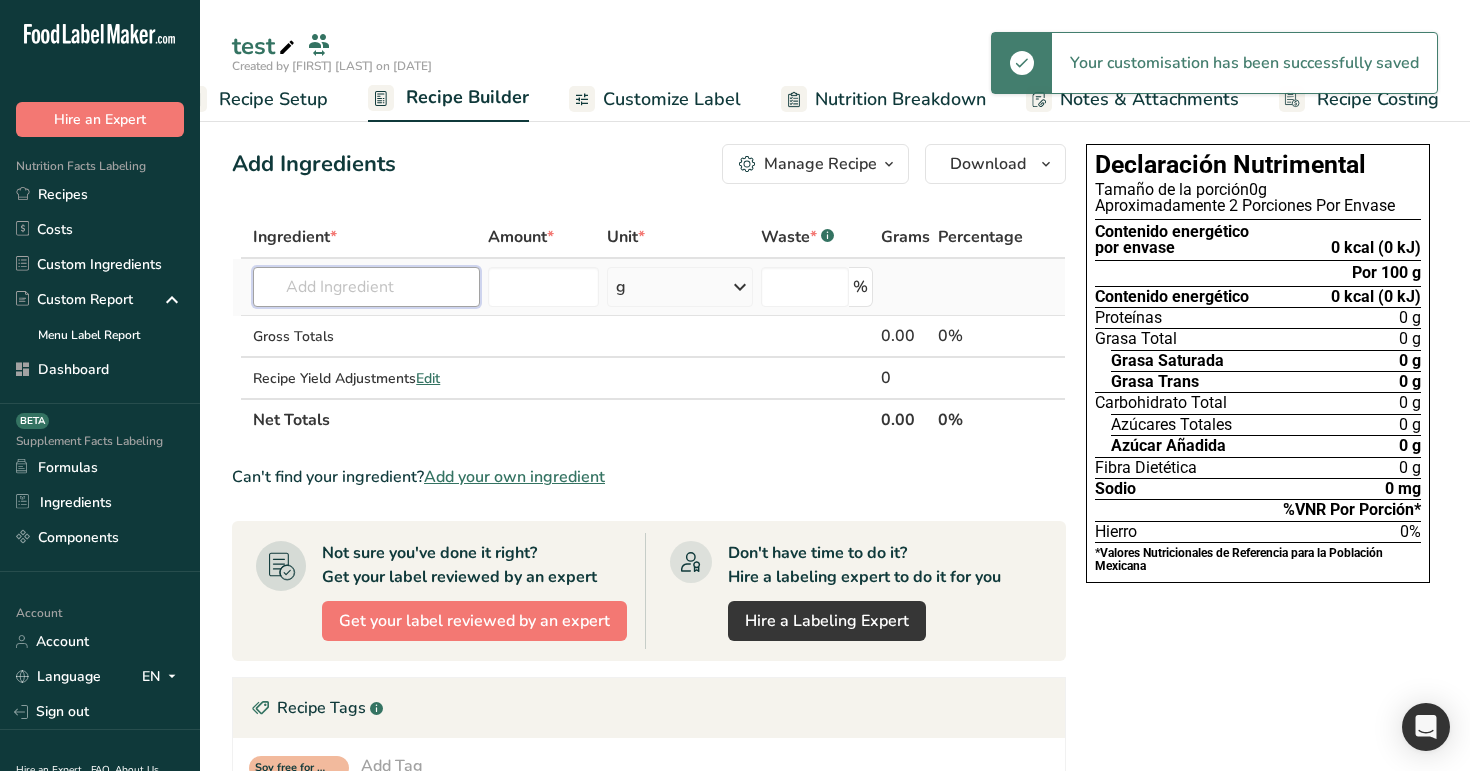 click at bounding box center (366, 287) 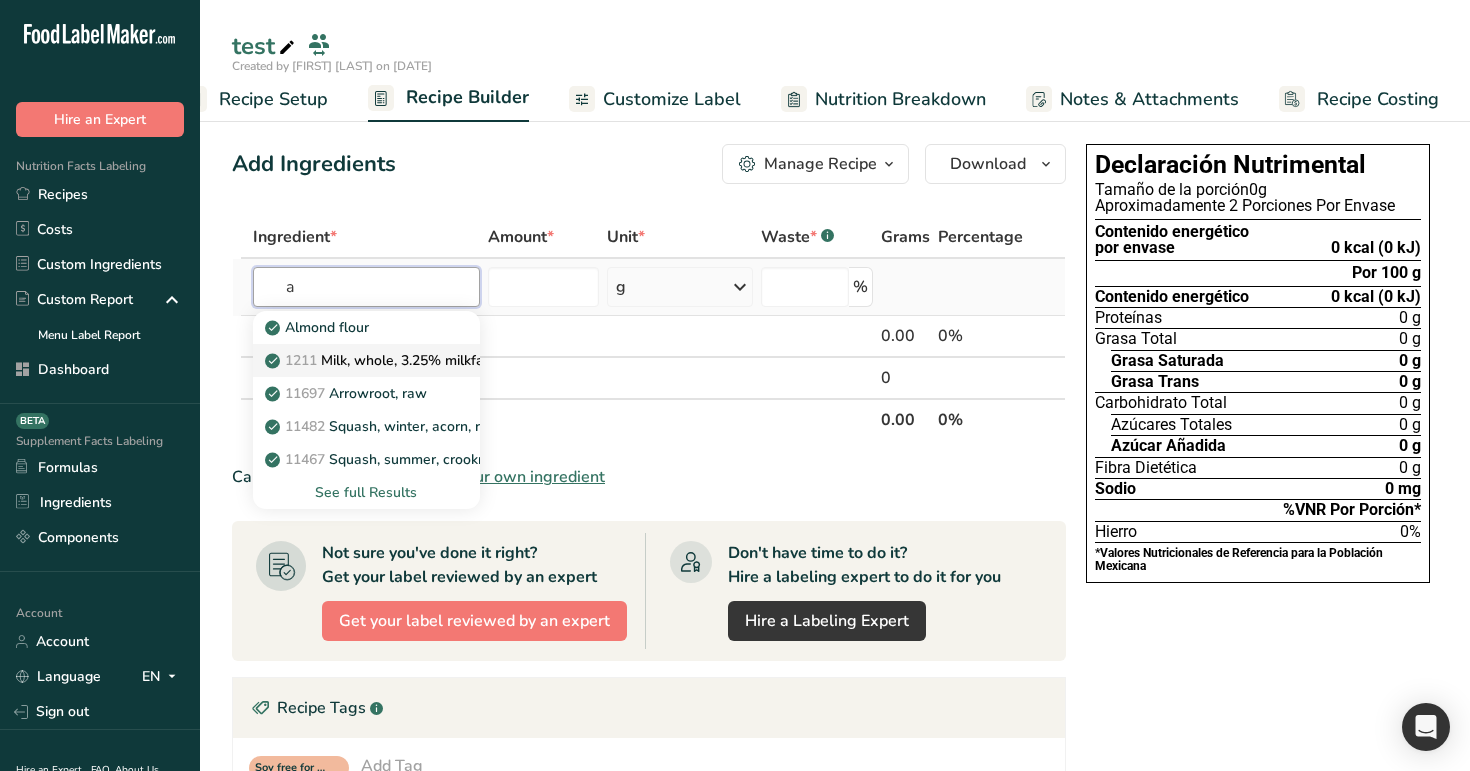 type on "a" 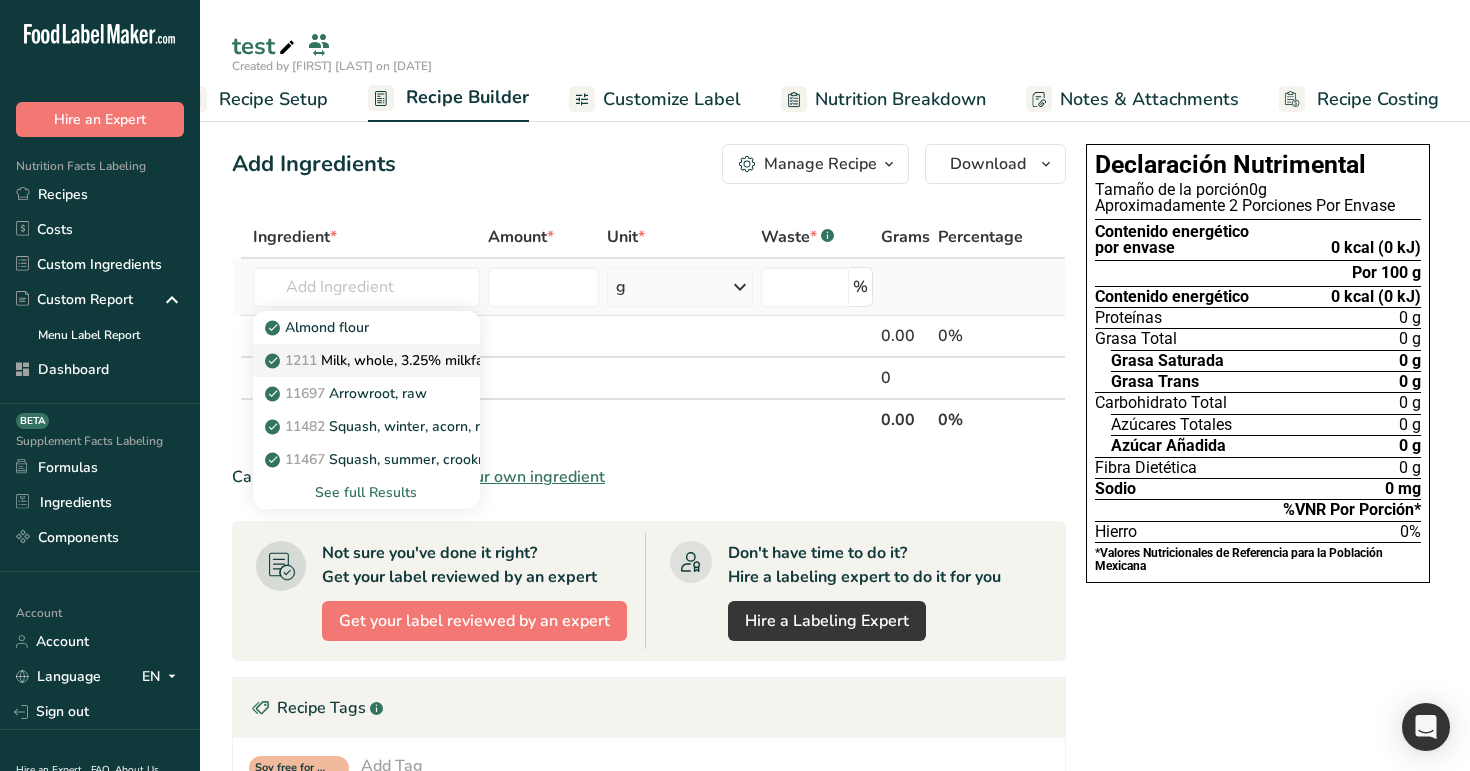 click on "1211
Milk, whole, 3.25% milkfat, without added vitamin A and vitamin D" at bounding box center [366, 360] 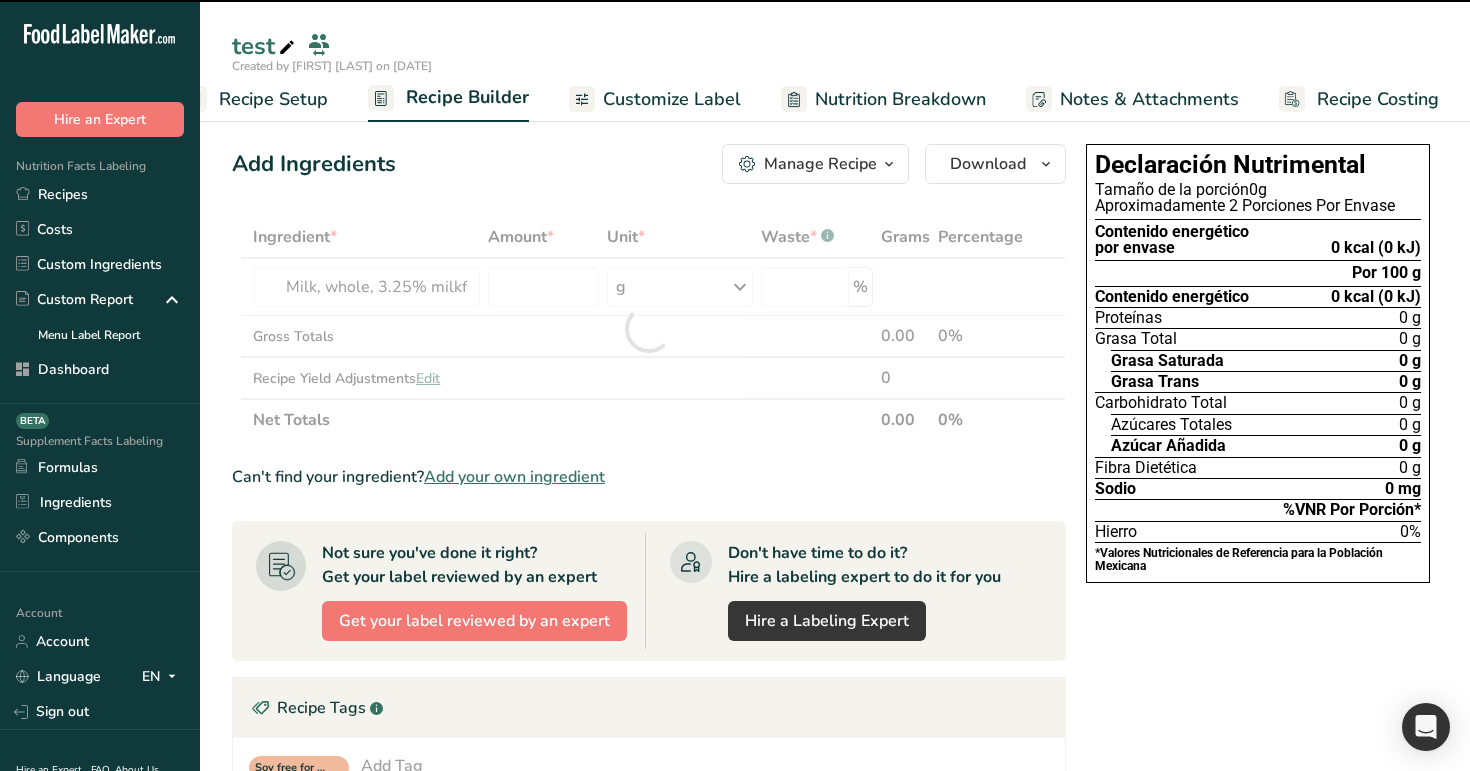 type on "0" 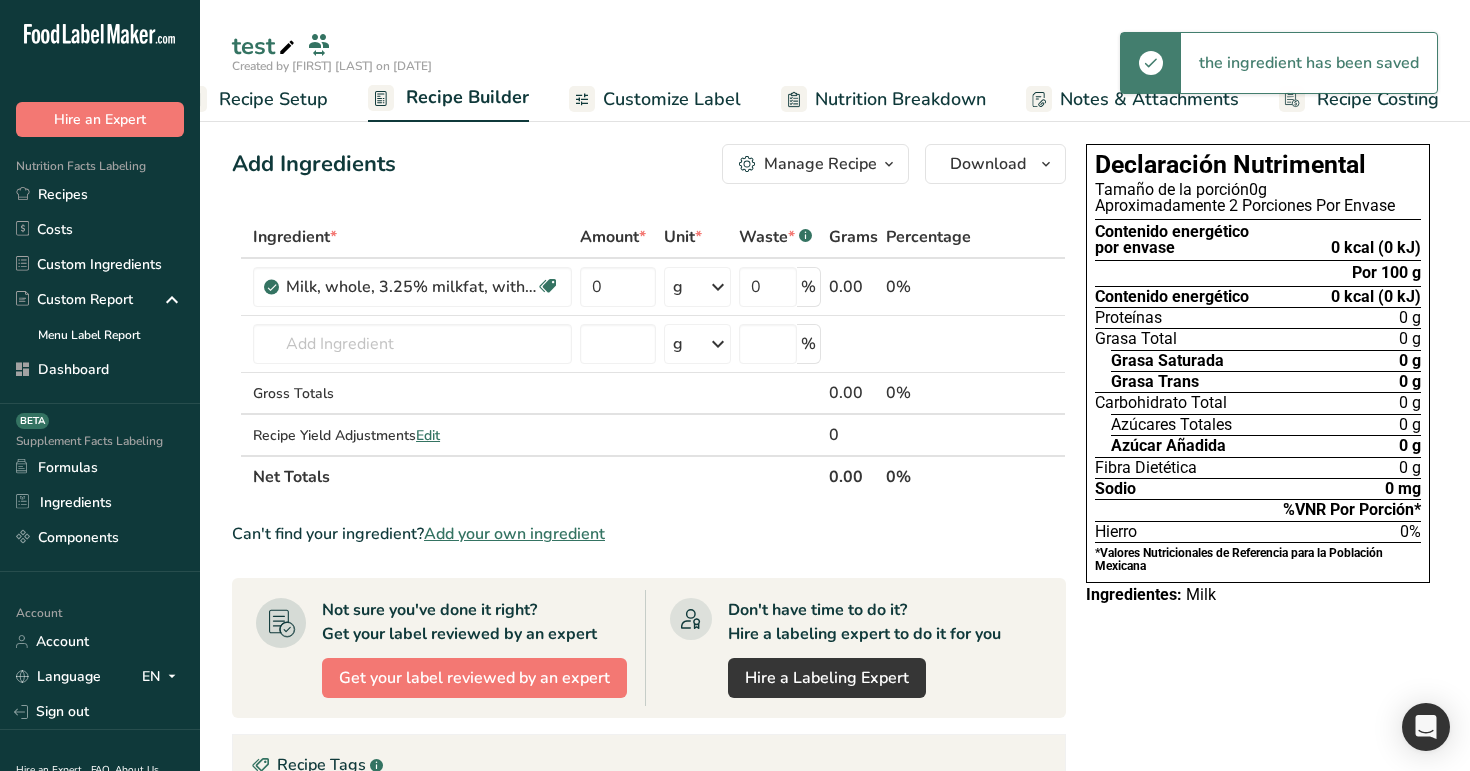 click on "Milk, whole, 3.25% milkfat, without added vitamin A and vitamin D
Essential for Bone Health
Gluten free
Vegetarian
Soy free" at bounding box center [412, 287] 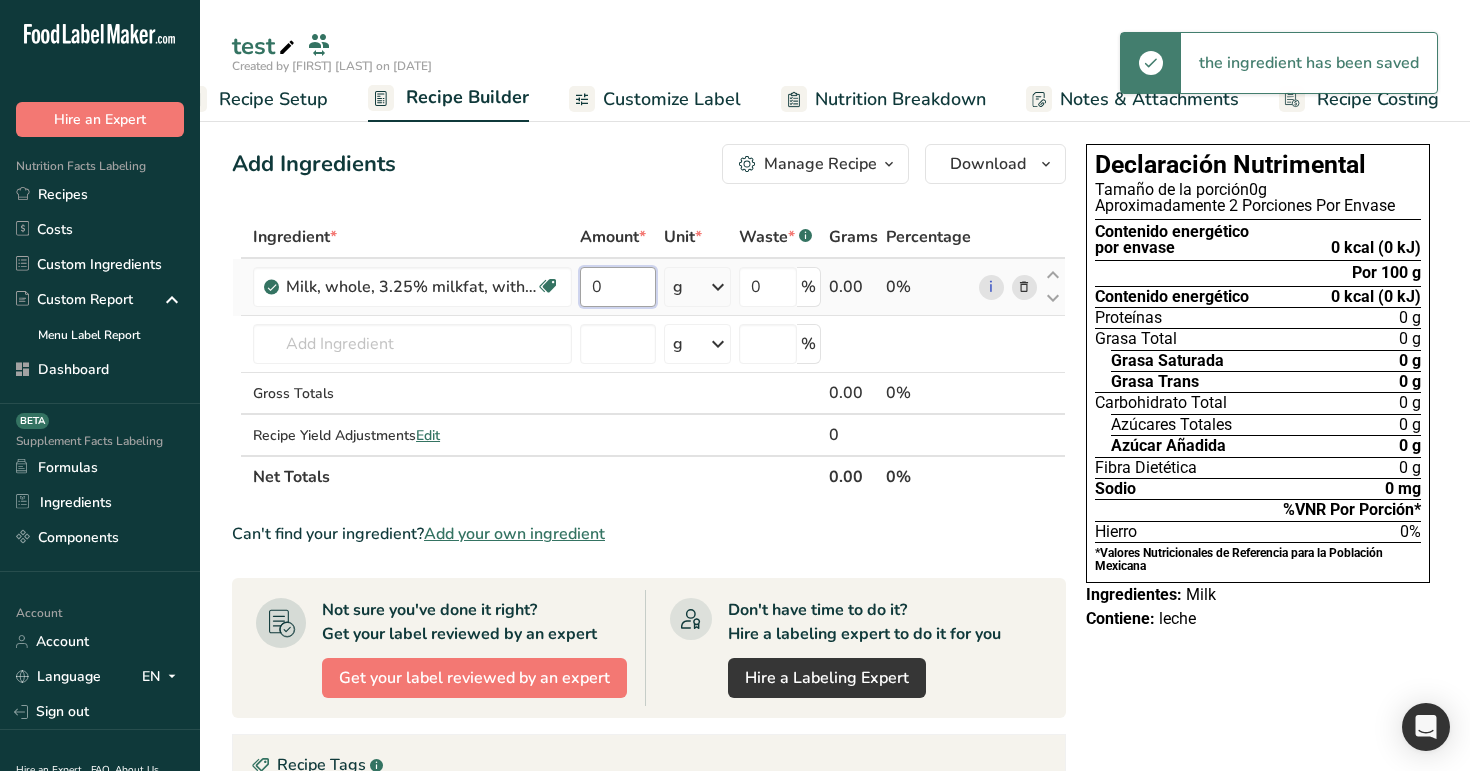 click on "0" at bounding box center (618, 287) 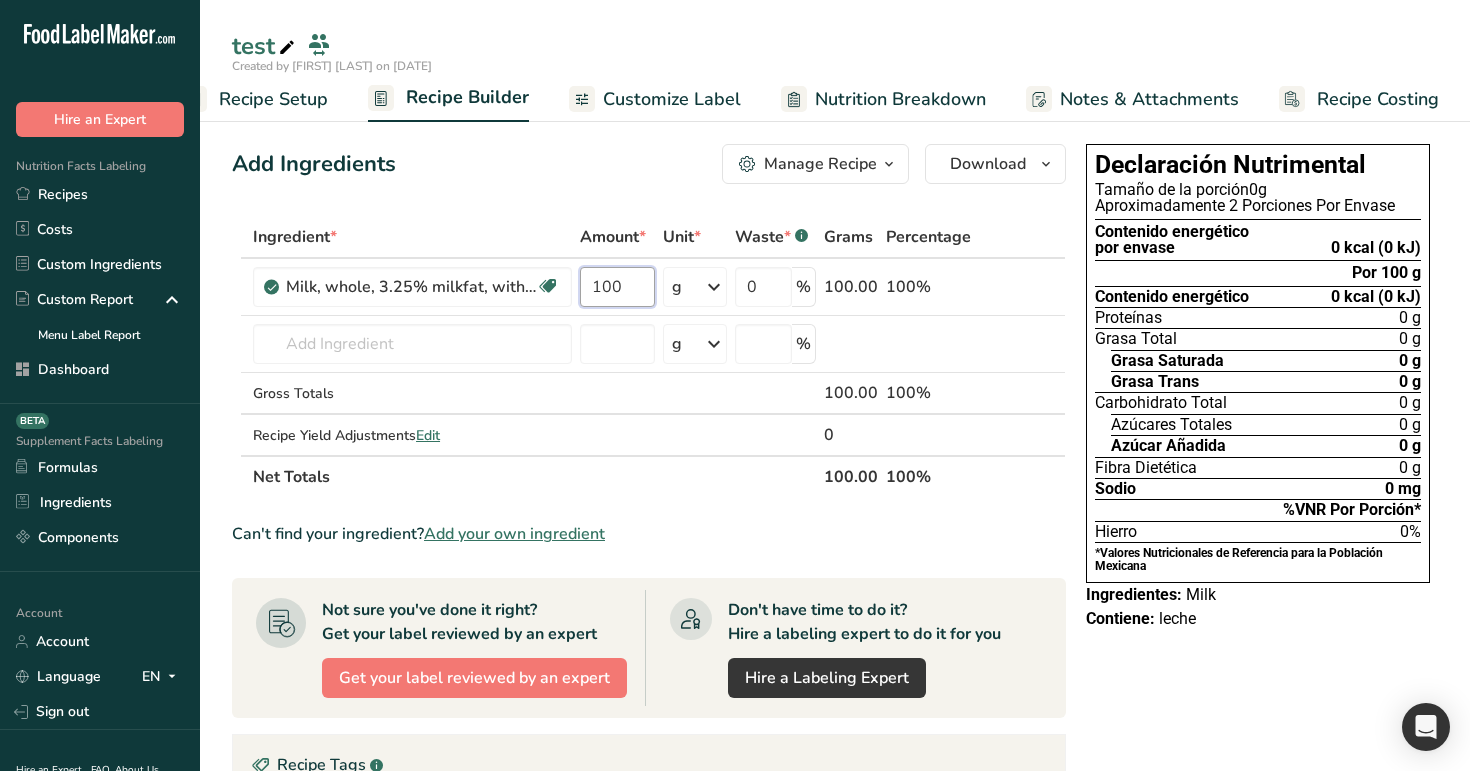 type on "100" 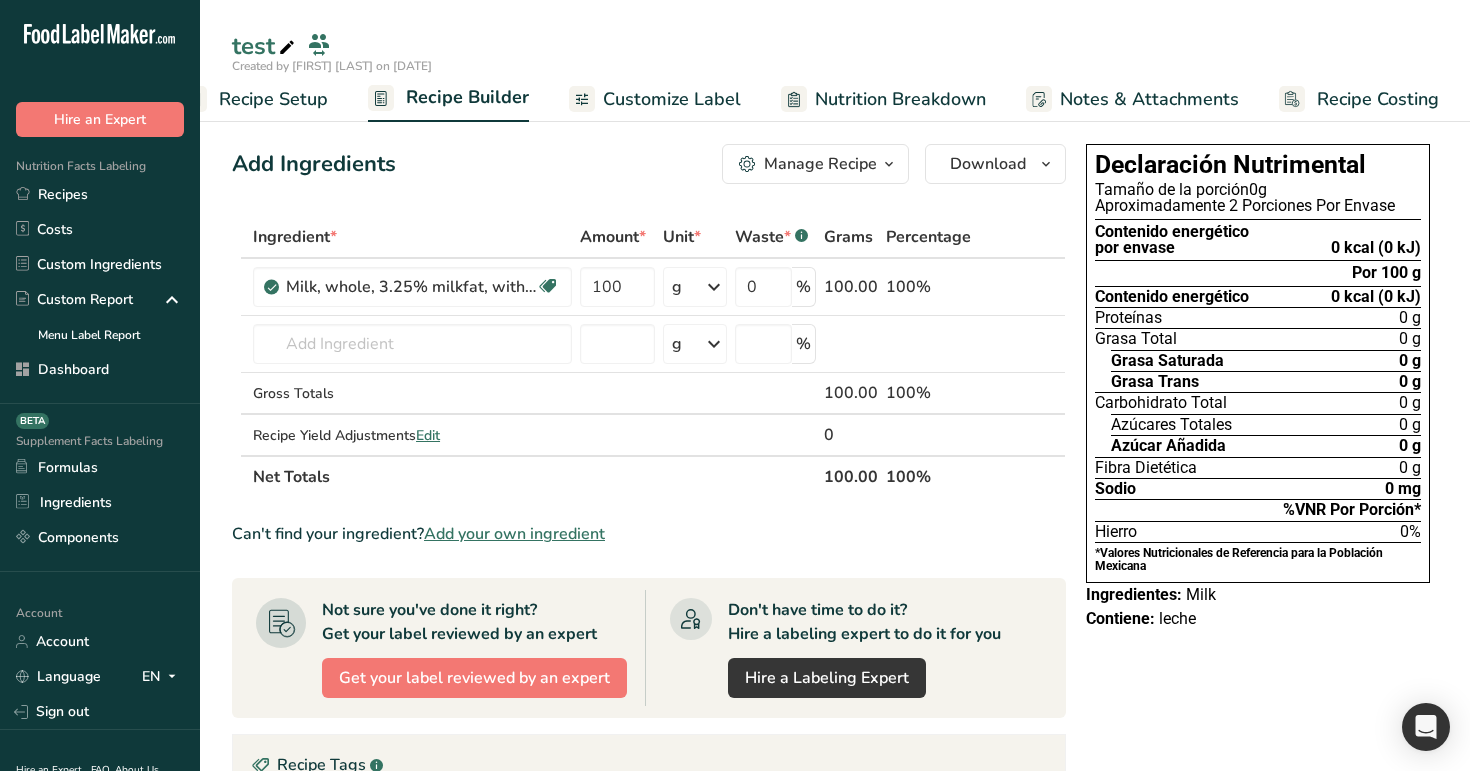 click on "Add Ingredients
Manage Recipe         Delete Recipe           Duplicate Recipe             Scale Recipe             Save as Sub-Recipe   .a-a{fill:#347362;}.b-a{fill:#fff;}                               Nutrition Breakdown                 Recipe Card
NEW
Amino Acids Pattern Report           Activity History
Download
Choose your preferred label style
Standard FDA label
Standard FDA label
The most common format for nutrition facts labels in compliance with the FDA's typeface, style and requirements
Tabular FDA label
A label format compliant with the FDA regulations presented in a tabular (horizontal) display.
Linear FDA label
A simple linear display for small sized packages.
Simplified FDA label" at bounding box center (655, 684) 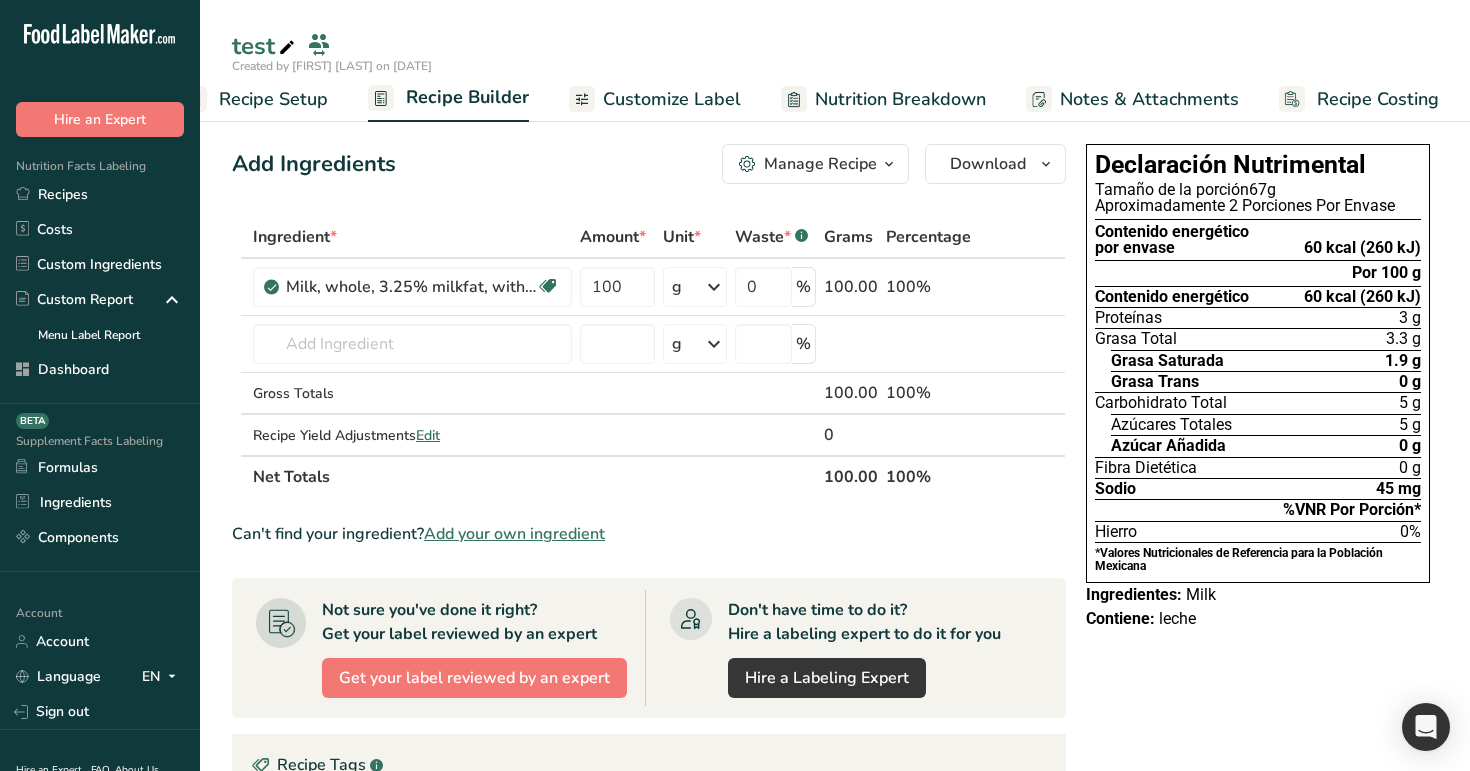 click on "Recipe Setup" at bounding box center [273, 99] 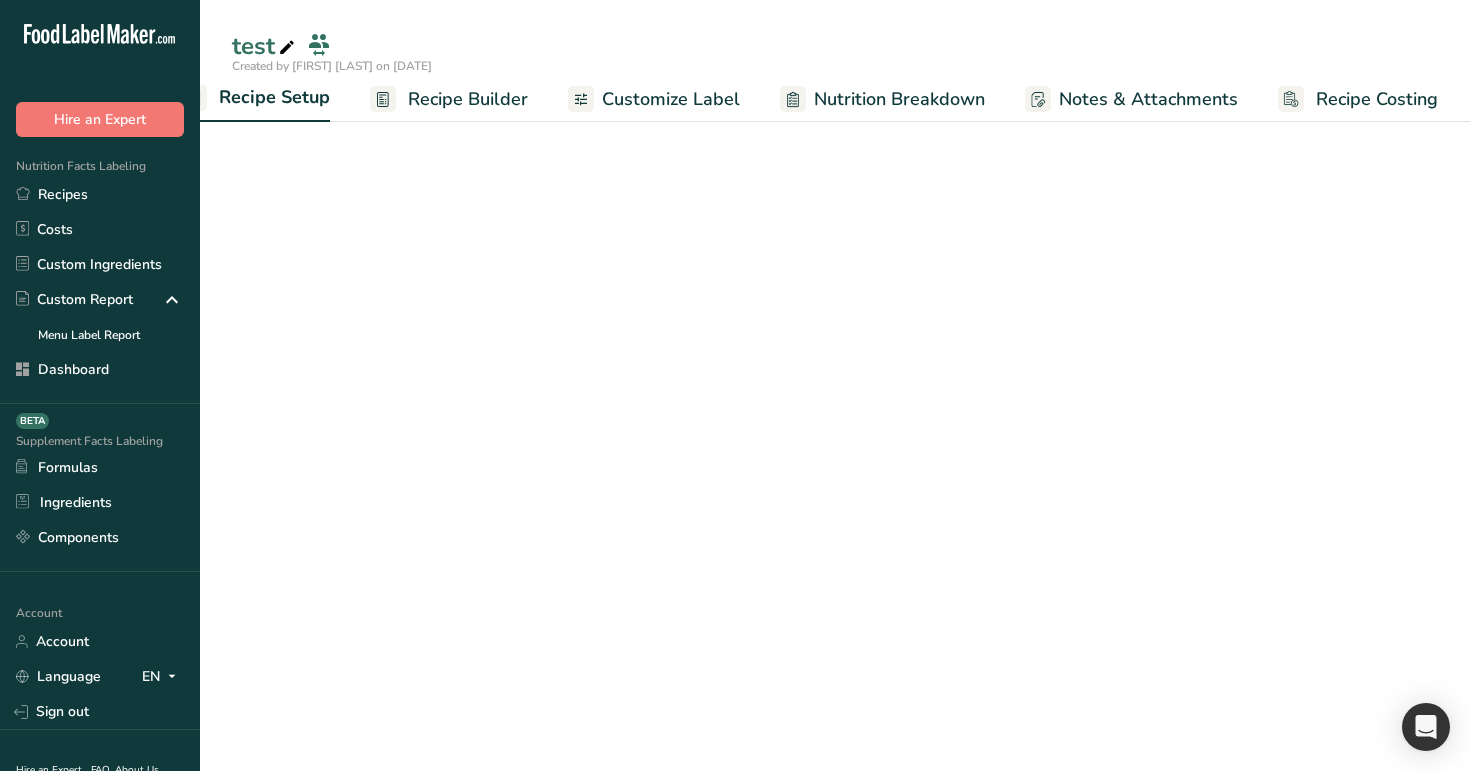 scroll, scrollTop: 0, scrollLeft: 7, axis: horizontal 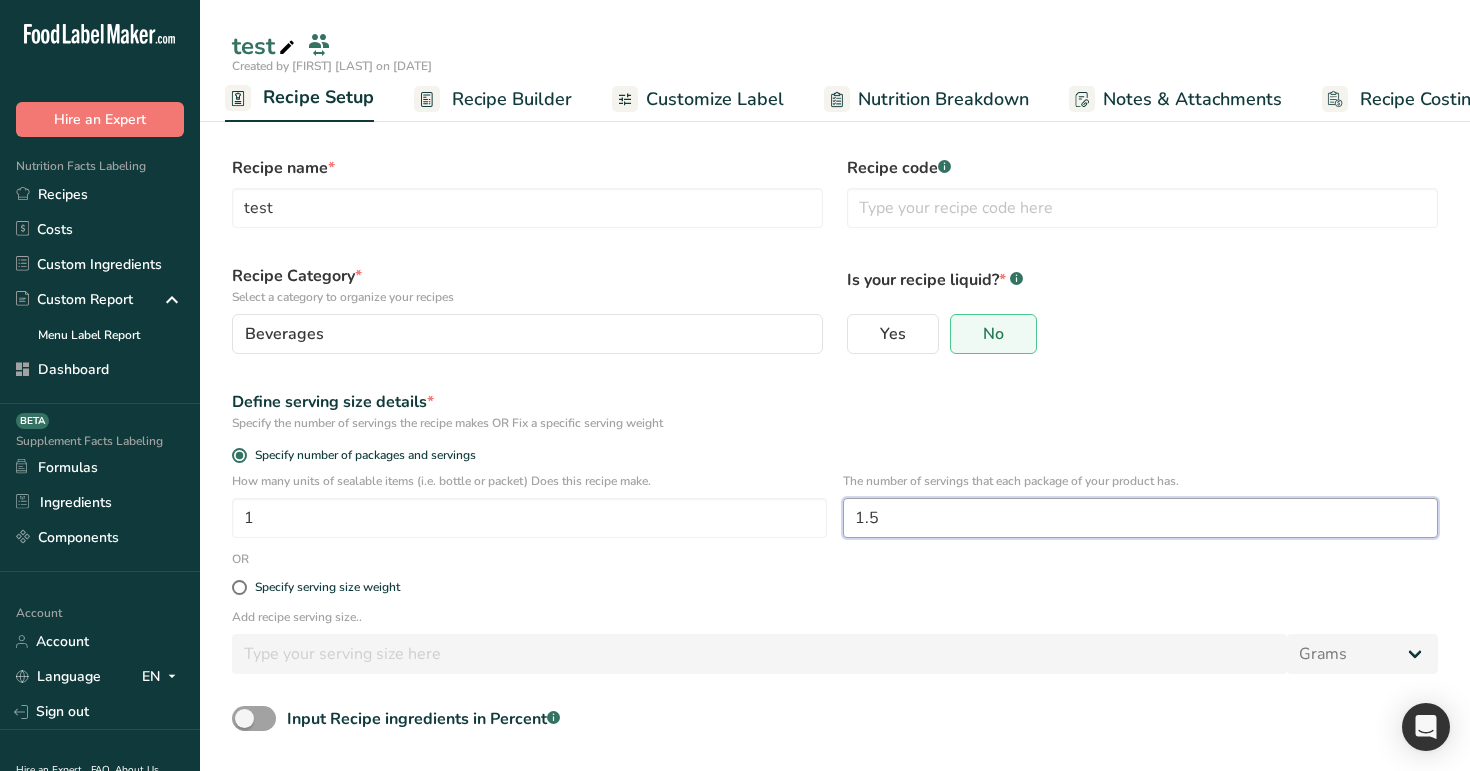 click on "1.5" at bounding box center [1140, 518] 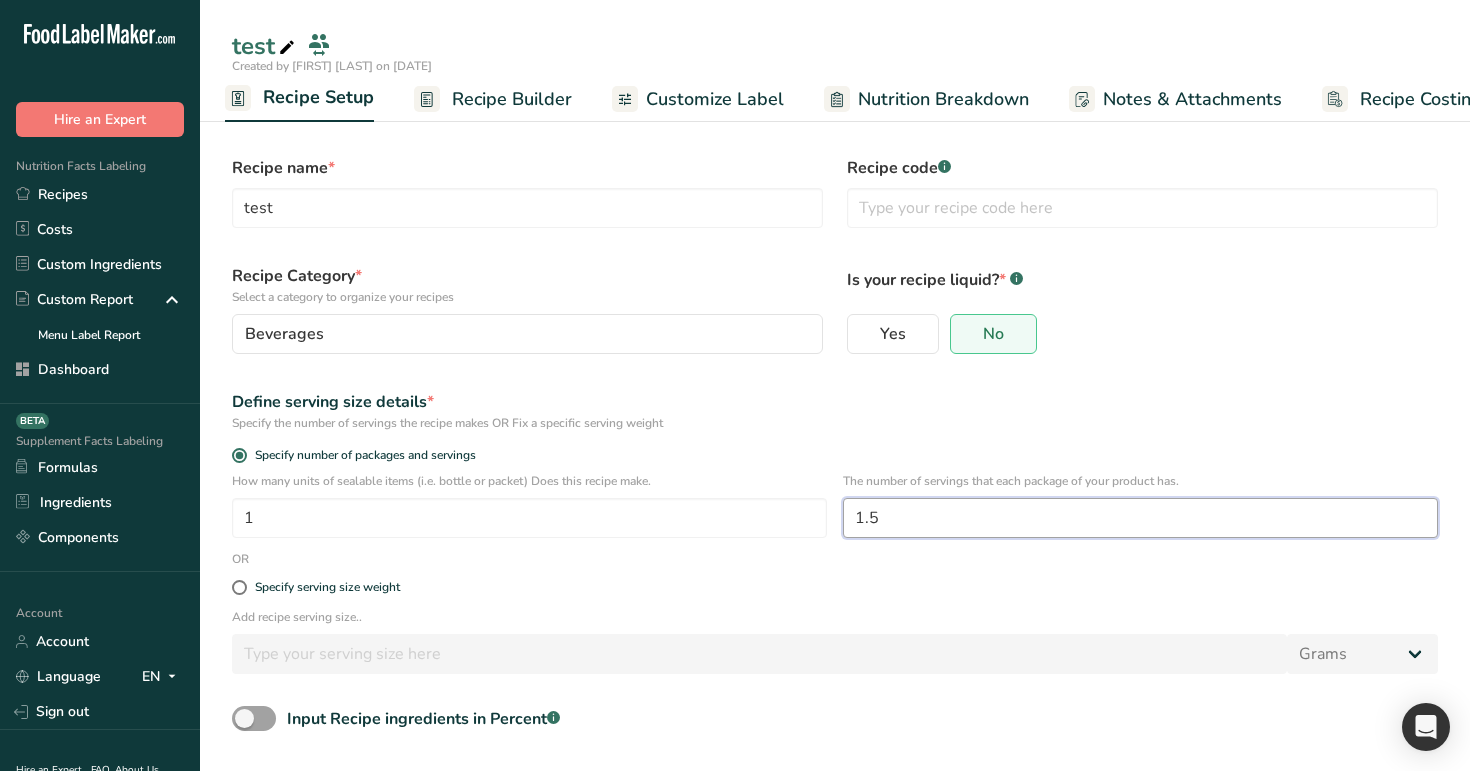 type on "1" 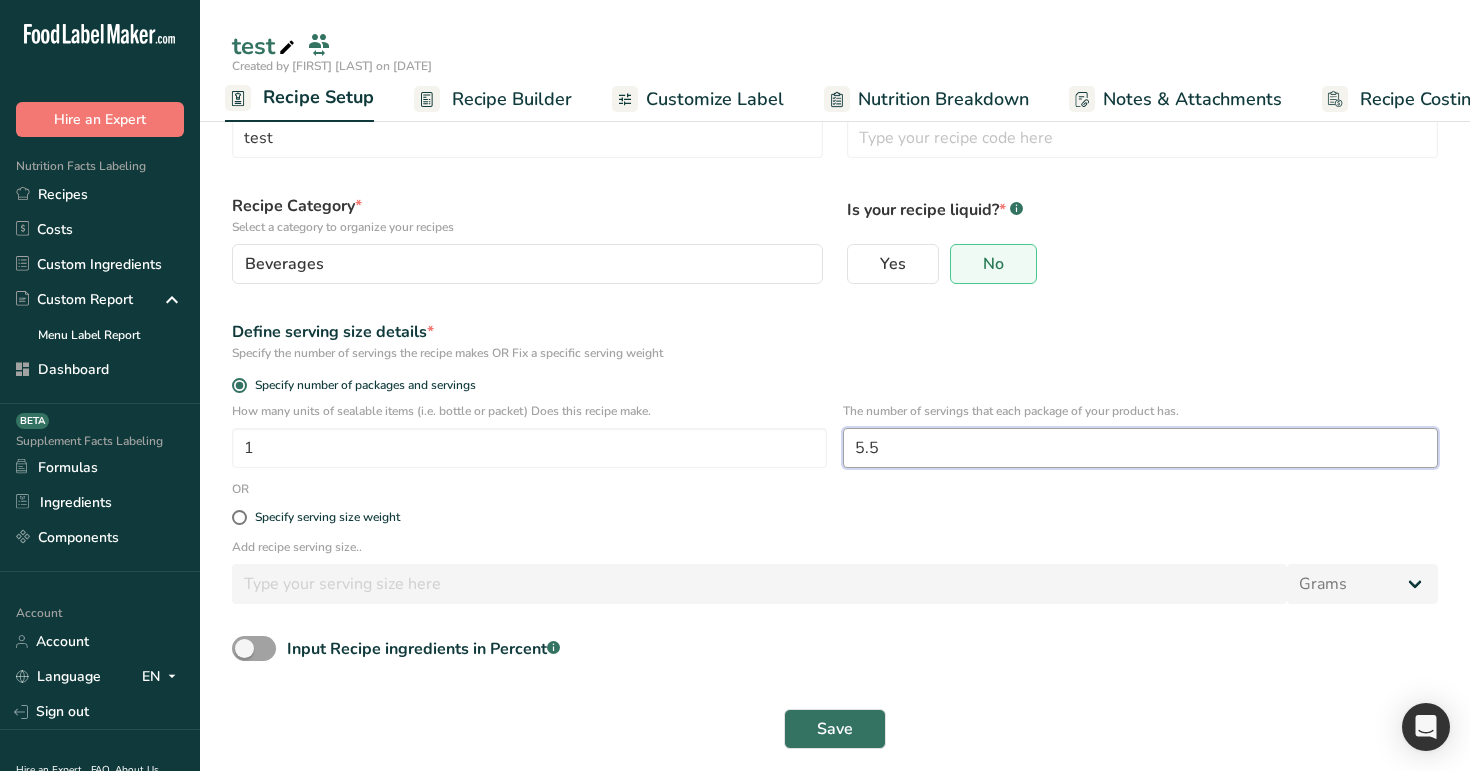 scroll, scrollTop: 80, scrollLeft: 0, axis: vertical 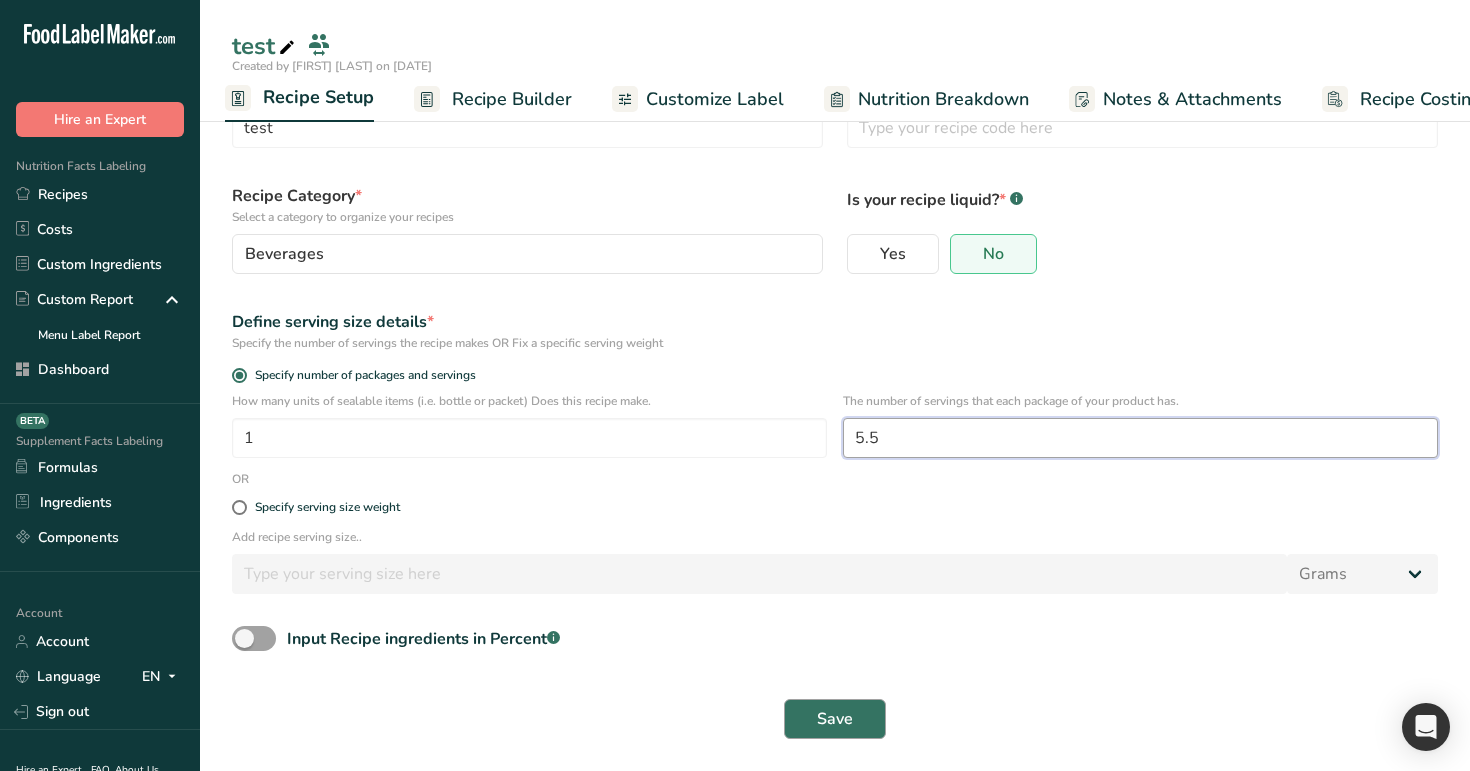 type on "5.5" 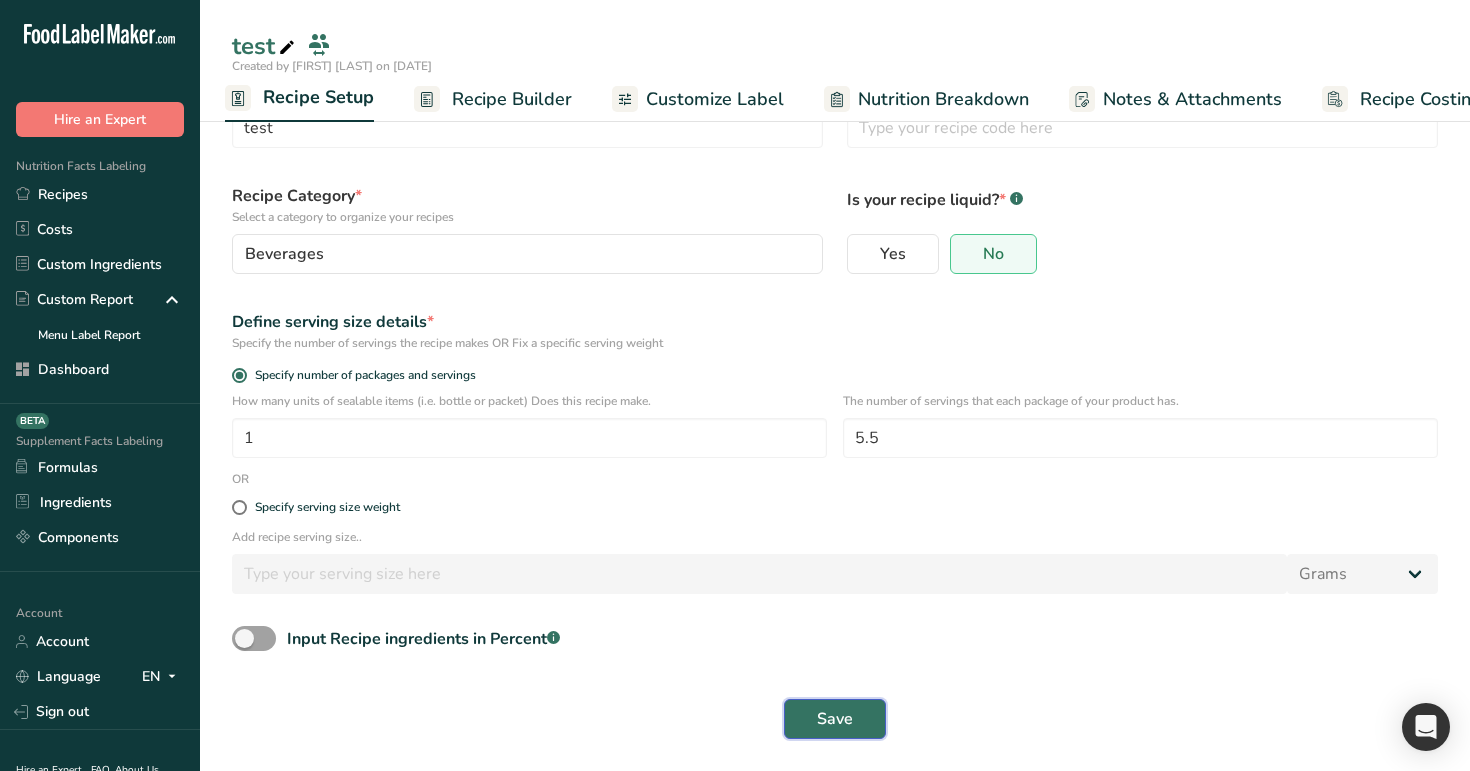 click on "Save" at bounding box center (835, 719) 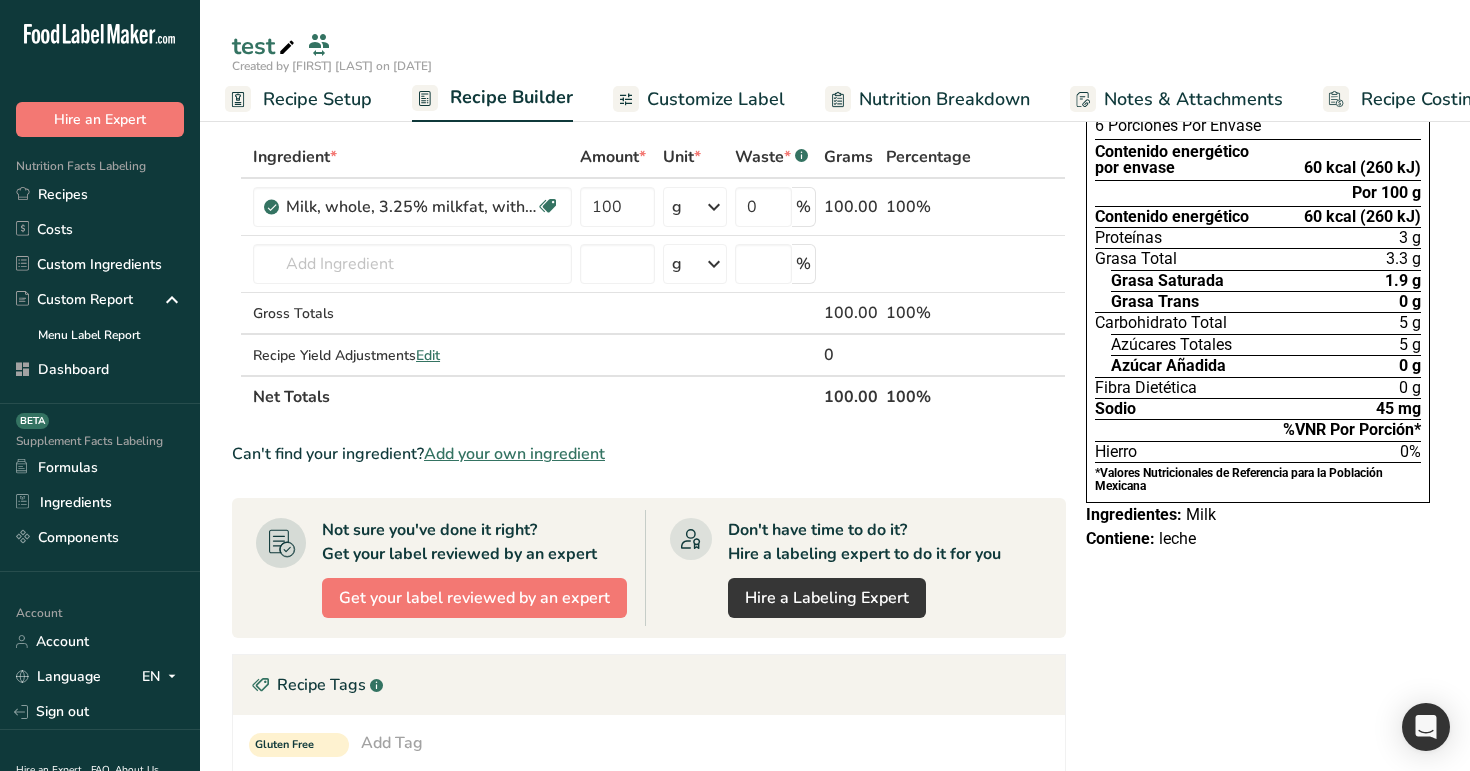 click on "Recipe Setup" at bounding box center [317, 99] 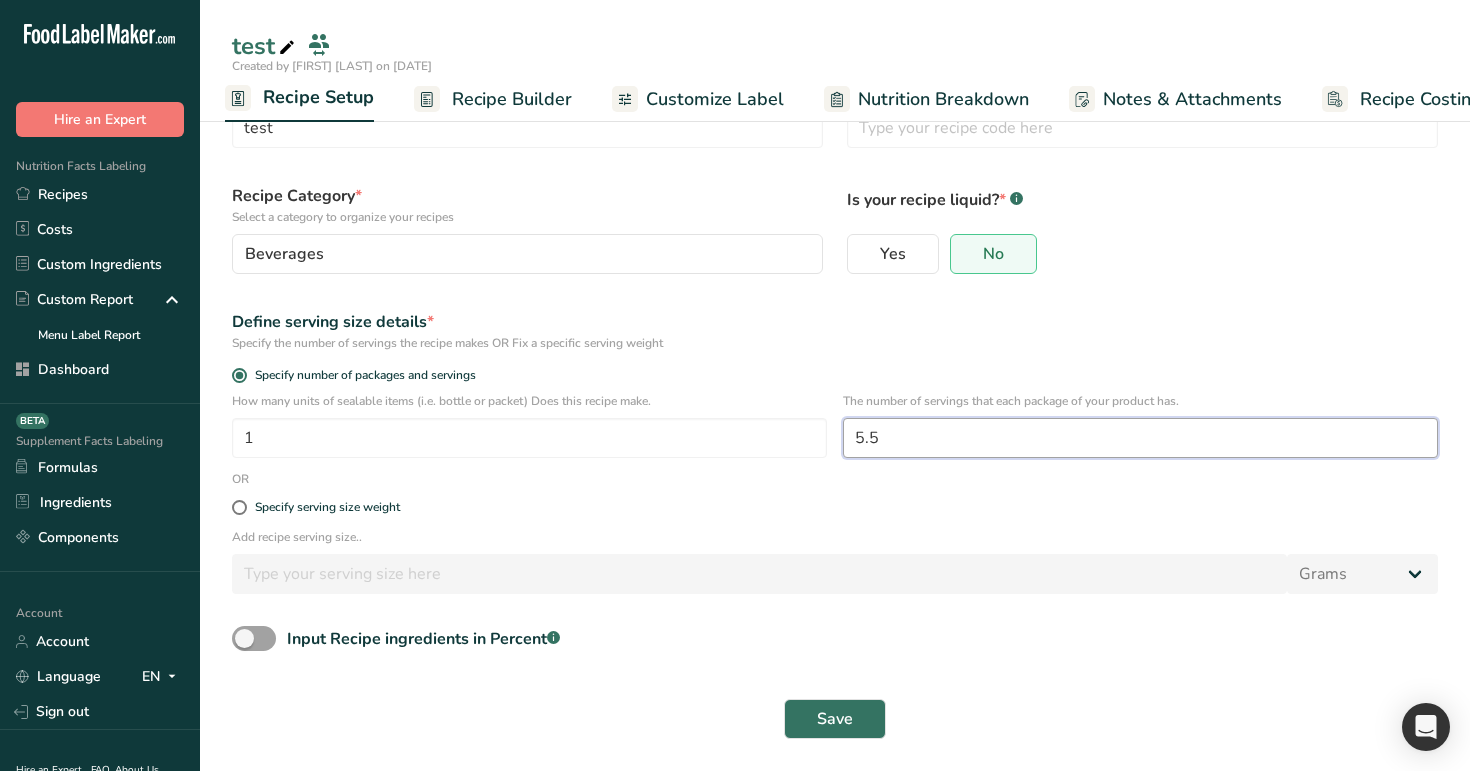 click on "5.5" at bounding box center [1140, 438] 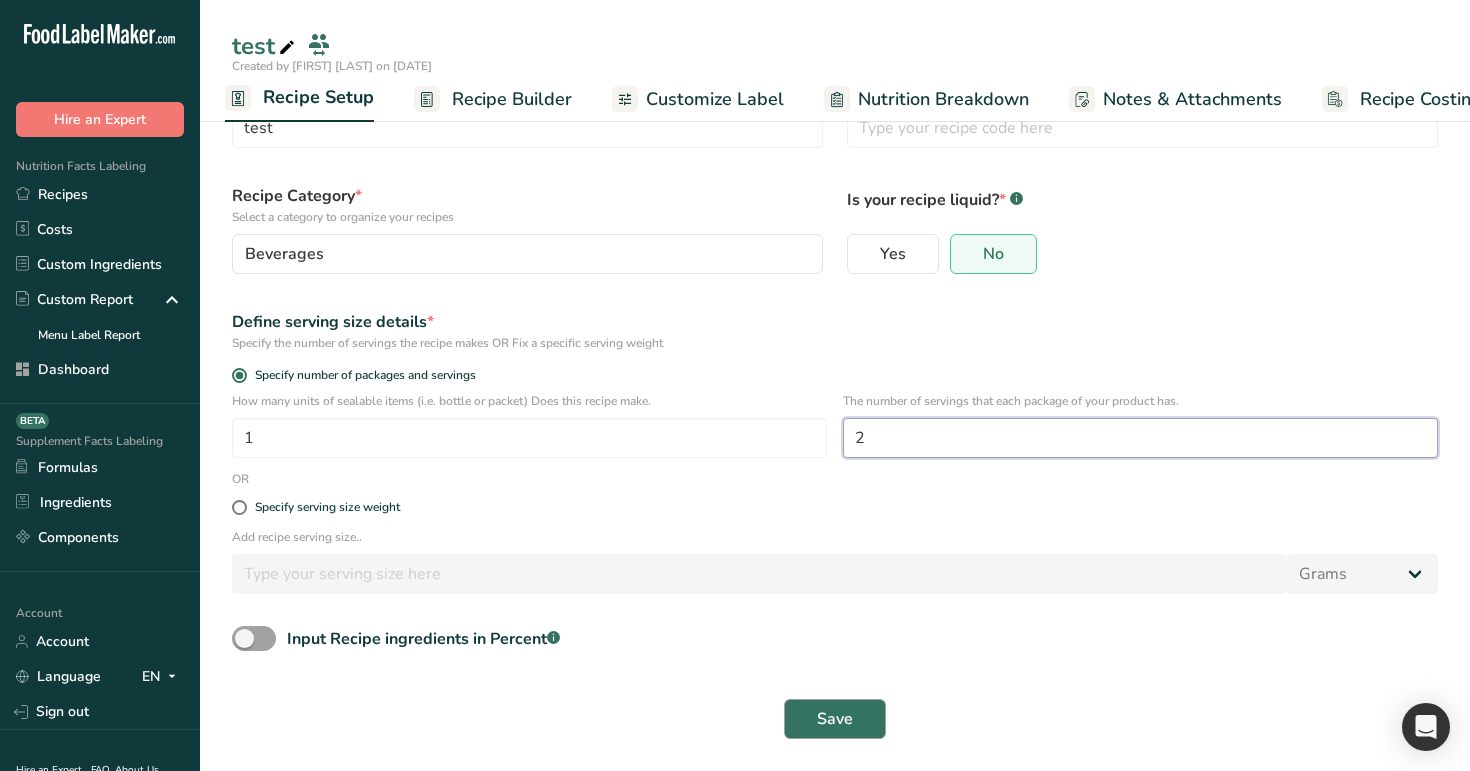 type on "2" 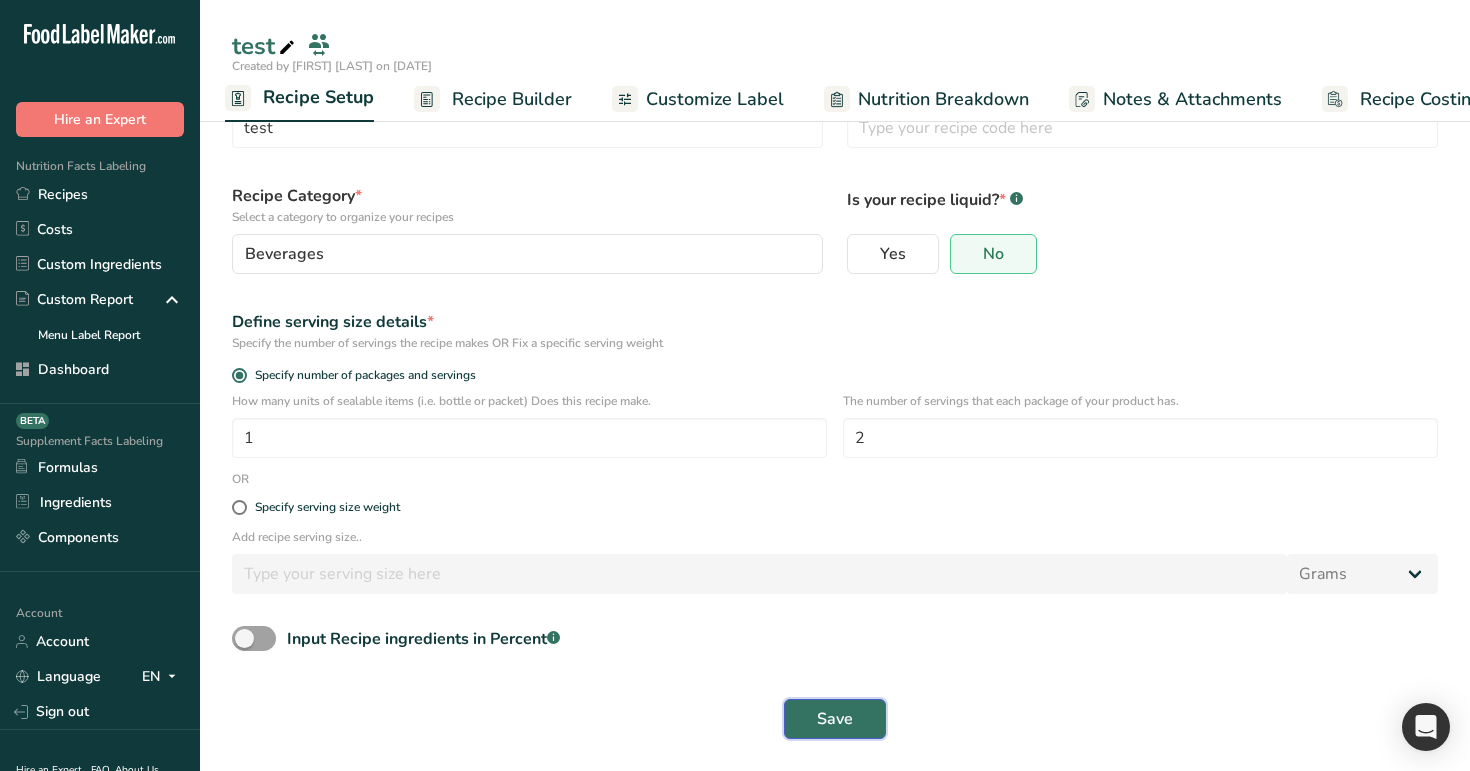 click on "Save" at bounding box center (835, 719) 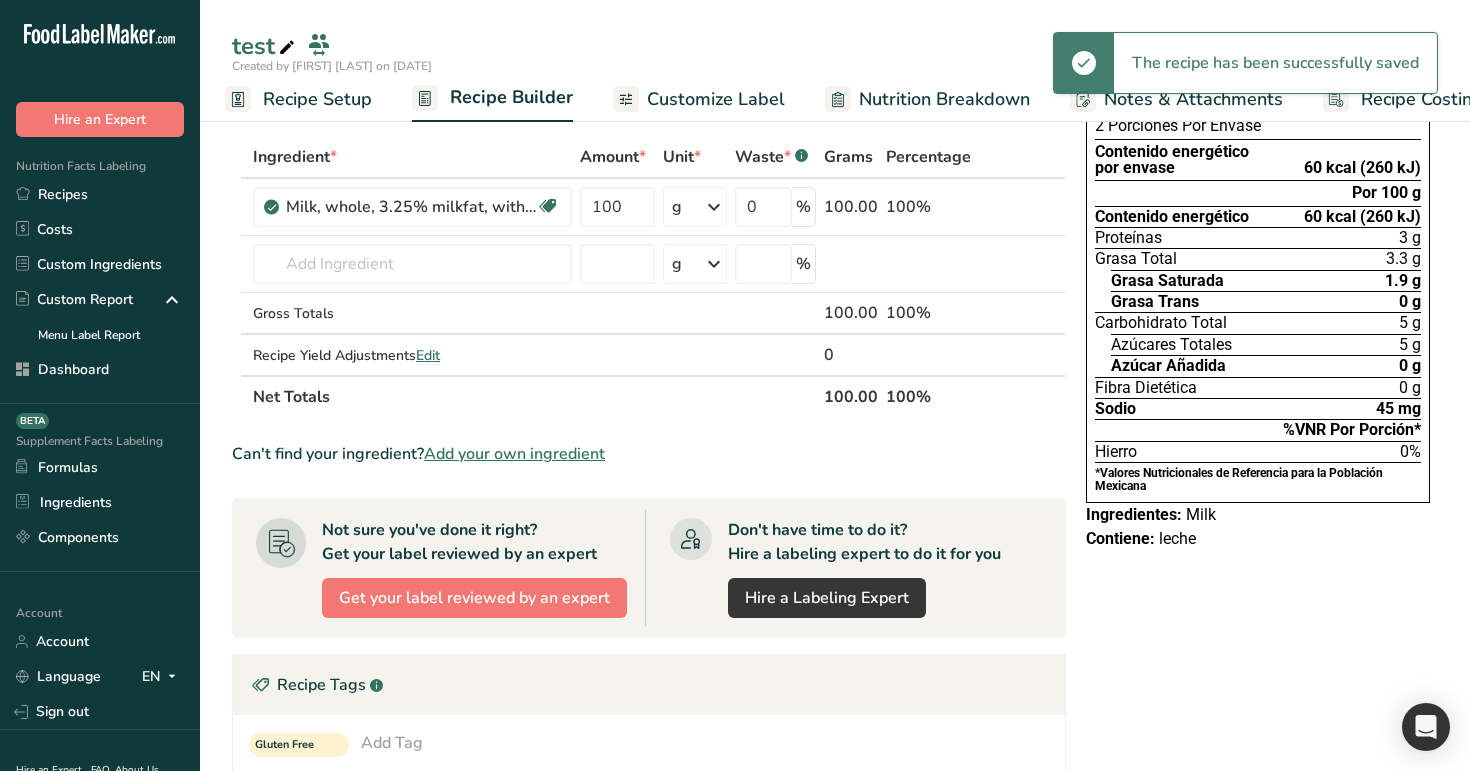 scroll, scrollTop: 0, scrollLeft: 0, axis: both 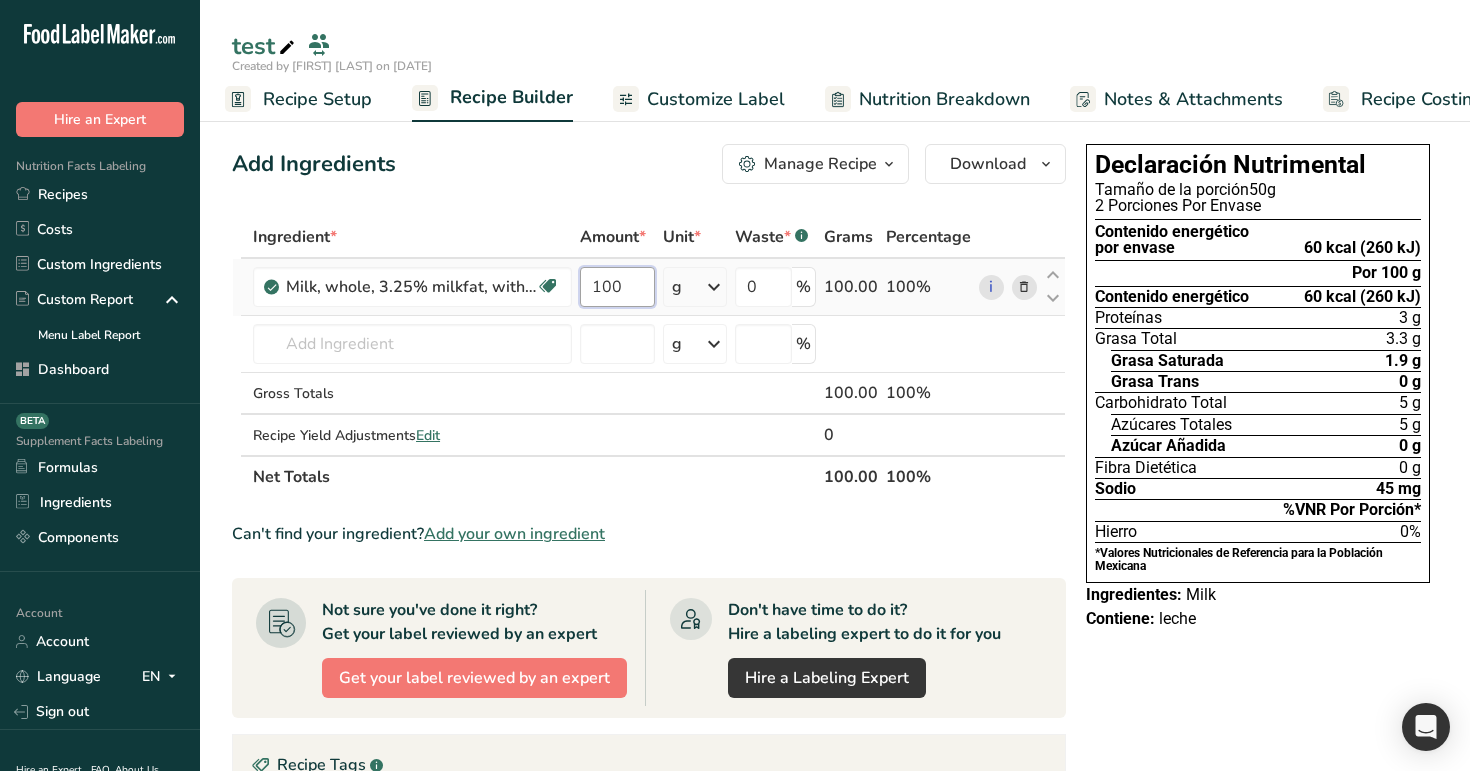 click on "100" at bounding box center [617, 287] 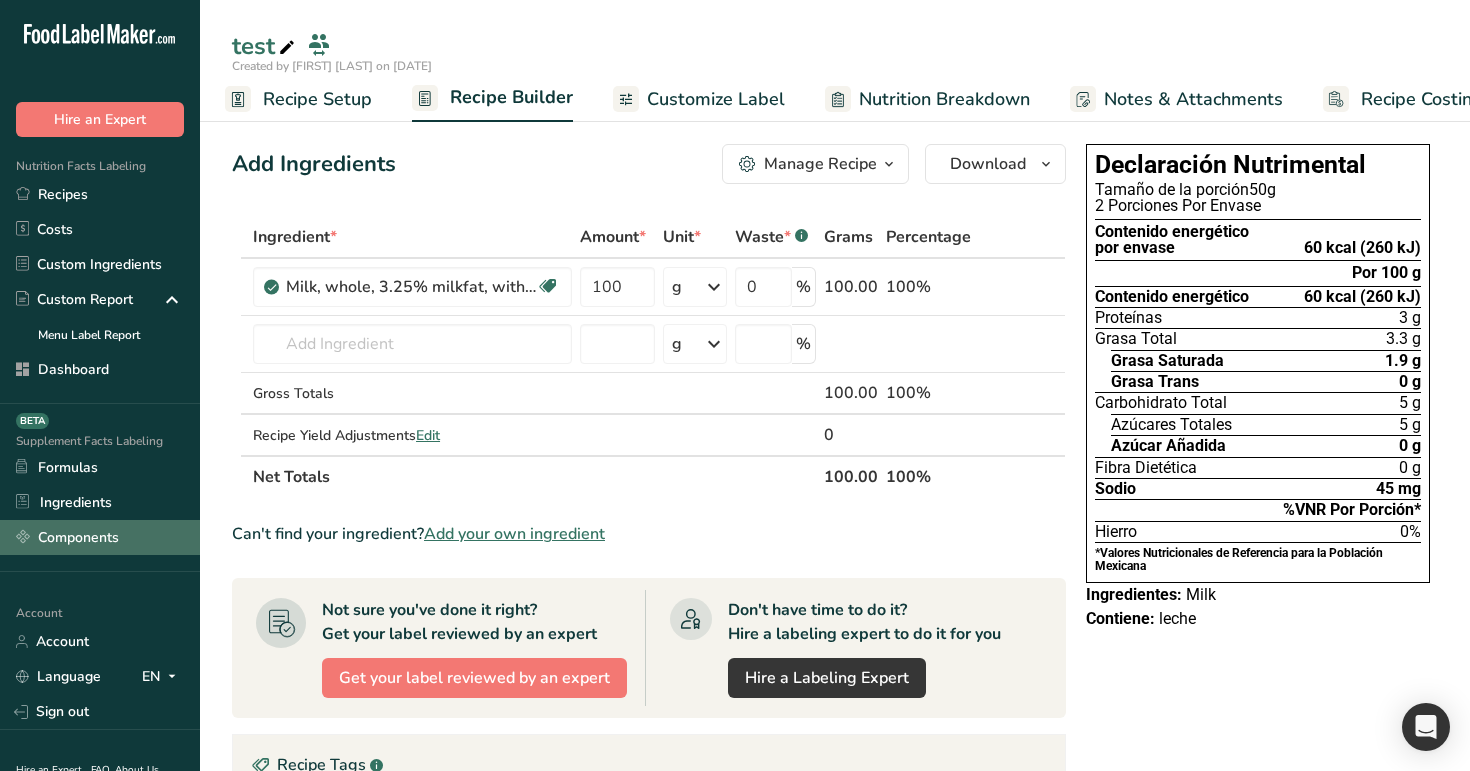 click on "Components" at bounding box center (100, 537) 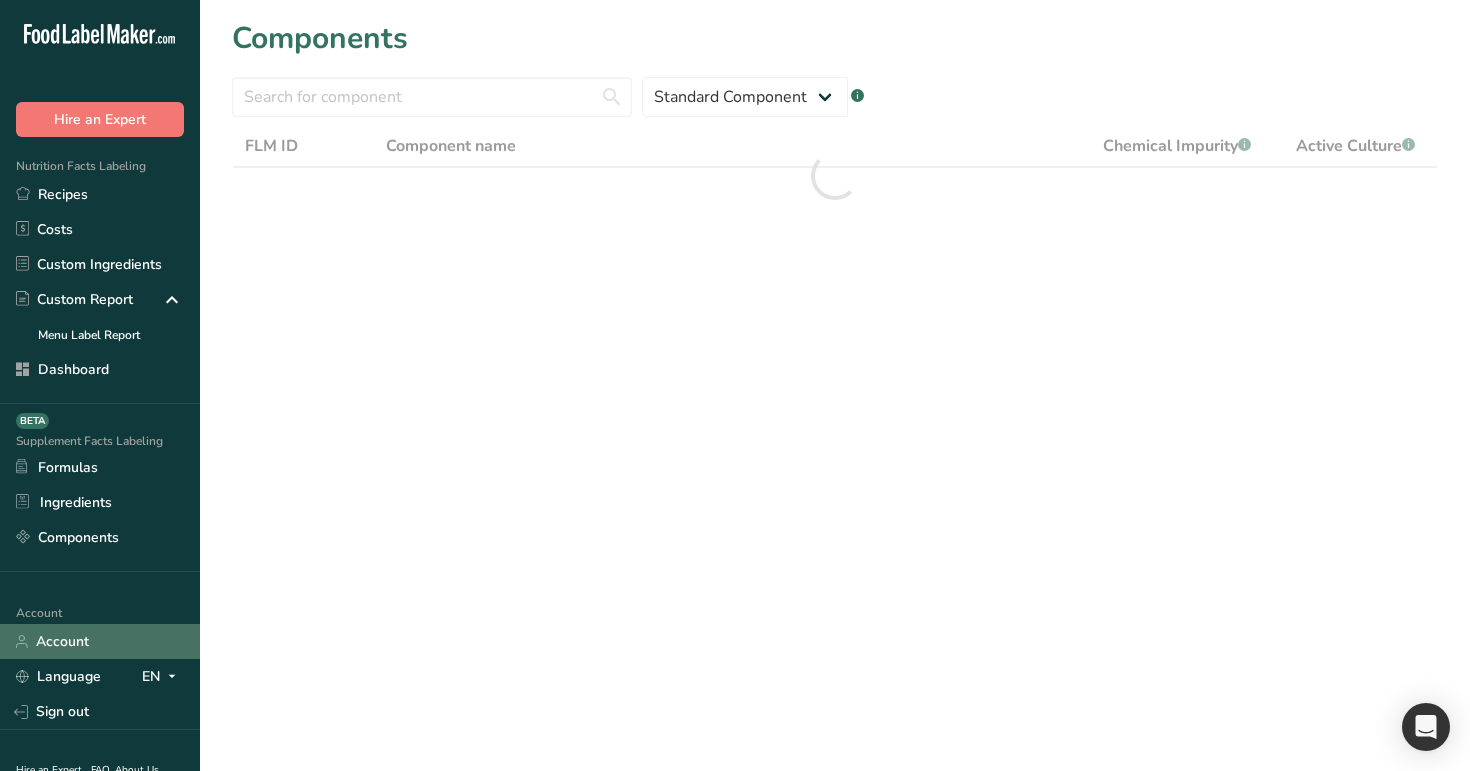 click on "Account" at bounding box center (100, 641) 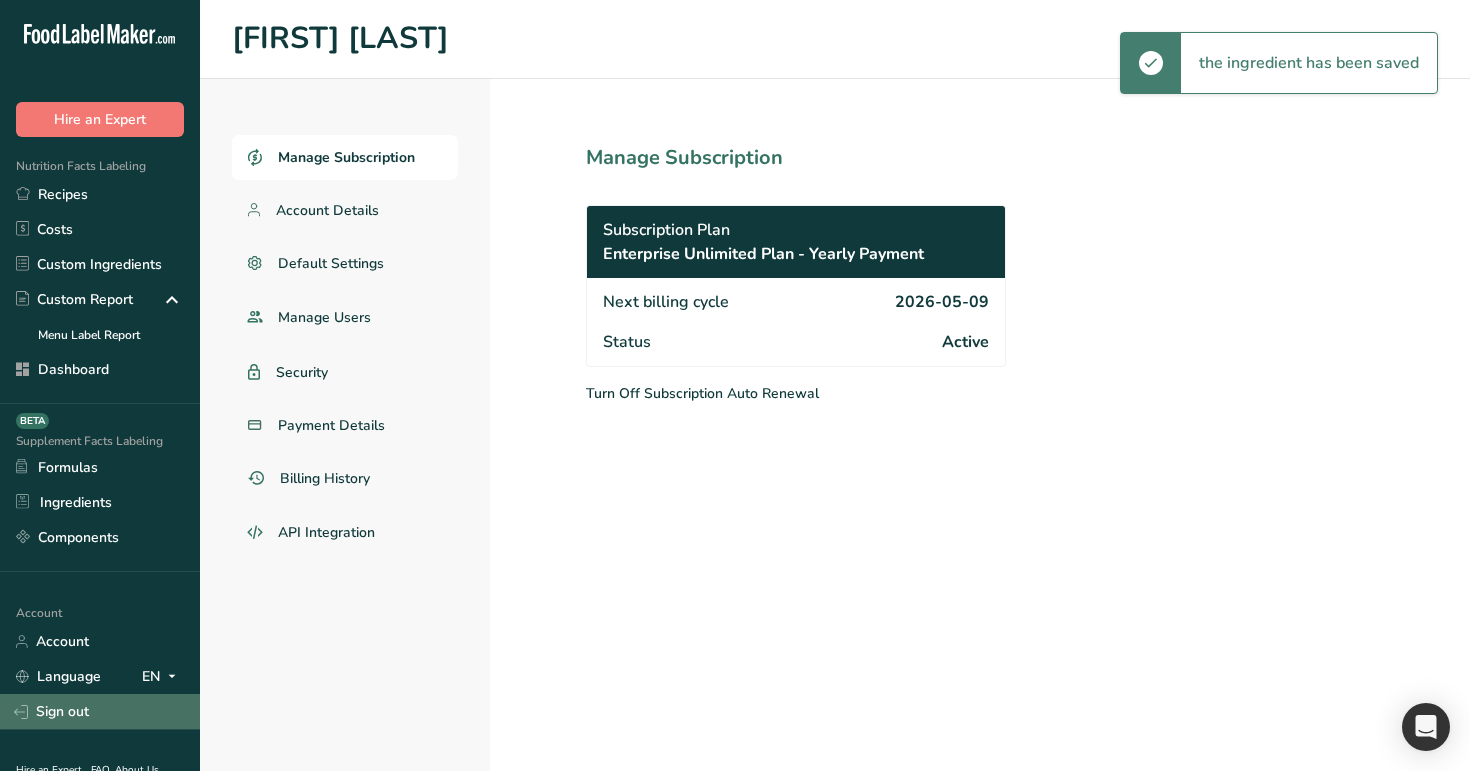 click on "Sign out" at bounding box center [100, 711] 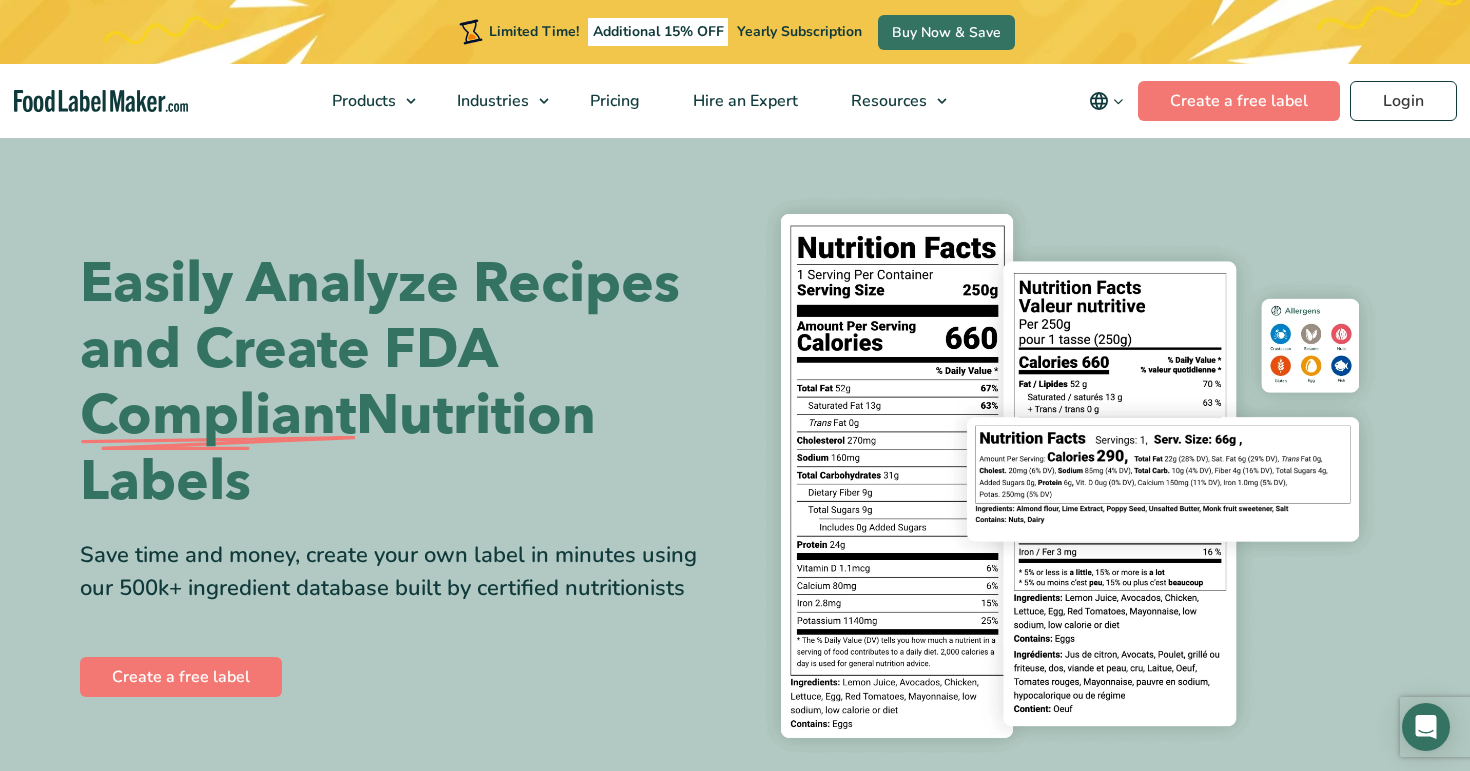 scroll, scrollTop: 0, scrollLeft: 0, axis: both 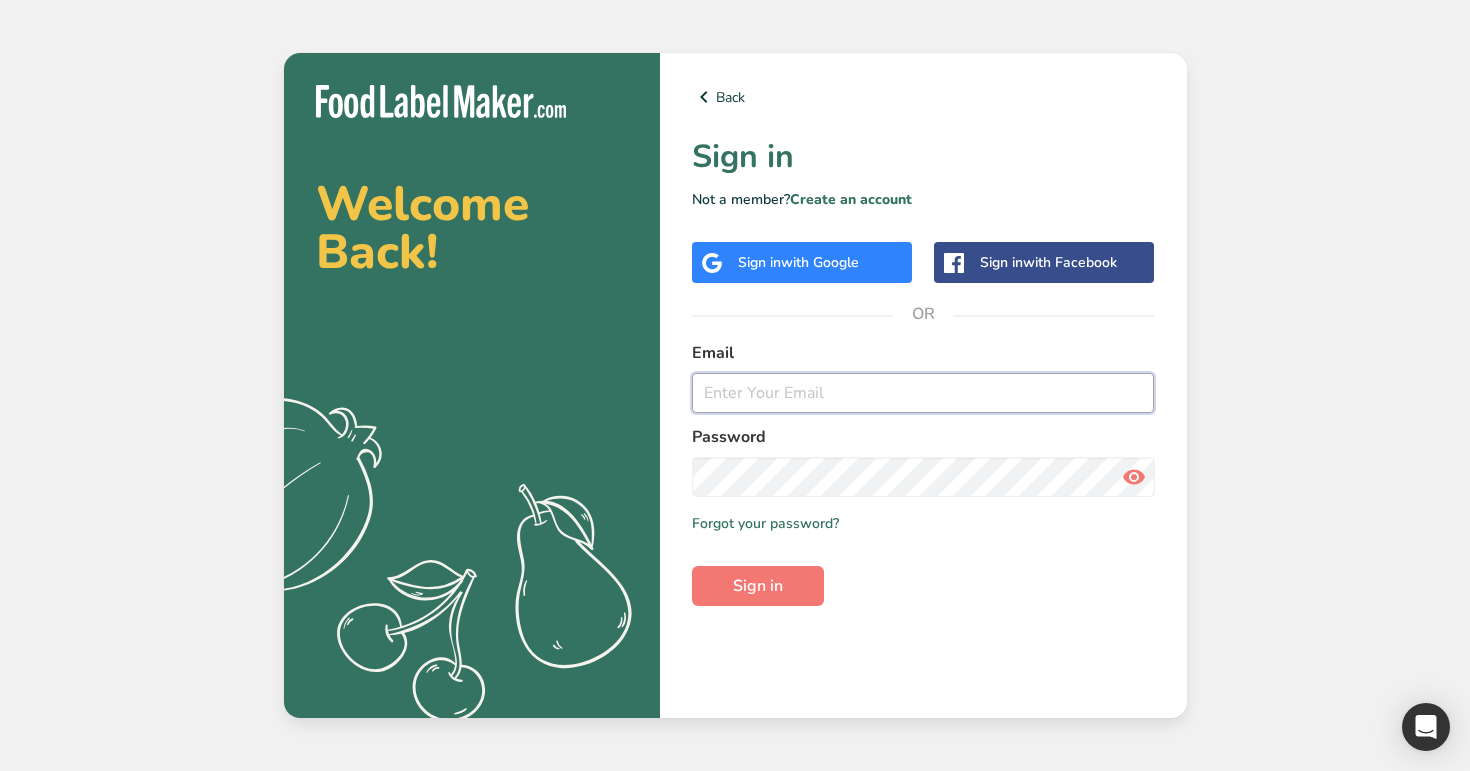 click at bounding box center [923, 393] 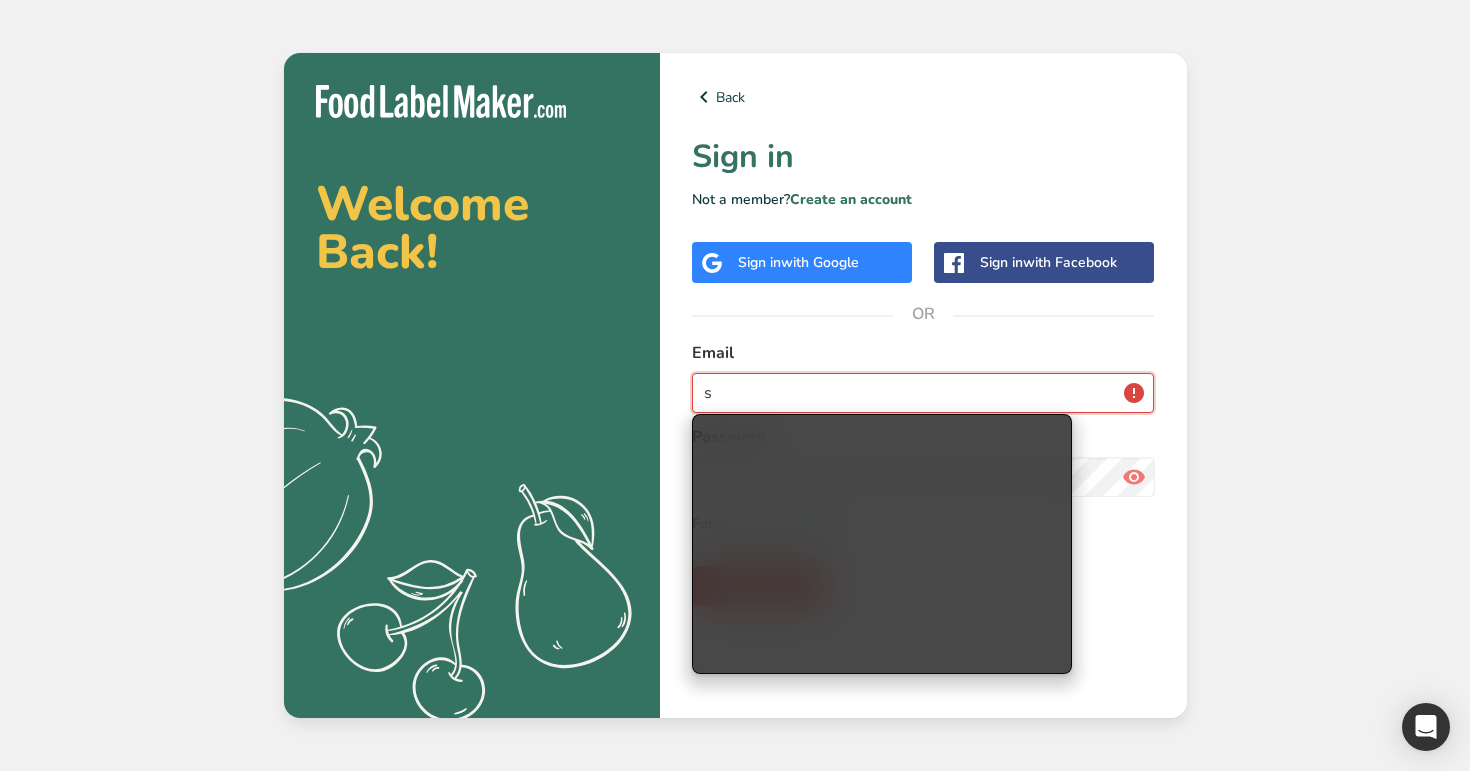 type on "signupnewuser@test.com" 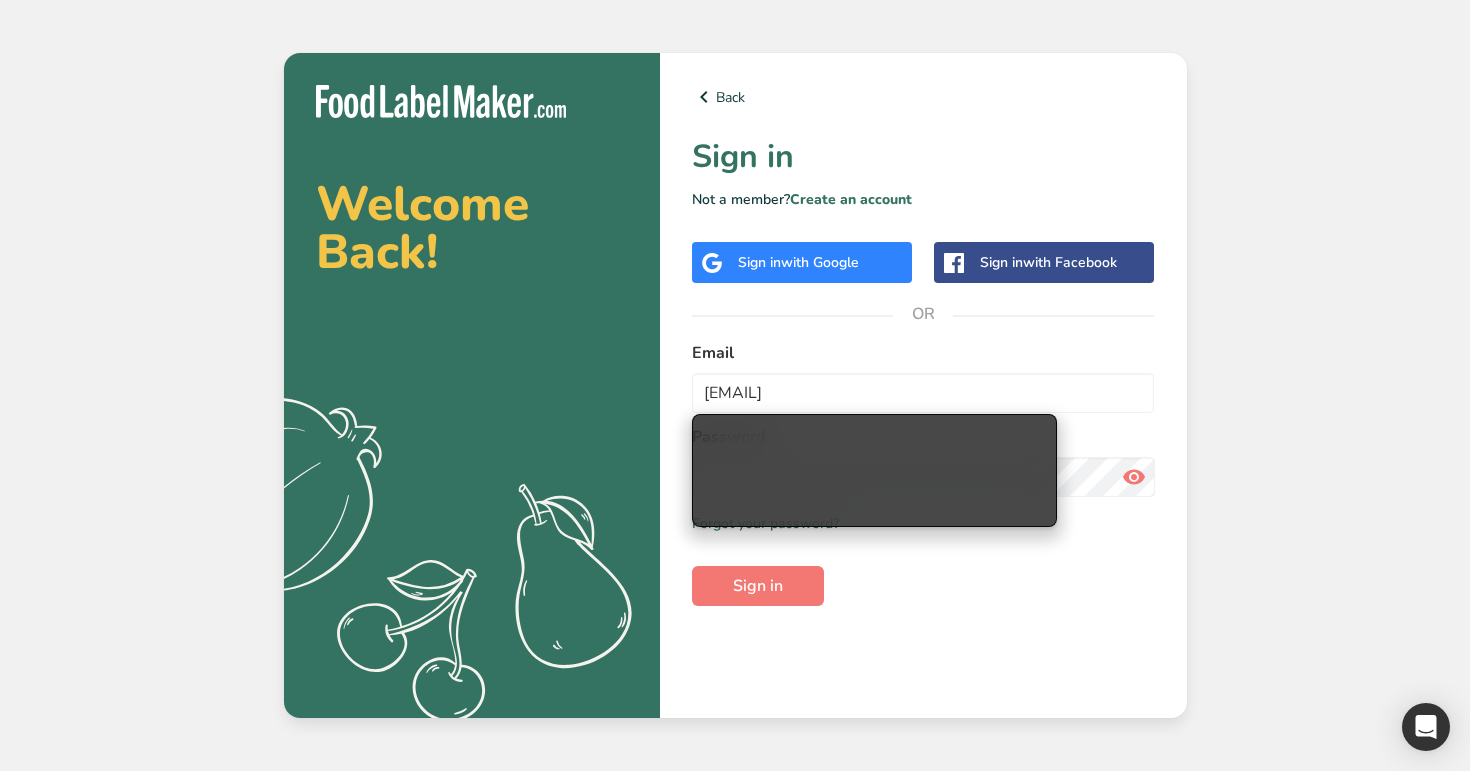click on "Back
Sign in
Not a member?
Create an account
Sign in   with Google
Sign in   with Facebook   OR   Email signupnewuser@test.com   Password
Remember me
Forgot your password?
Sign in" at bounding box center (923, 385) 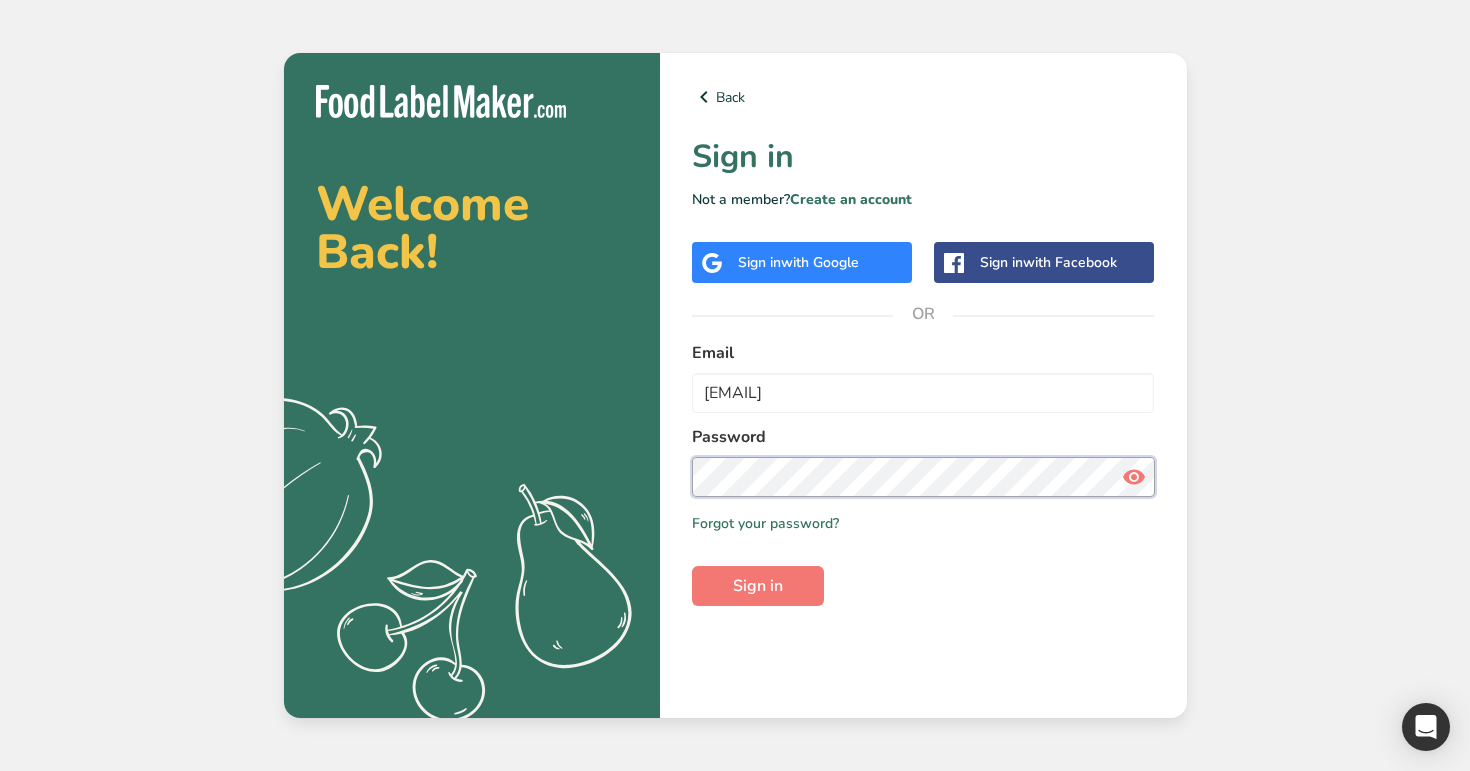 click on "Sign in" at bounding box center [758, 586] 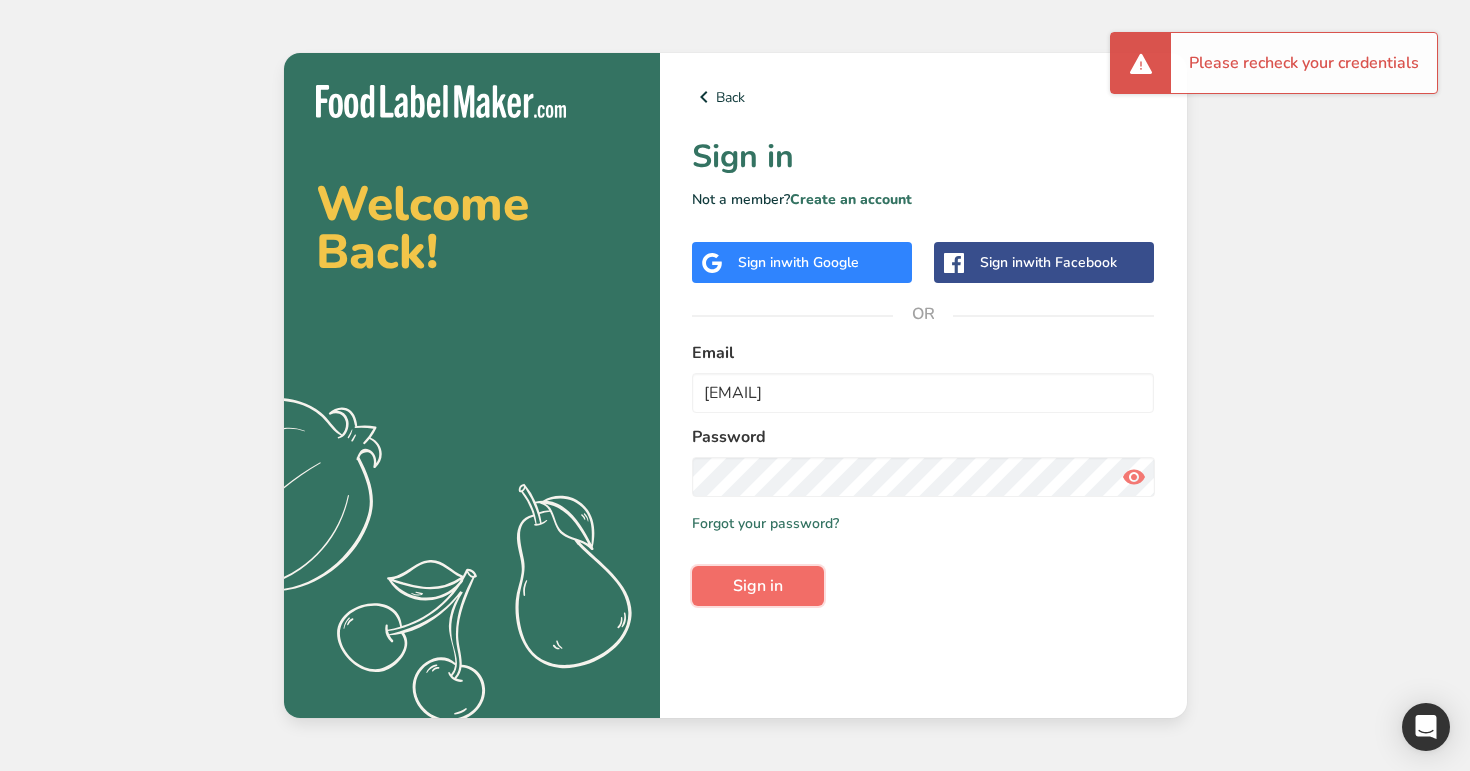 click on "Sign in" at bounding box center [758, 586] 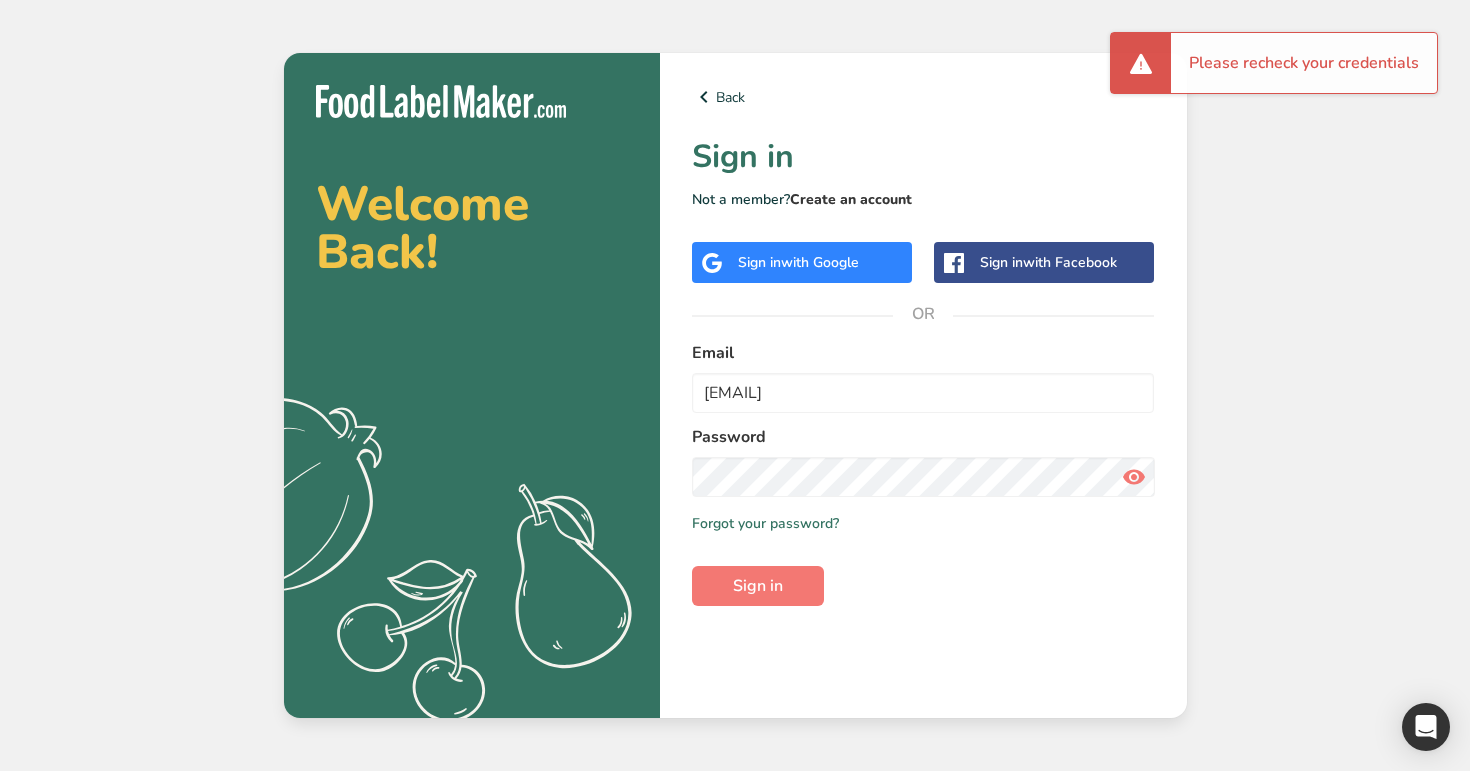 click on "Create an account" at bounding box center (851, 199) 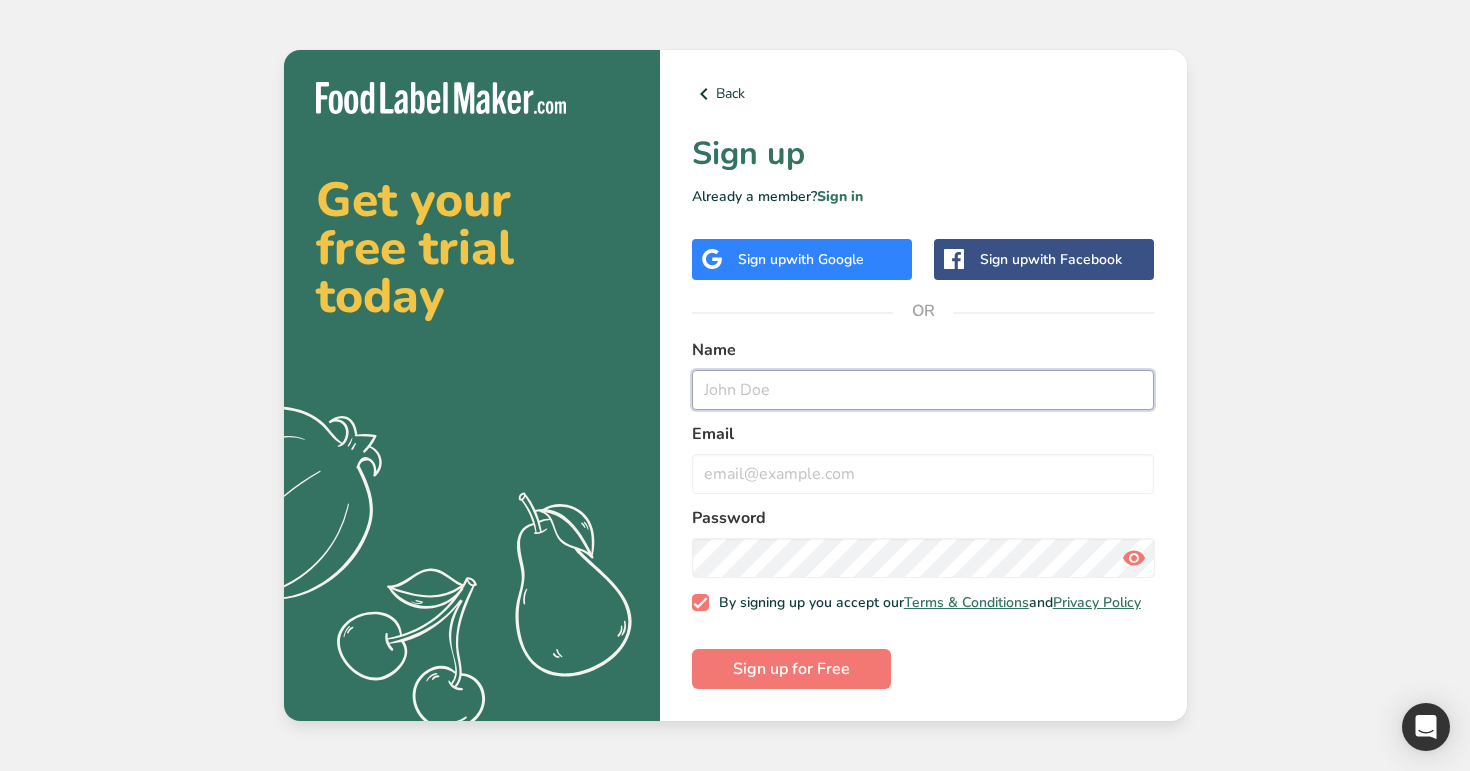 click at bounding box center (923, 390) 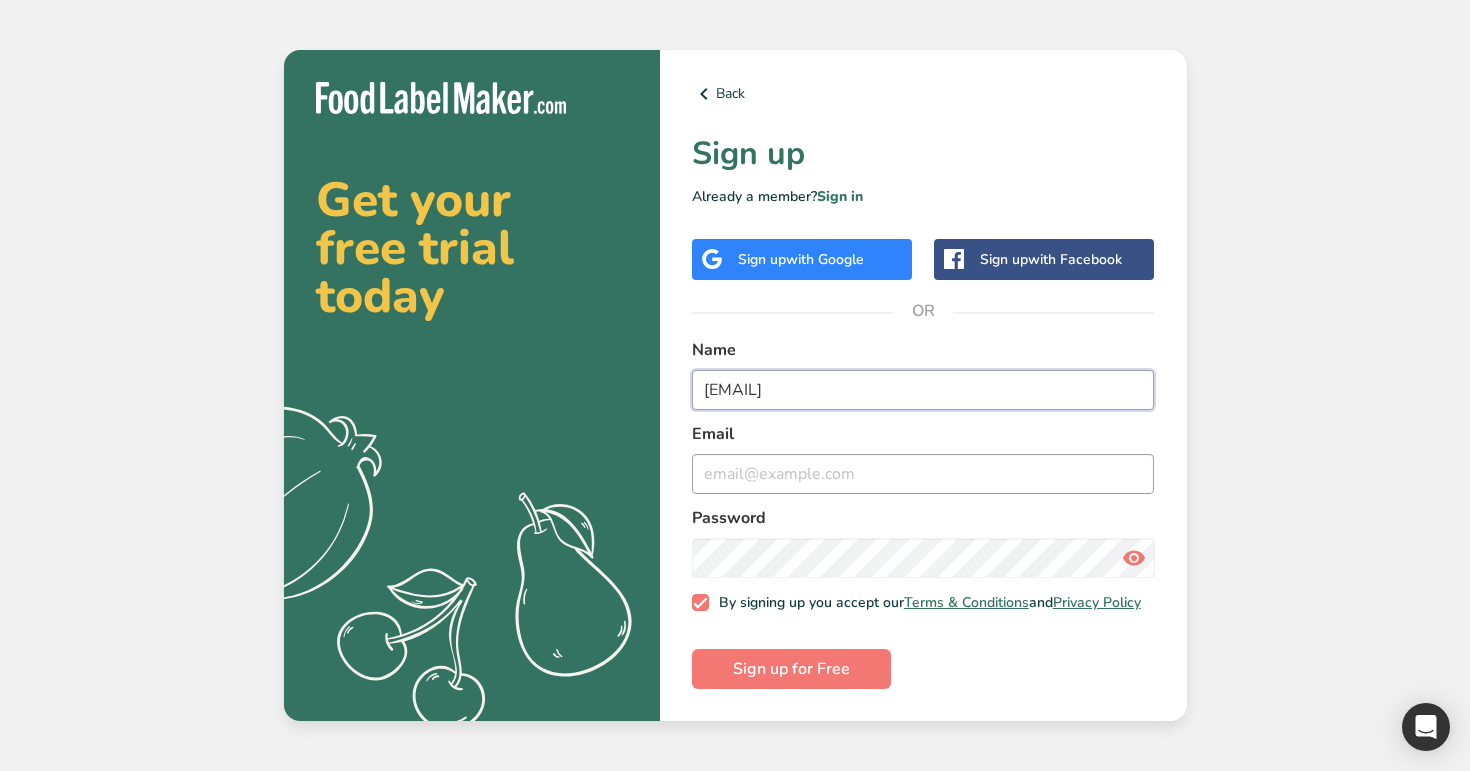type on "Test777@t.com" 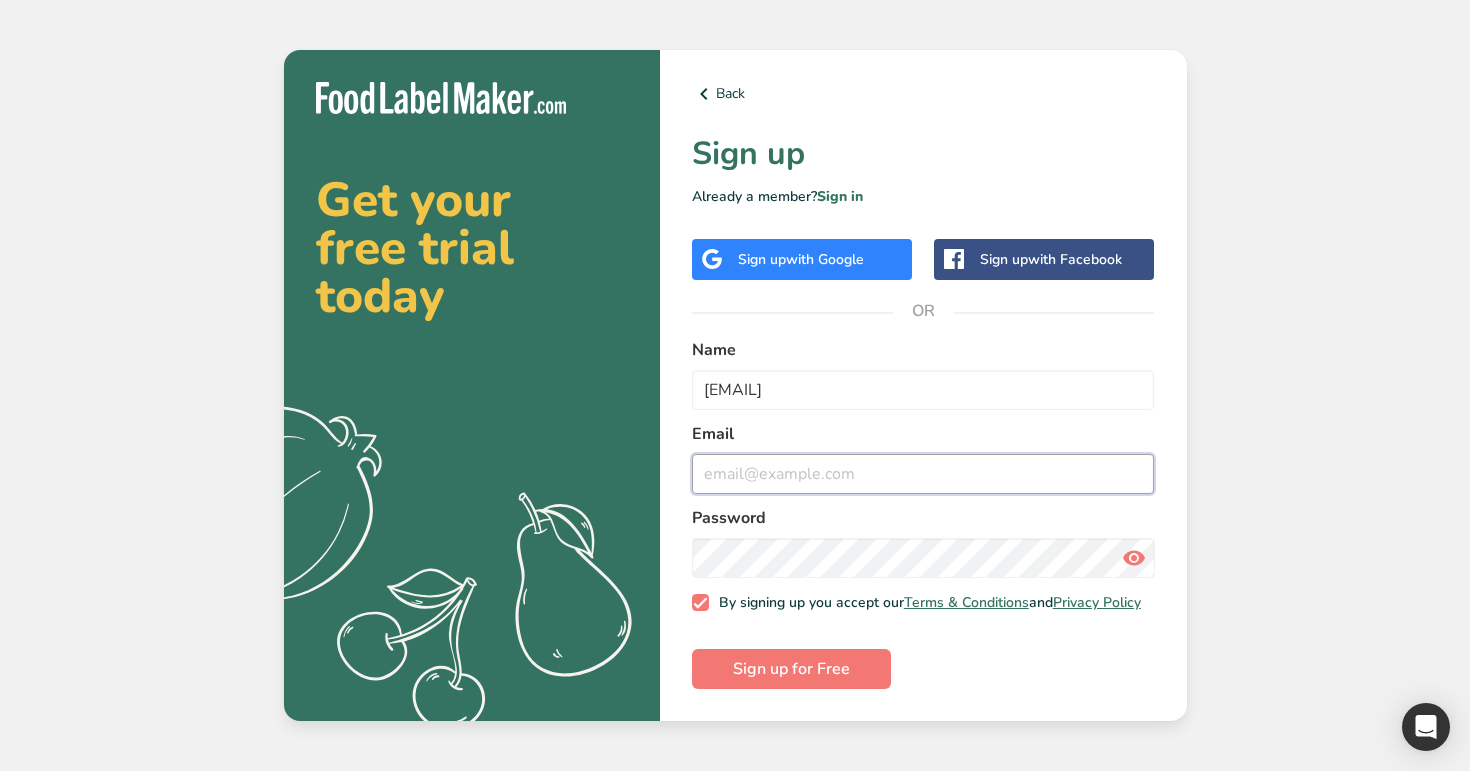 click at bounding box center (923, 474) 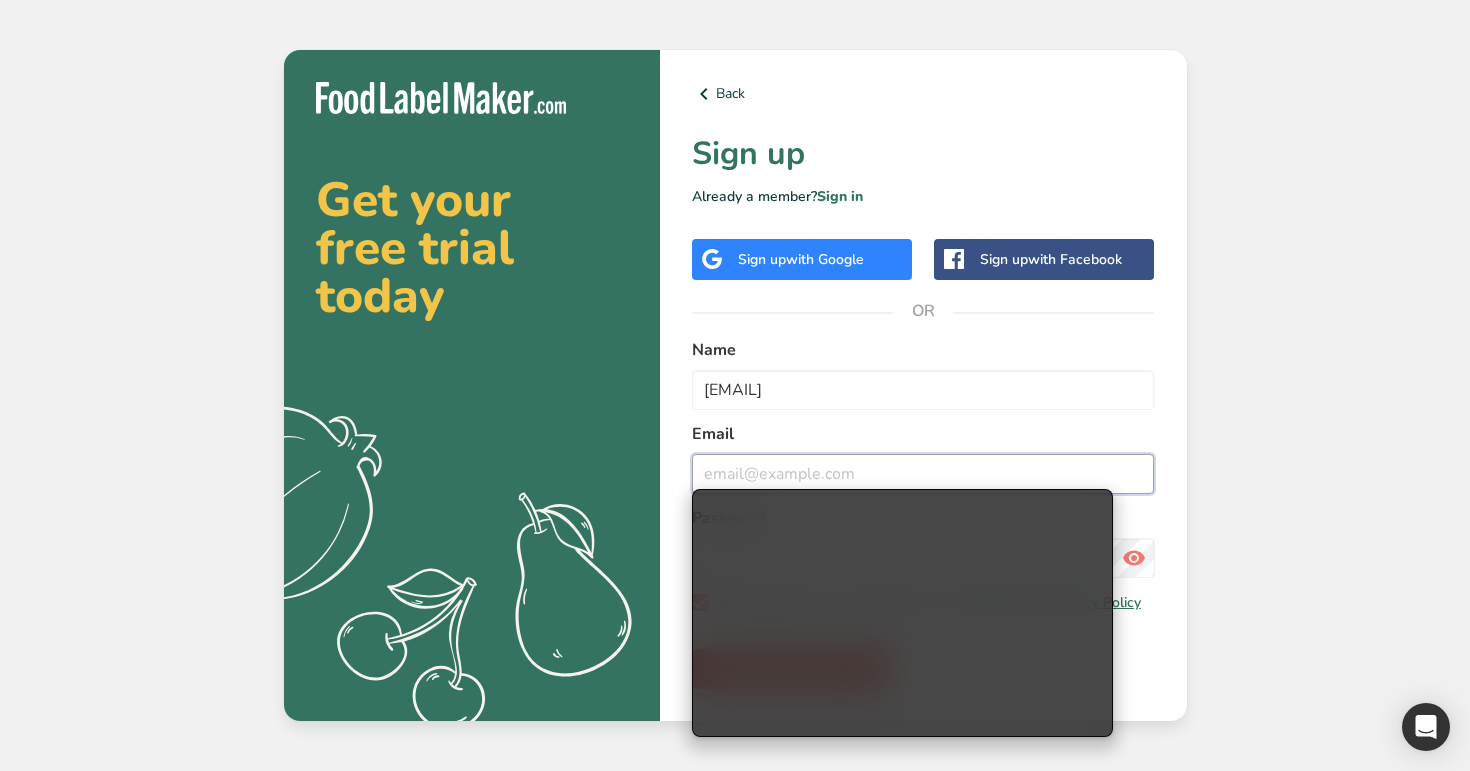 paste on "Test777@t.com" 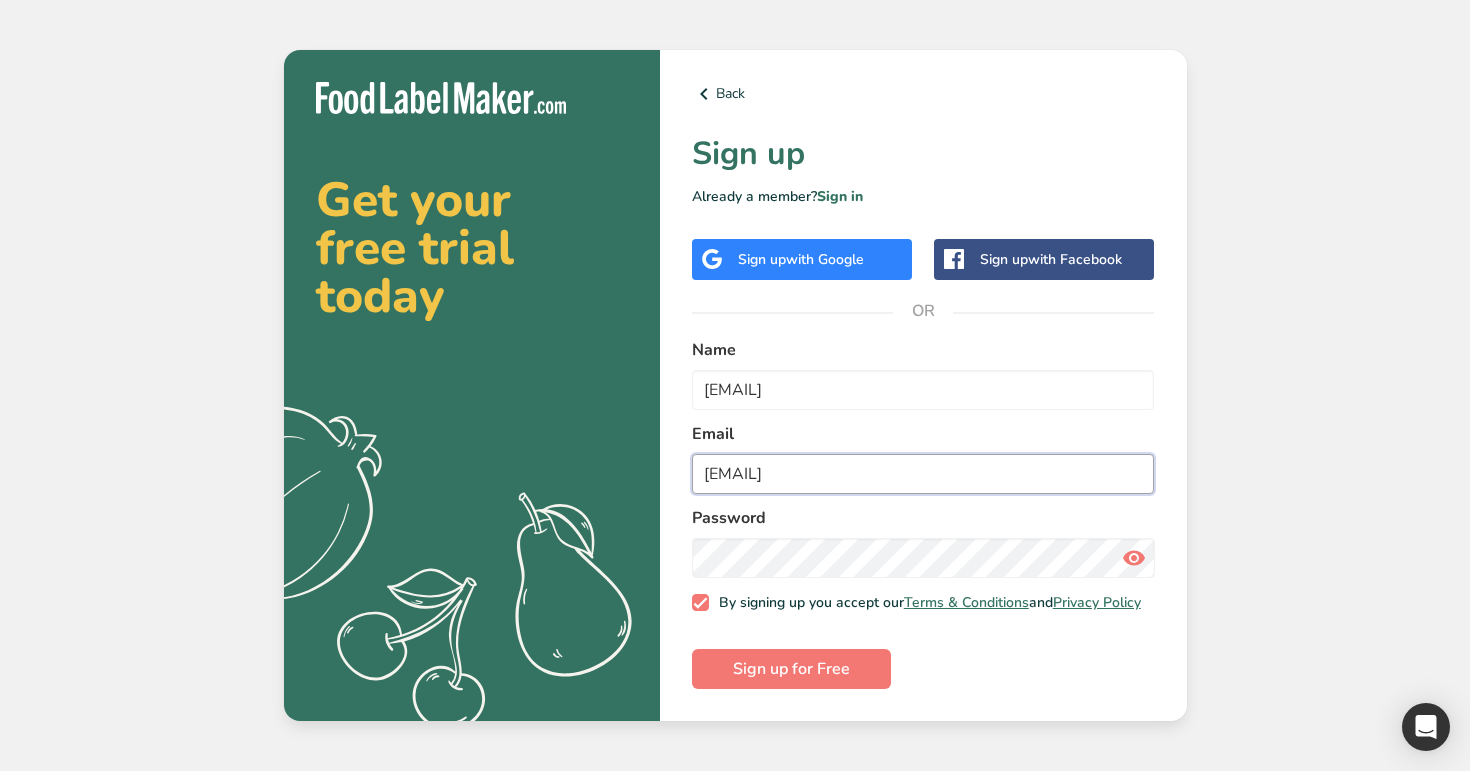 type on "Test777@t.com" 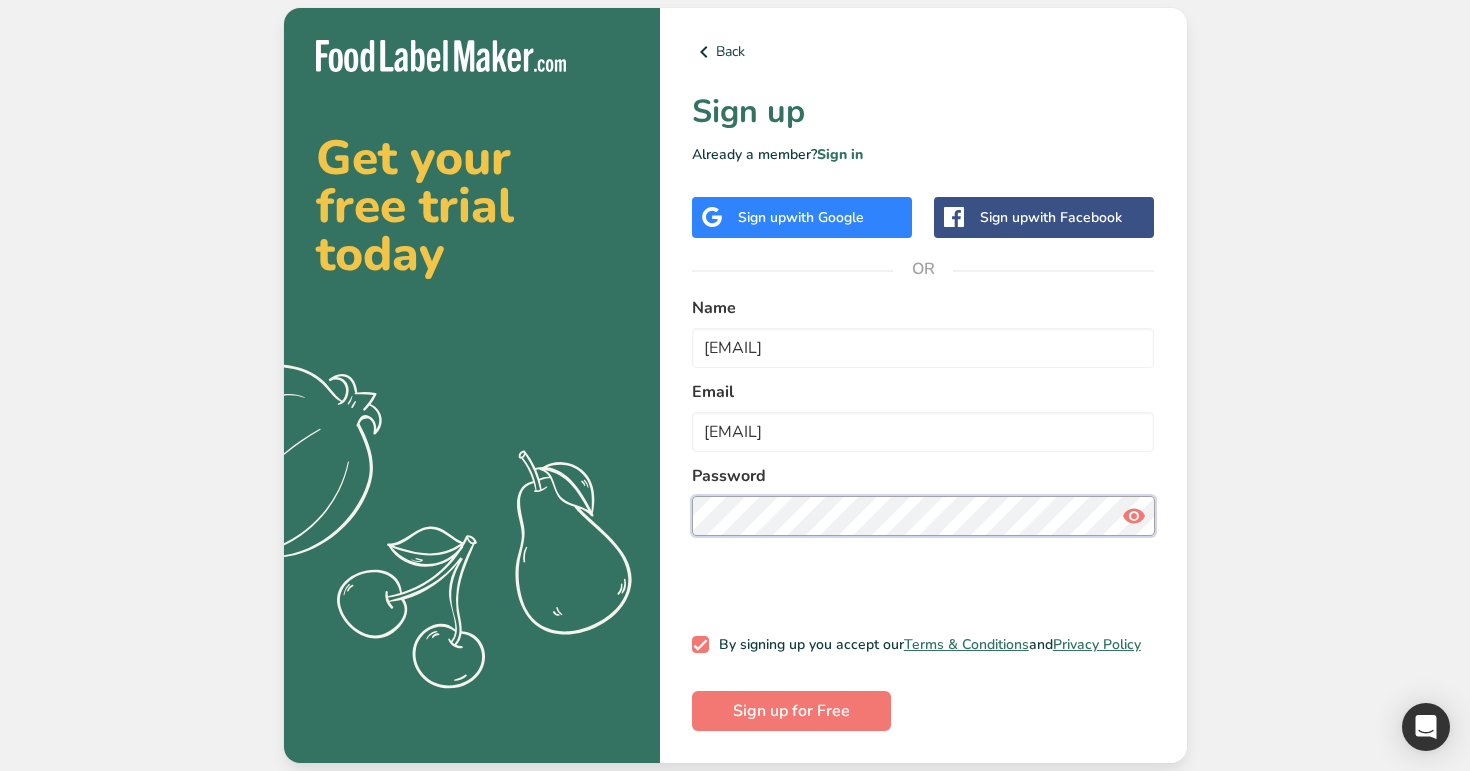 click on "Sign up for Free" at bounding box center [791, 711] 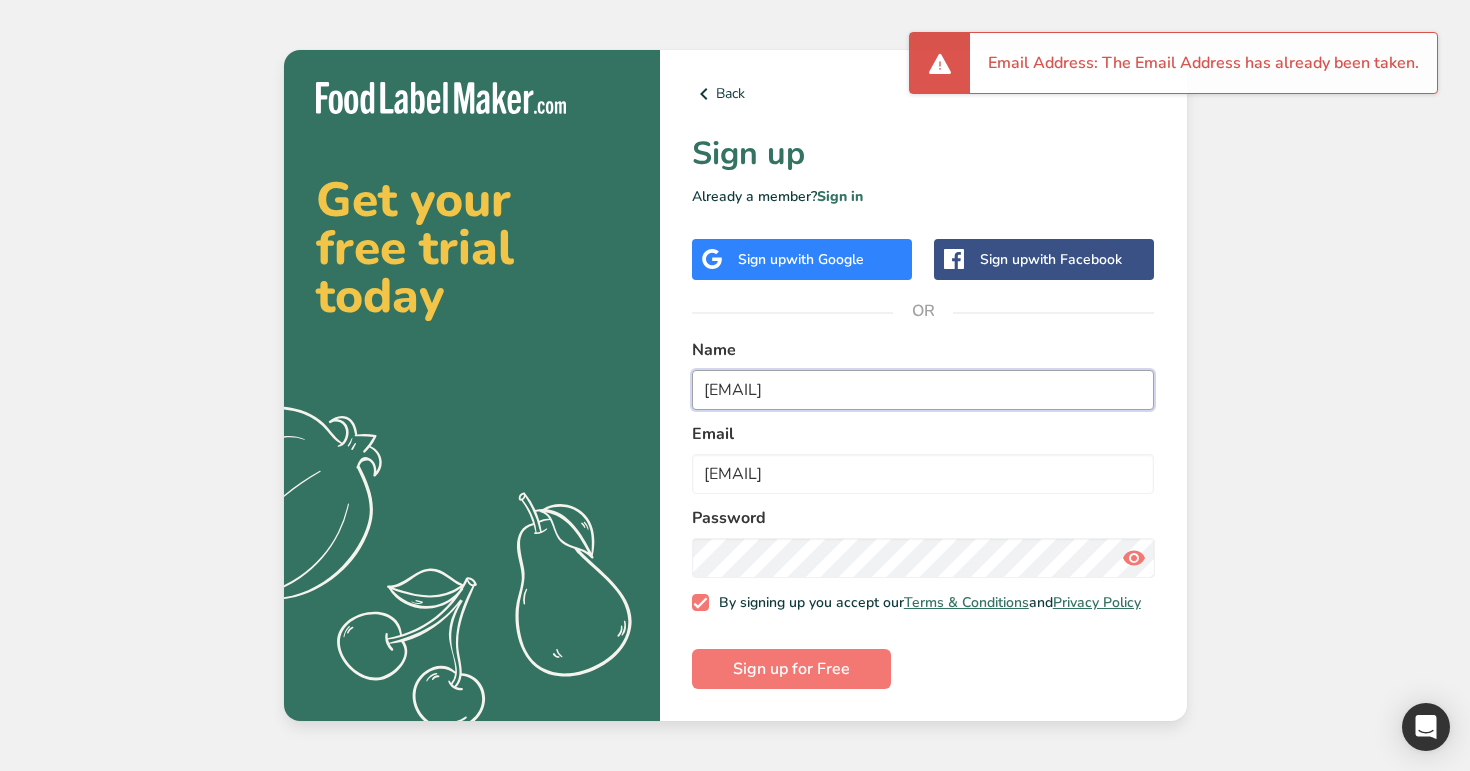 click on "Test777@t.com" at bounding box center (923, 390) 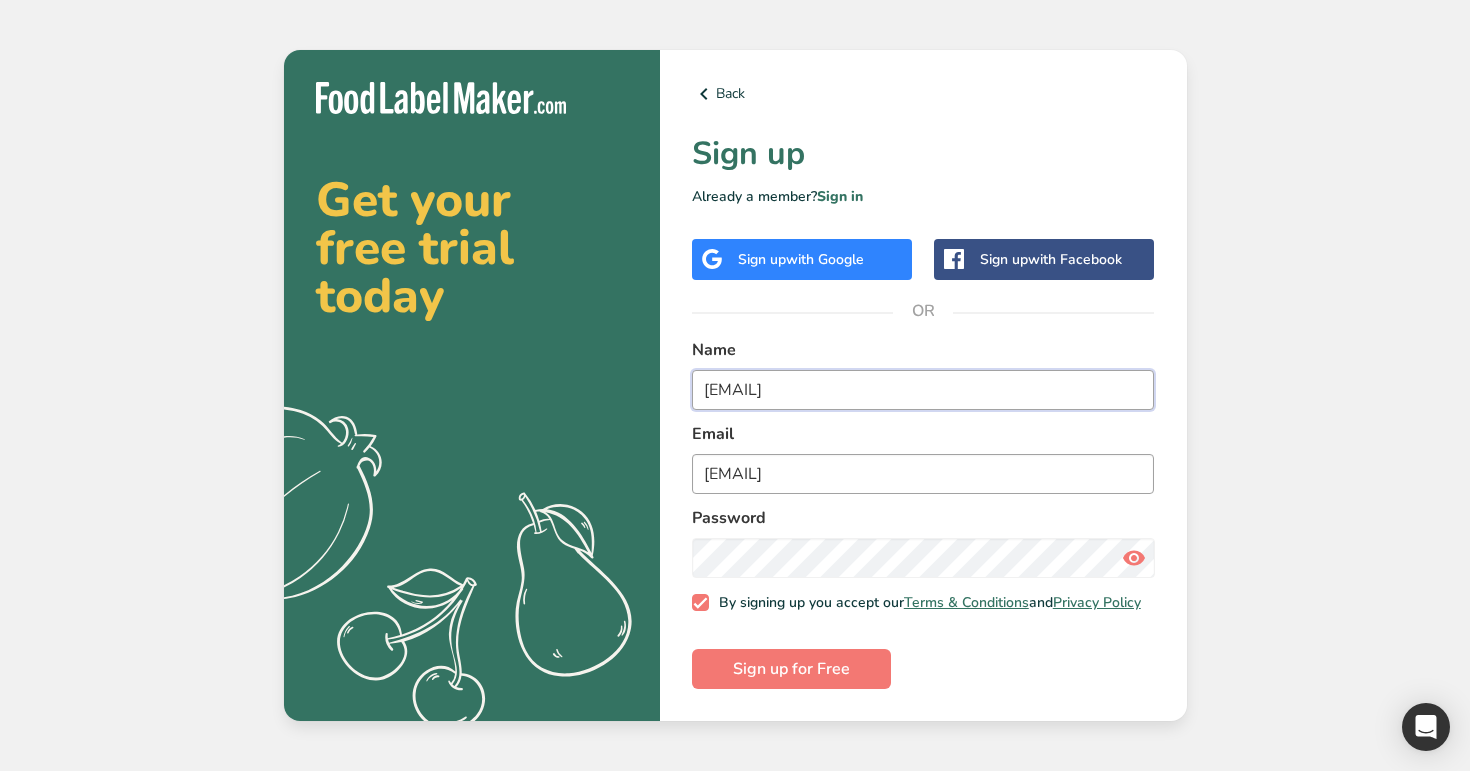 type on "Test777t@t.com" 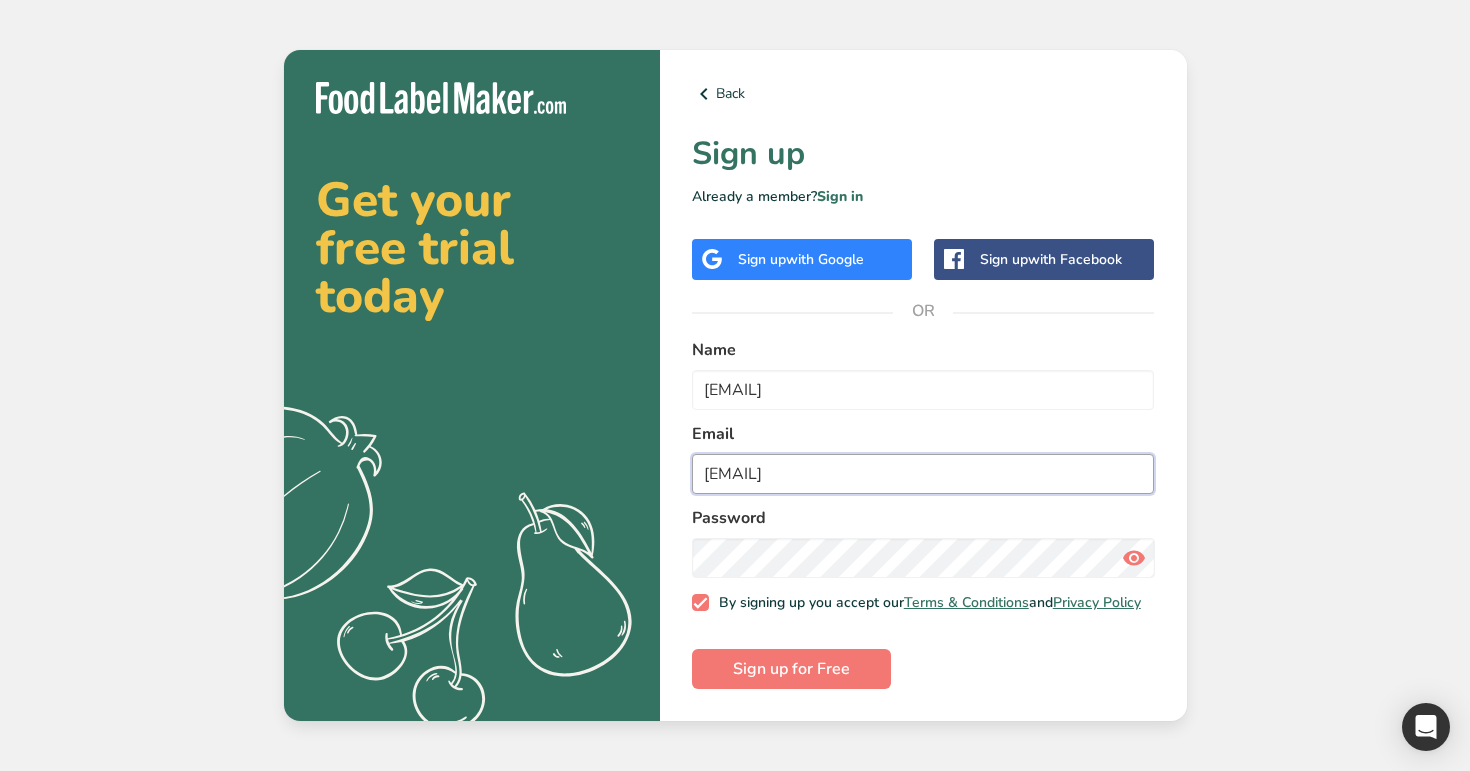 click on "Test777@t.com" at bounding box center [923, 474] 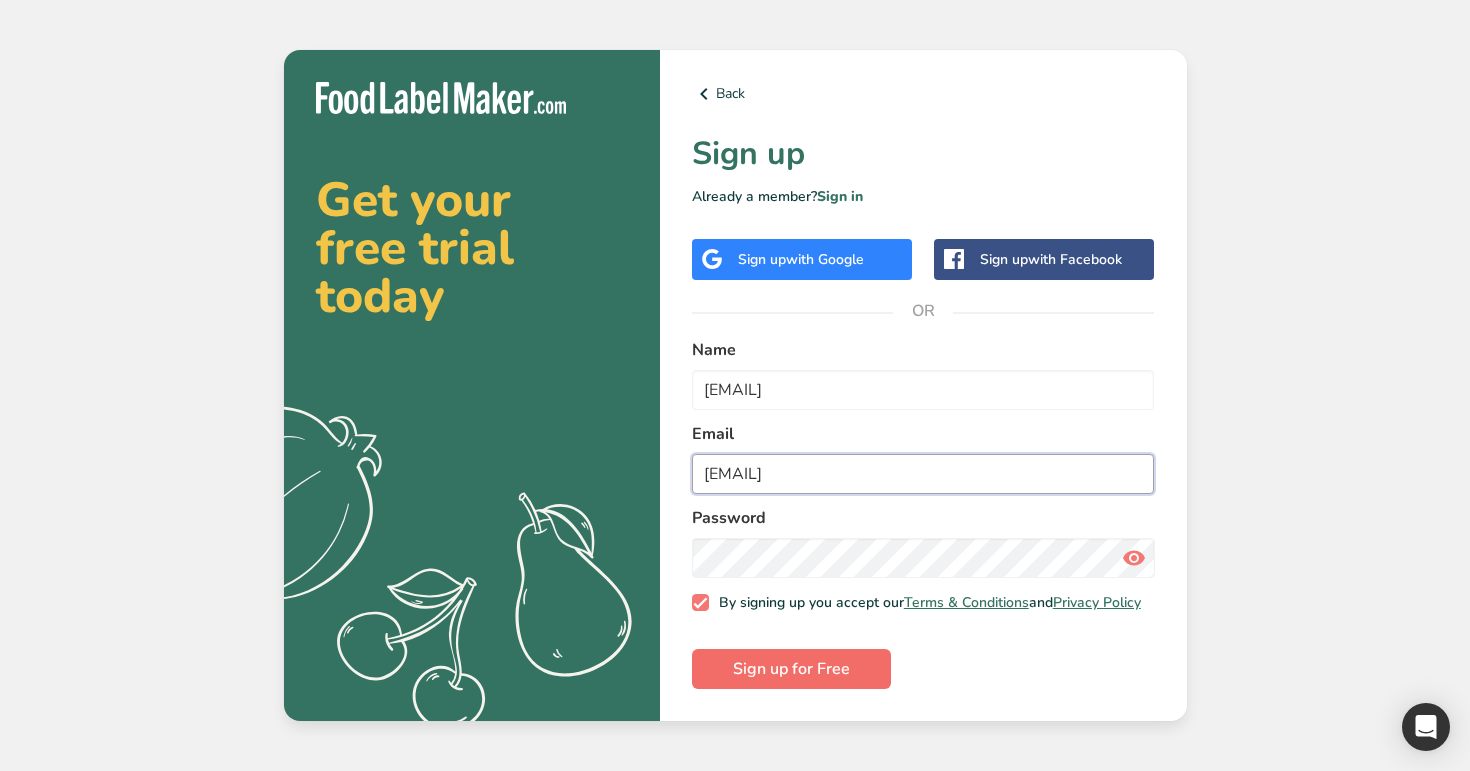 type on "Test777t@t.com" 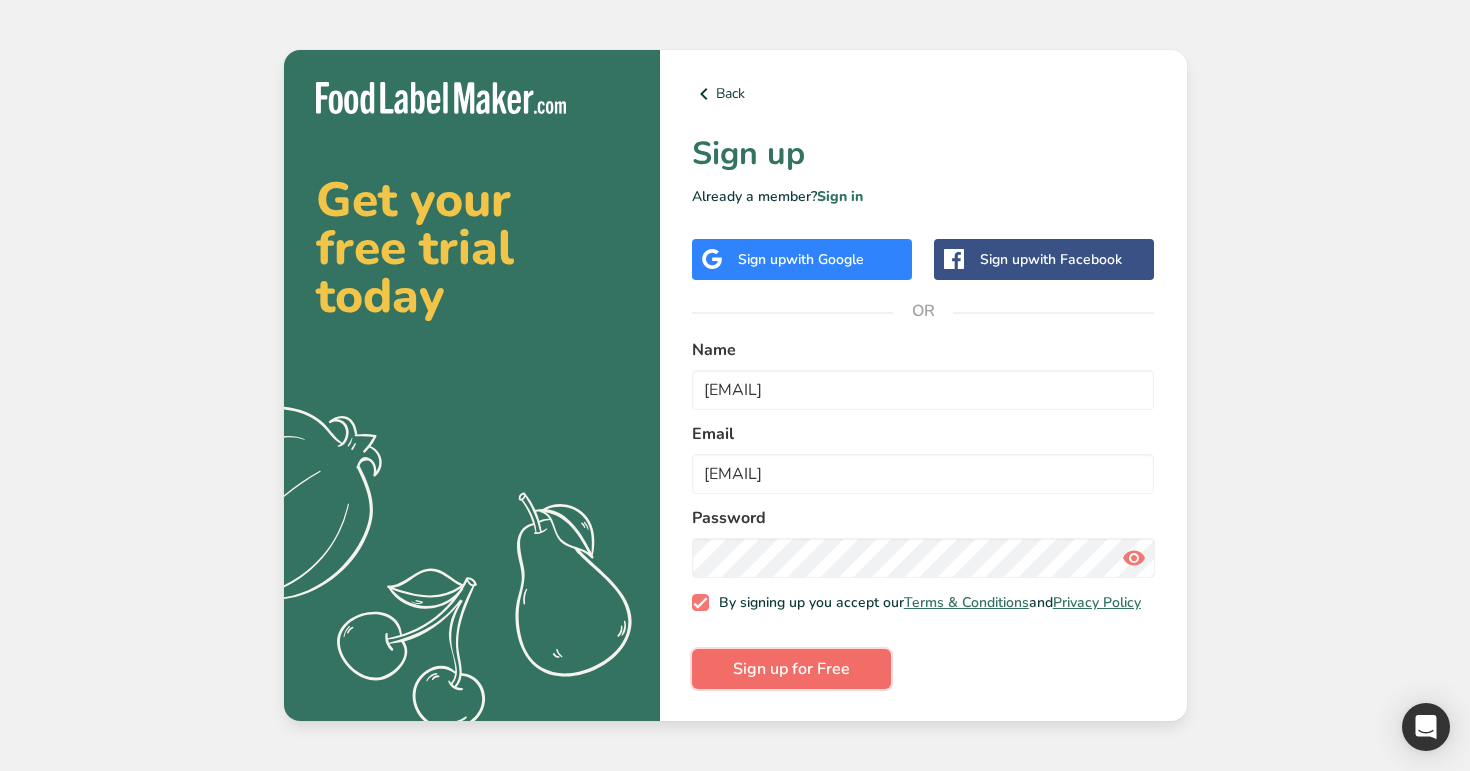 click on "Sign up for Free" at bounding box center (791, 669) 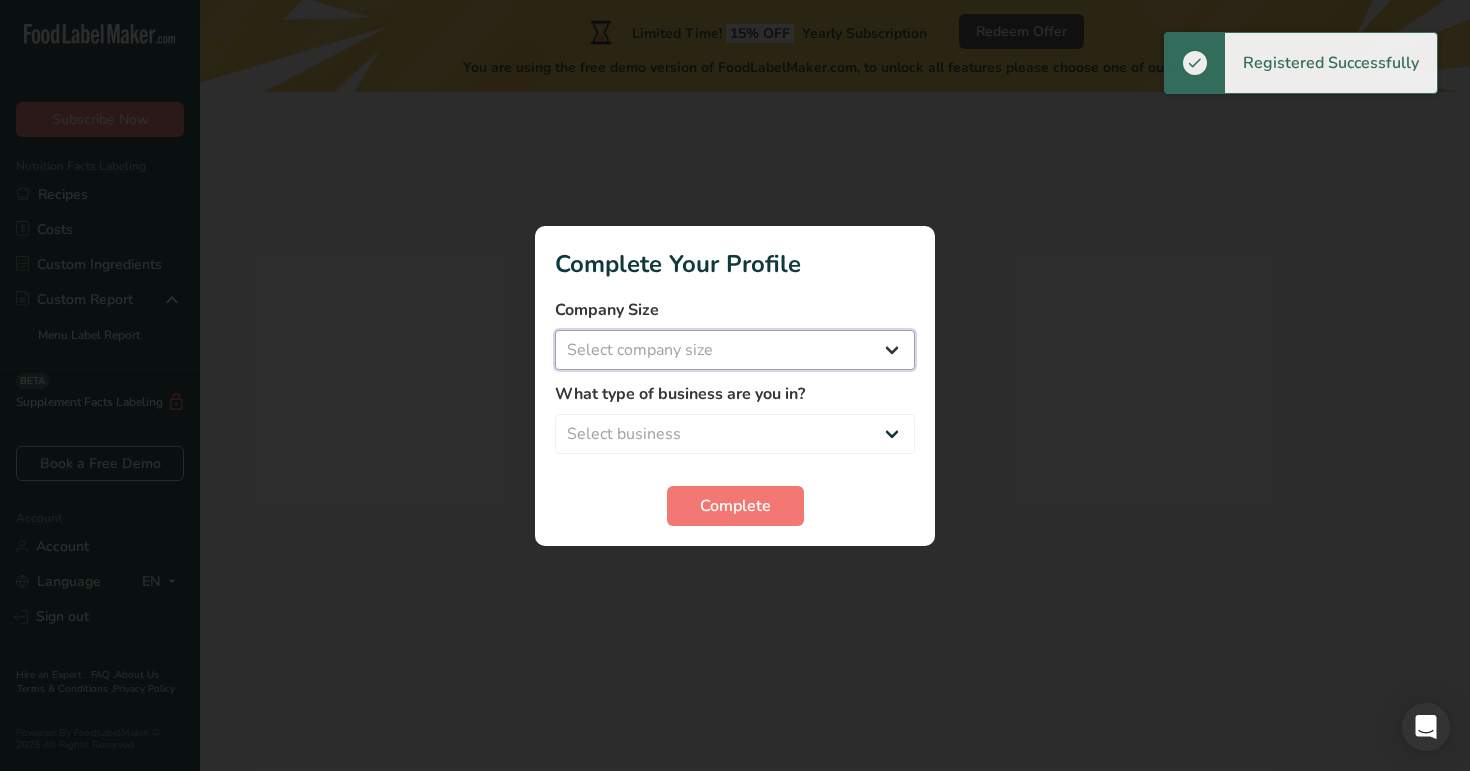 click on "Select company size
Over 500 Employees
test 1
1
Fewer than 10 Employees
Fewer than 10 Employees 123 4
Fewer than 10 Employees 123 4. 5" at bounding box center (735, 350) 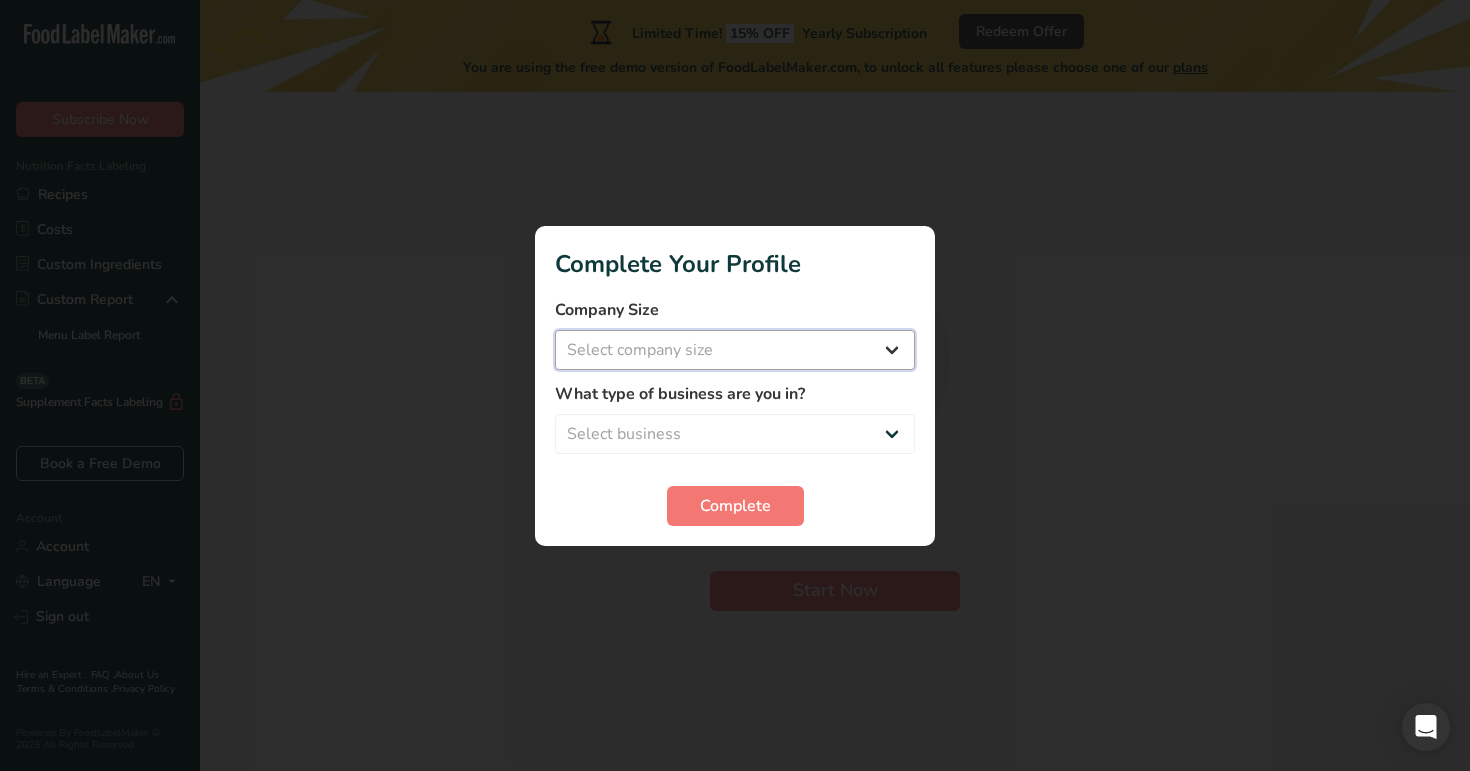 select on "16" 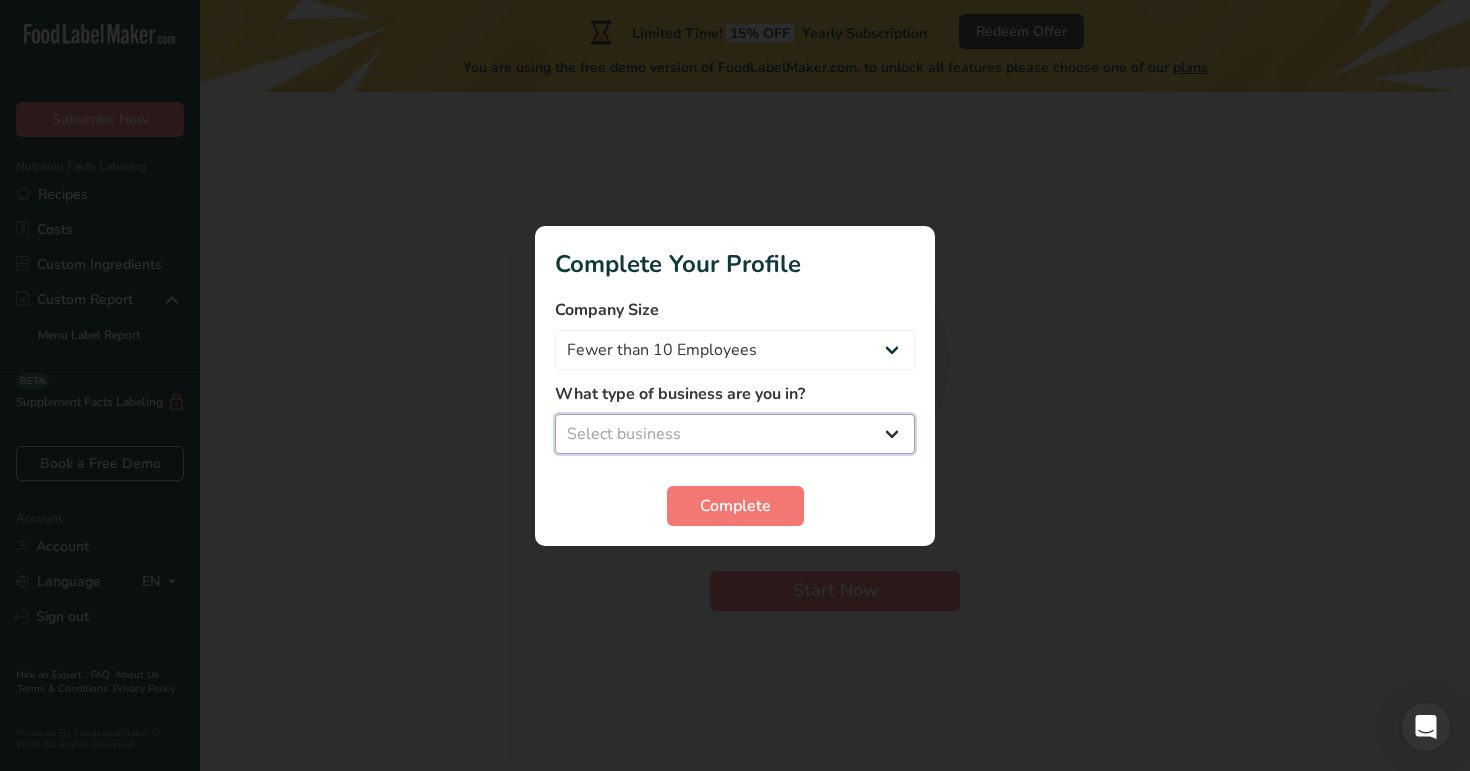 click on "Select business
Packaged Food Manufacturer
Restaurant & Cafe
Bakery
Meal Plans & Catering Company
Nutritionist
Food Blogger
Personal Trainer
Other" at bounding box center [735, 434] 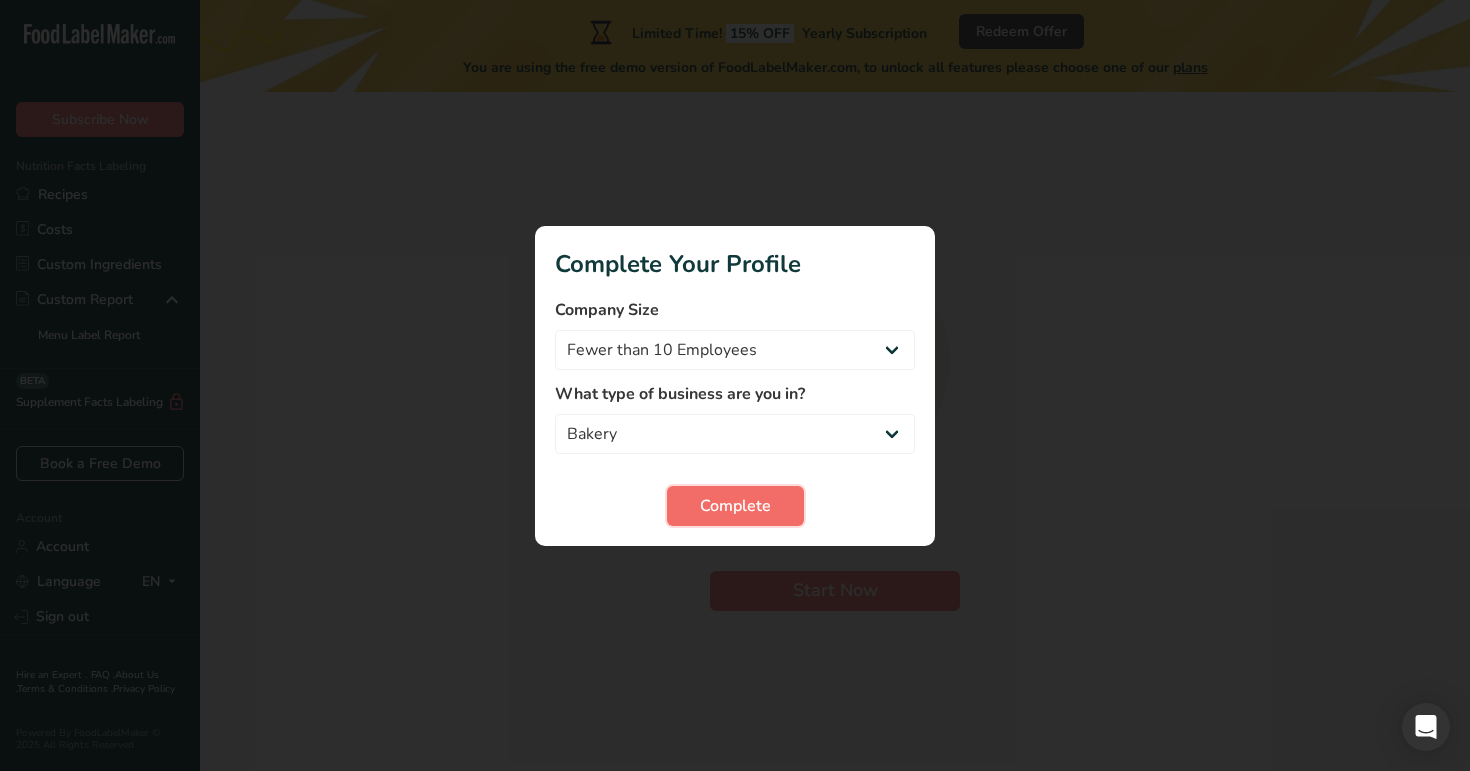 click on "Complete" at bounding box center (735, 506) 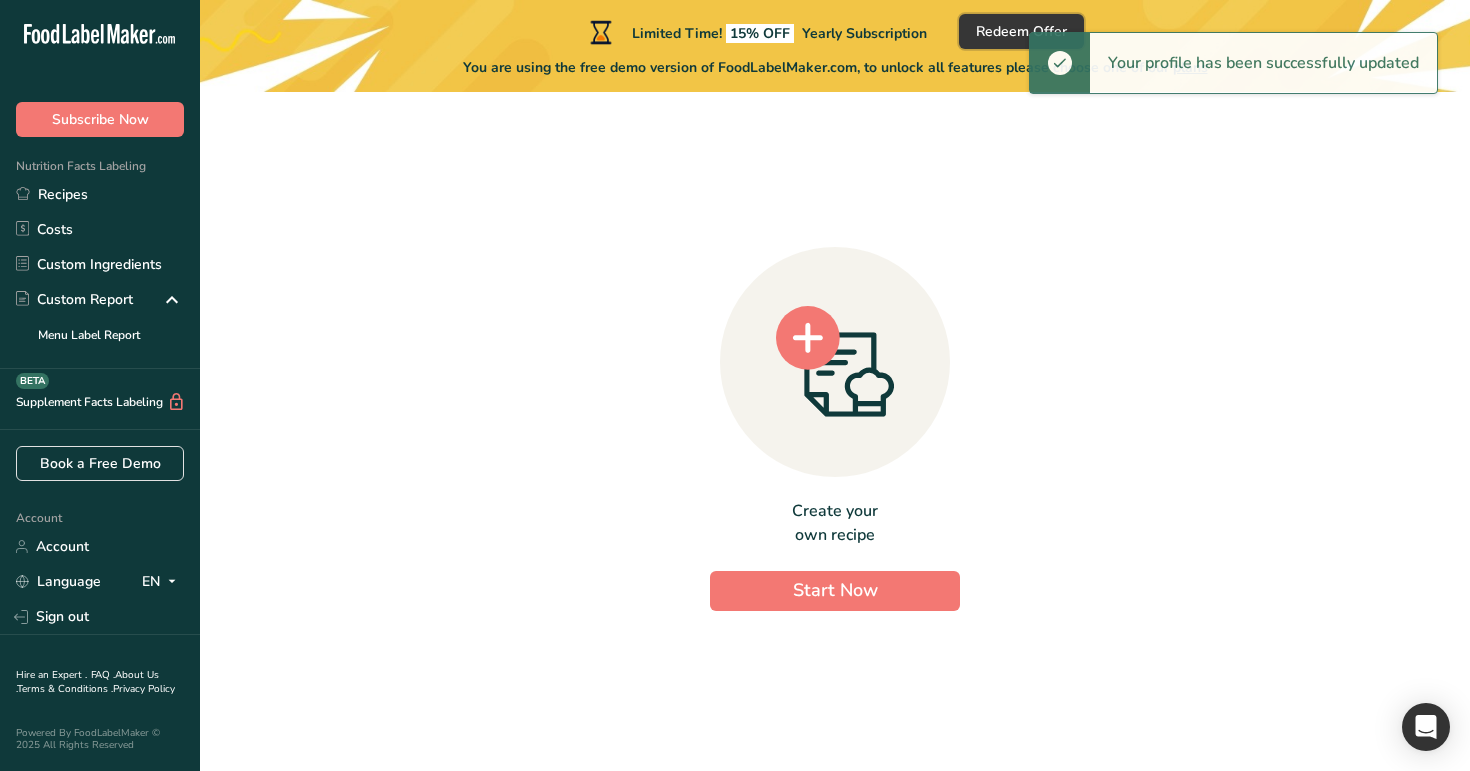 click on "Redeem Offer" at bounding box center [1021, 31] 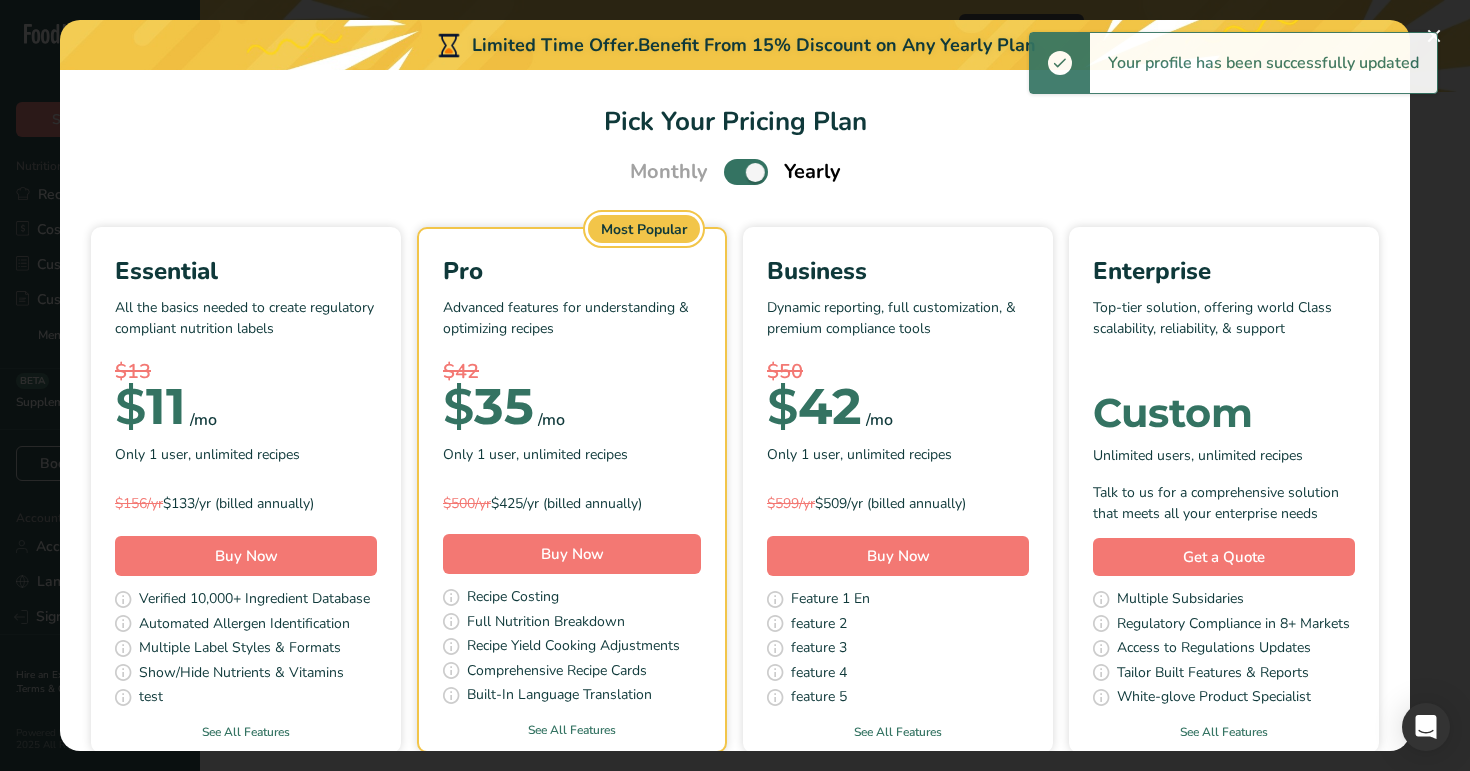 click at bounding box center (746, 171) 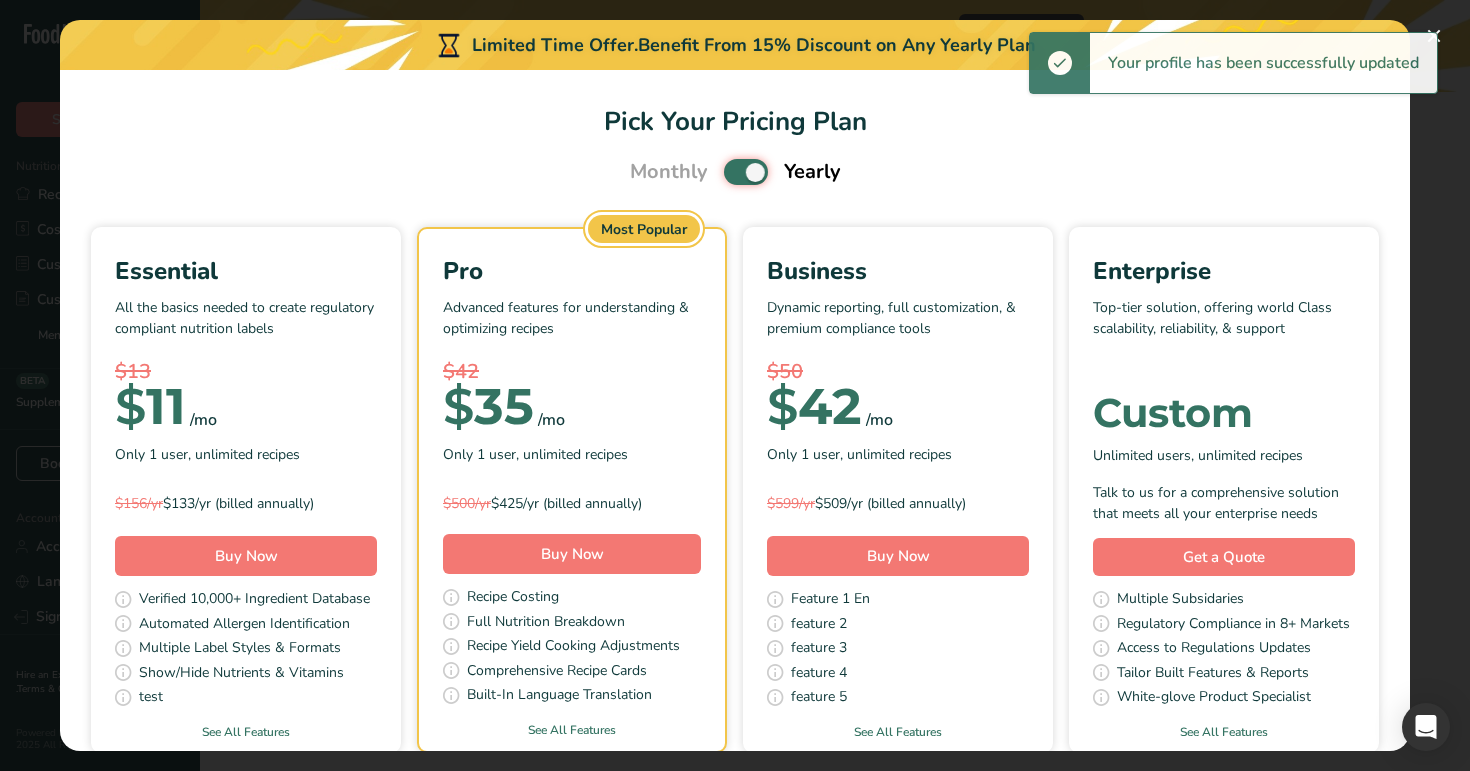 click at bounding box center (730, 172) 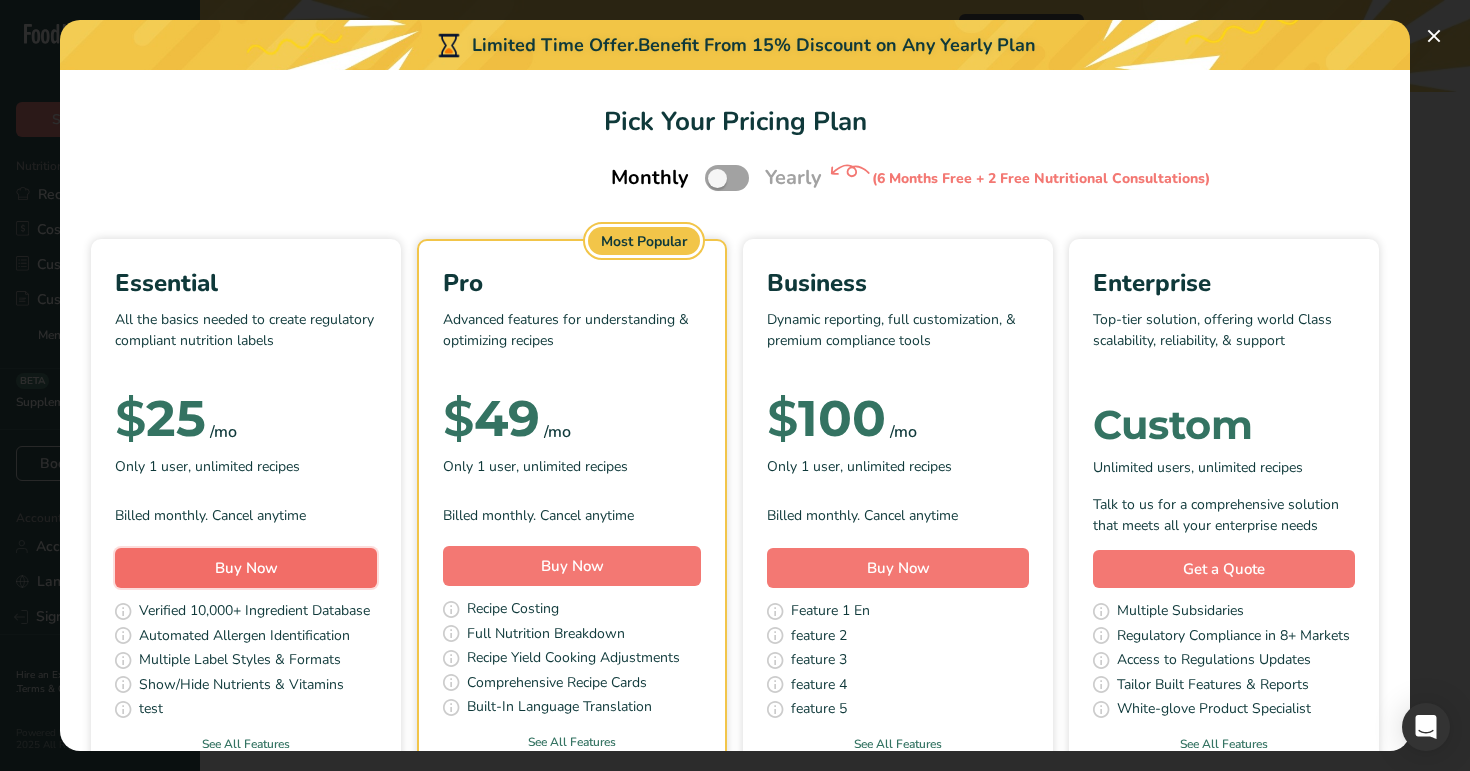 click on "Buy Now" at bounding box center [246, 568] 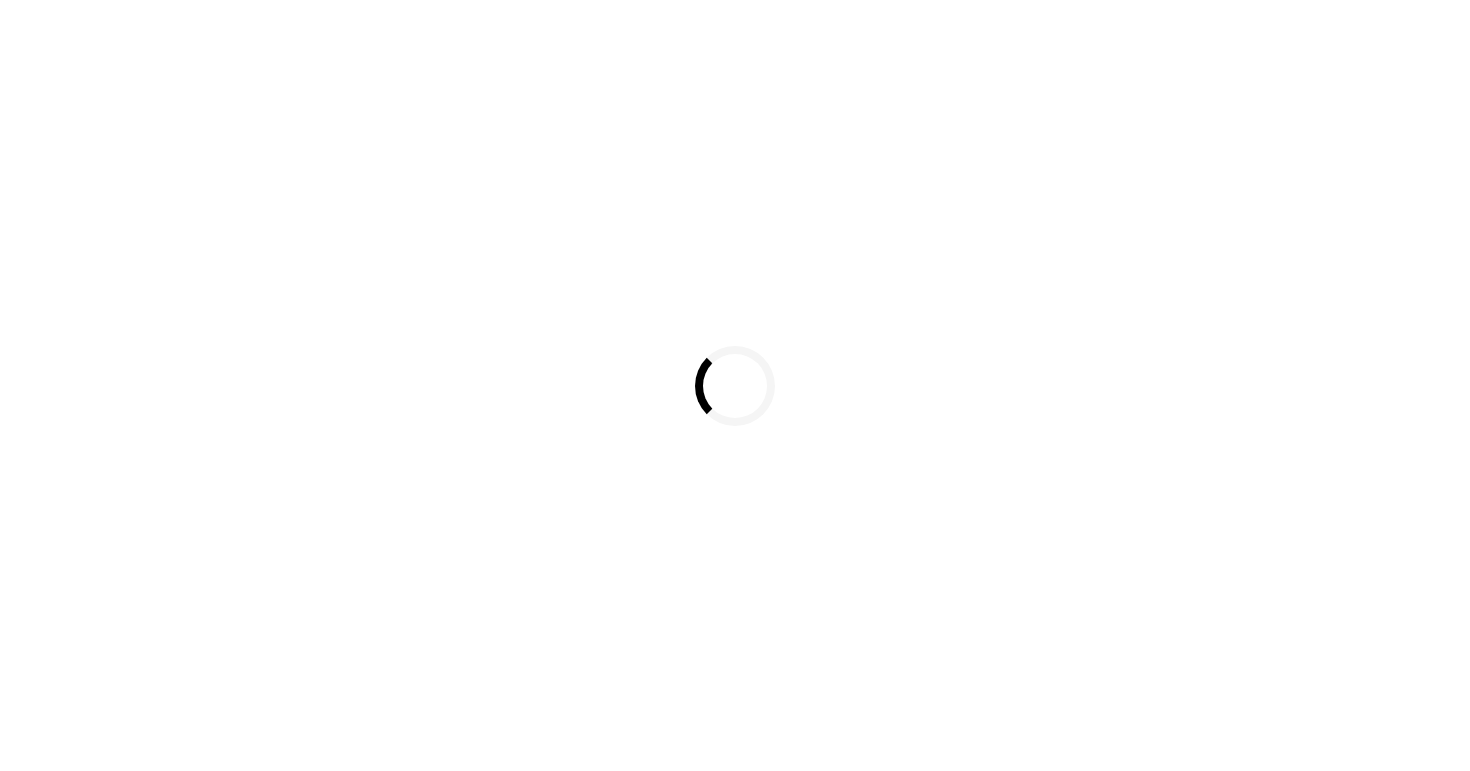 scroll, scrollTop: 0, scrollLeft: 0, axis: both 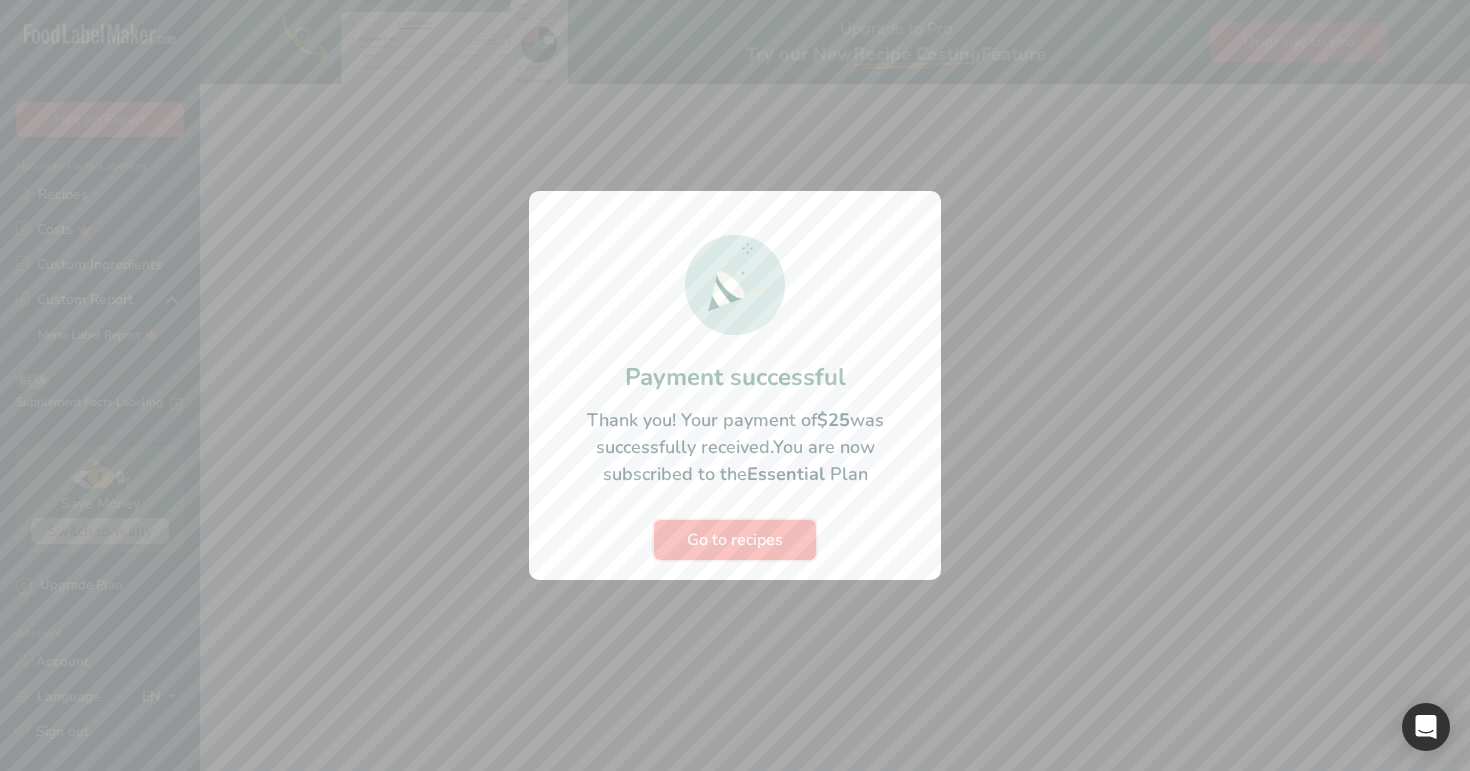 click on "Go to recipes" at bounding box center [735, 540] 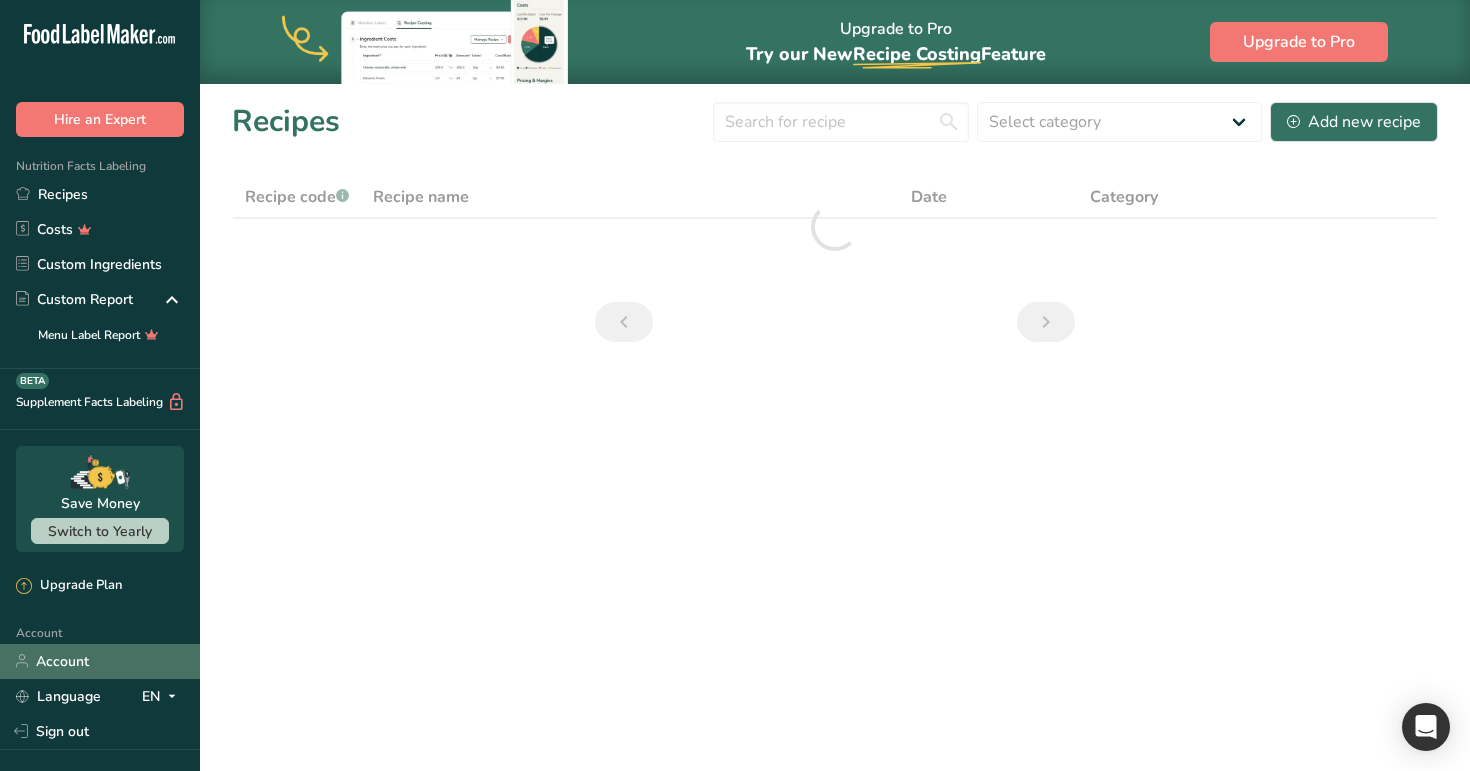 click on "Account" at bounding box center (100, 661) 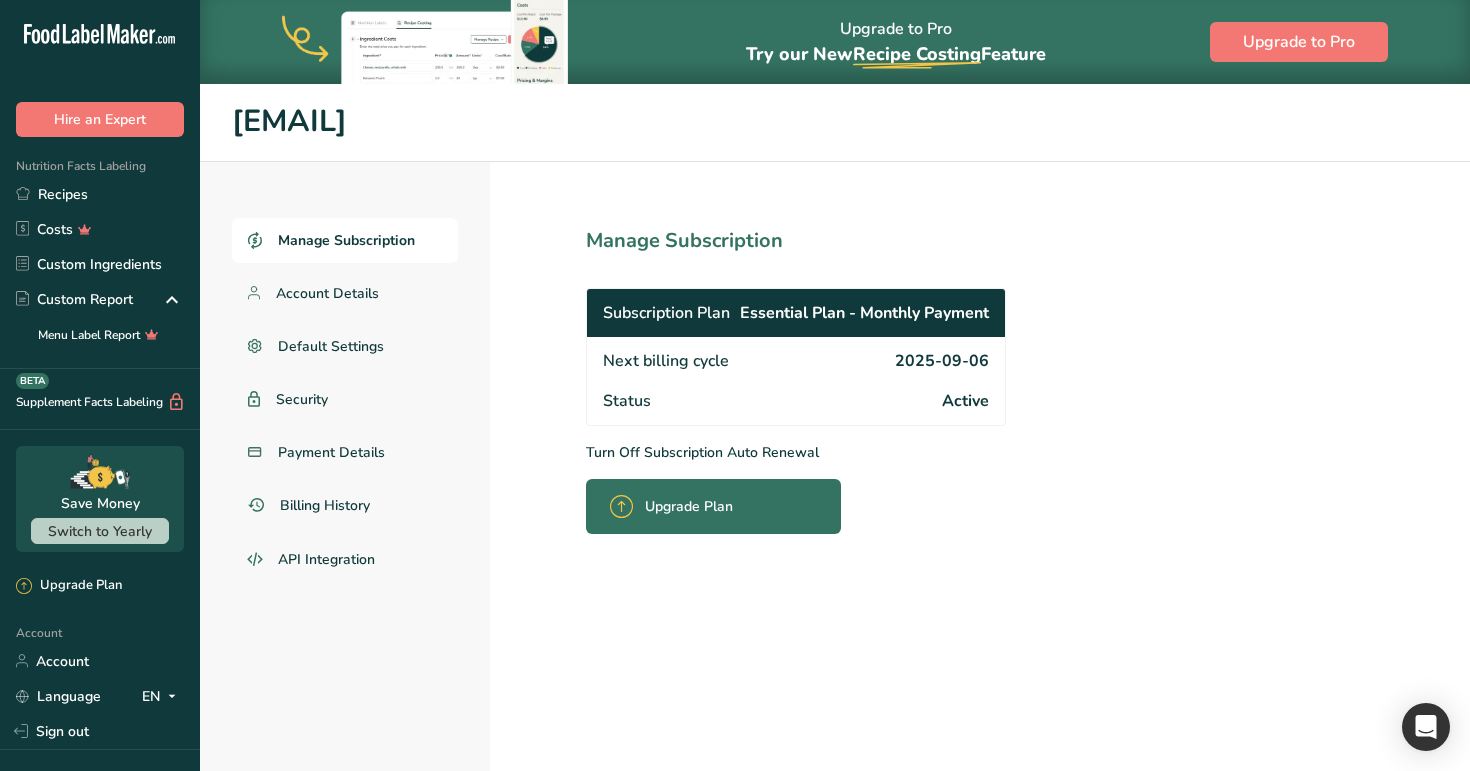 drag, startPoint x: 458, startPoint y: 120, endPoint x: 198, endPoint y: 114, distance: 260.0692 